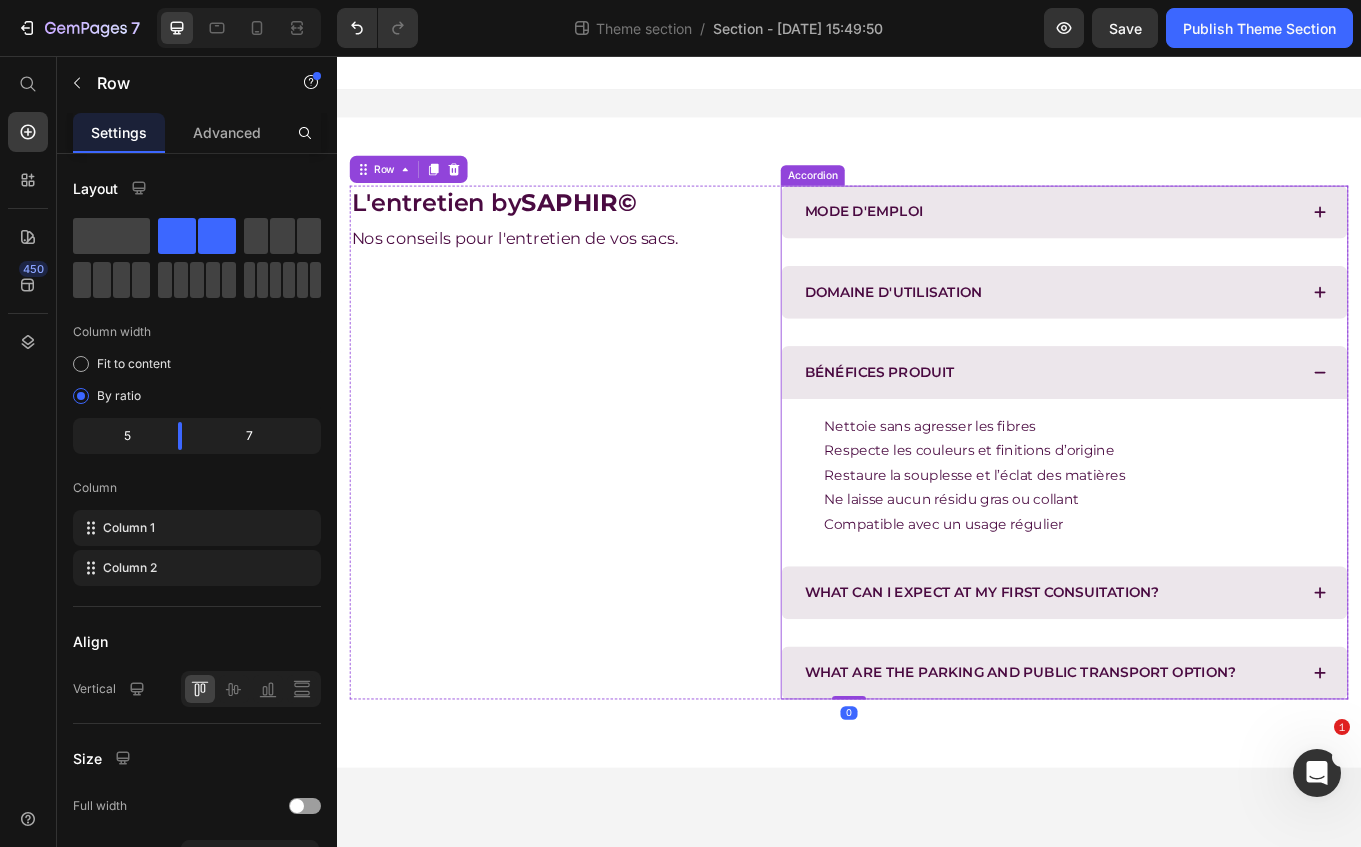 scroll, scrollTop: 0, scrollLeft: 0, axis: both 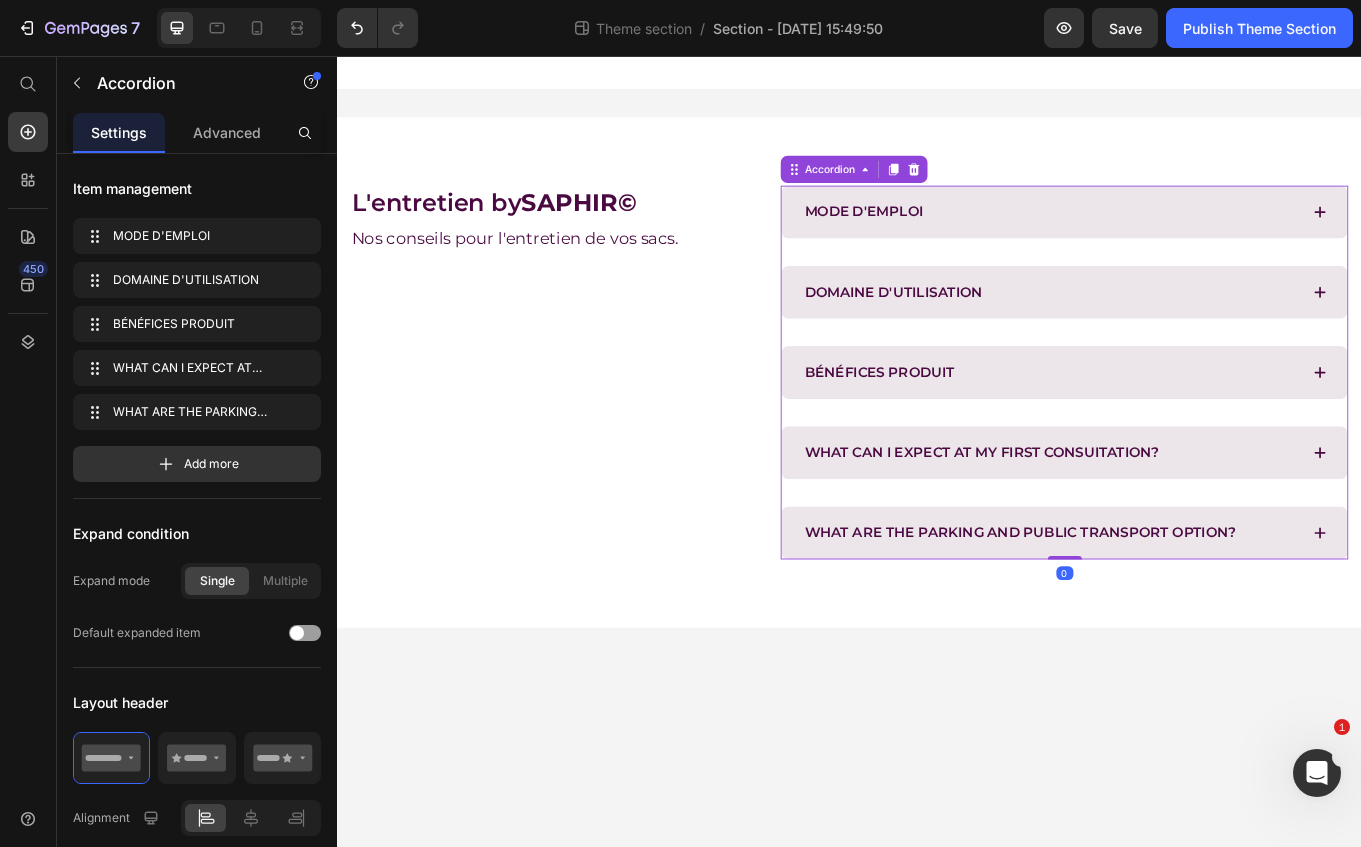 click on "DOMAINE D'UTILISATION" at bounding box center [1173, 333] 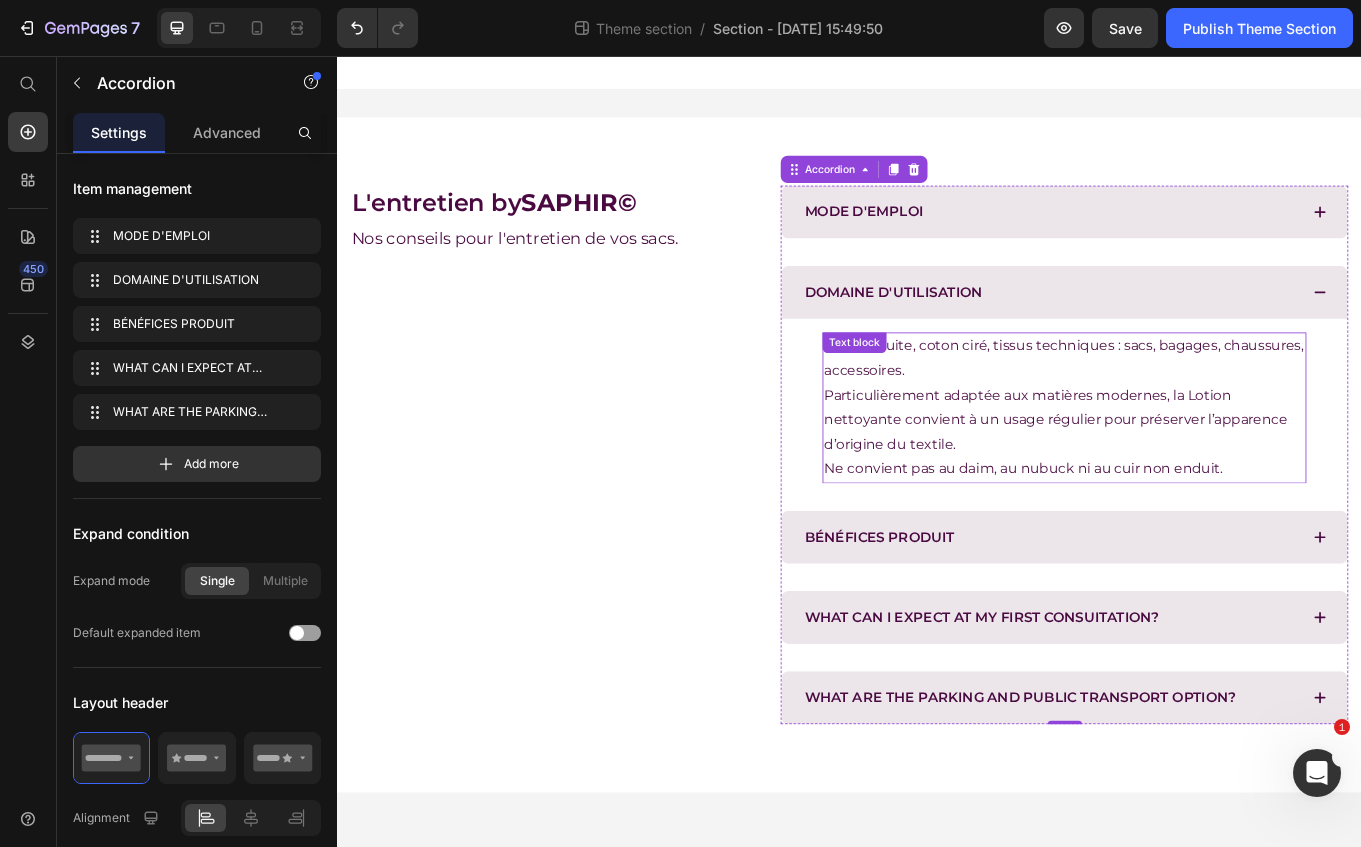 click on "Toile enduite, coton ciré, tissus techniques : sacs, bagages, chaussures, accessoires. Particulièrement adaptée aux matières modernes, la Lotion nettoyante convient à un usage régulier pour préserver l’apparence d’origine du textile." at bounding box center (1189, 454) 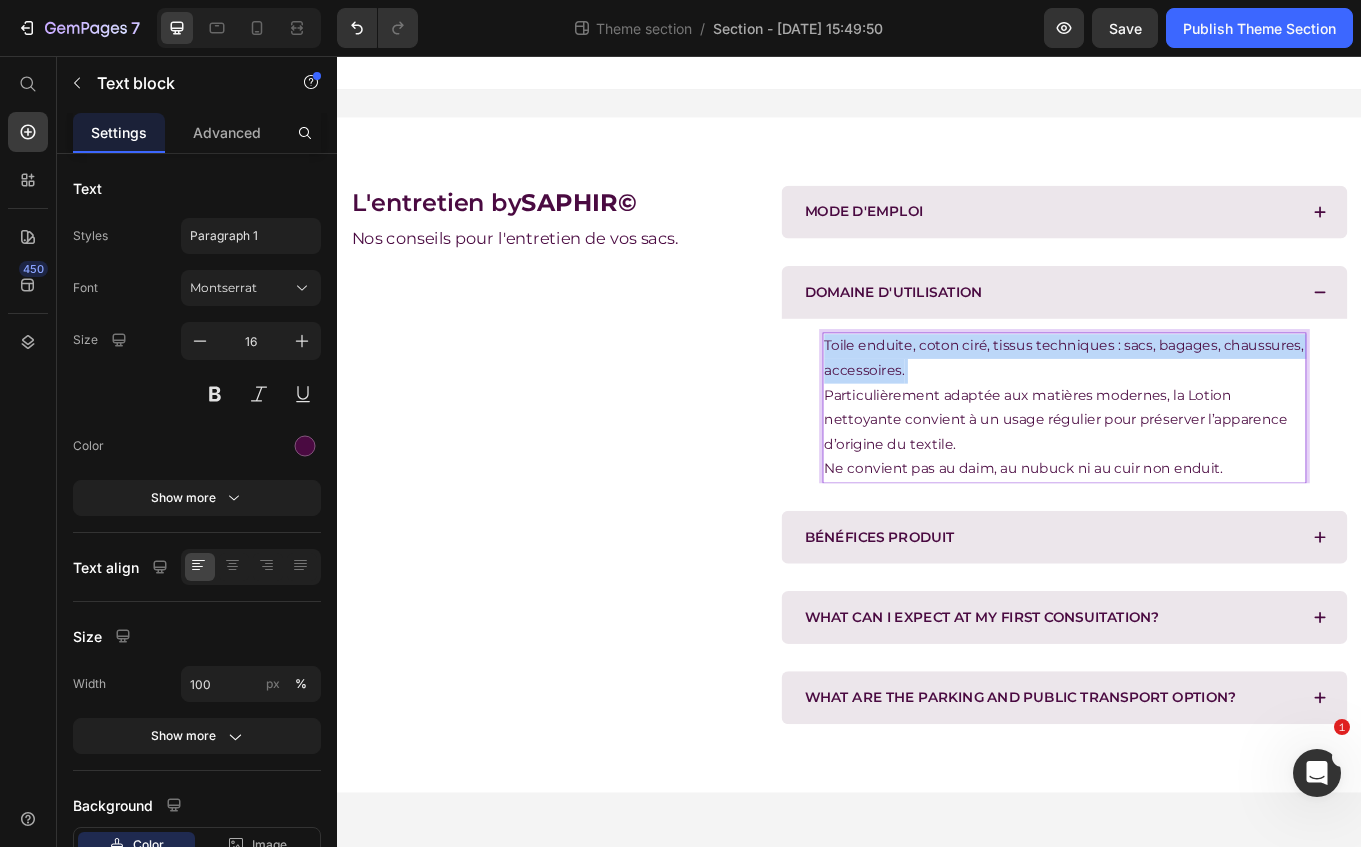 click on "Toile enduite, coton ciré, tissus techniques : sacs, bagages, chaussures, accessoires. Particulièrement adaptée aux matières modernes, la Lotion nettoyante convient à un usage régulier pour préserver l’apparence d’origine du textile." at bounding box center [1189, 454] 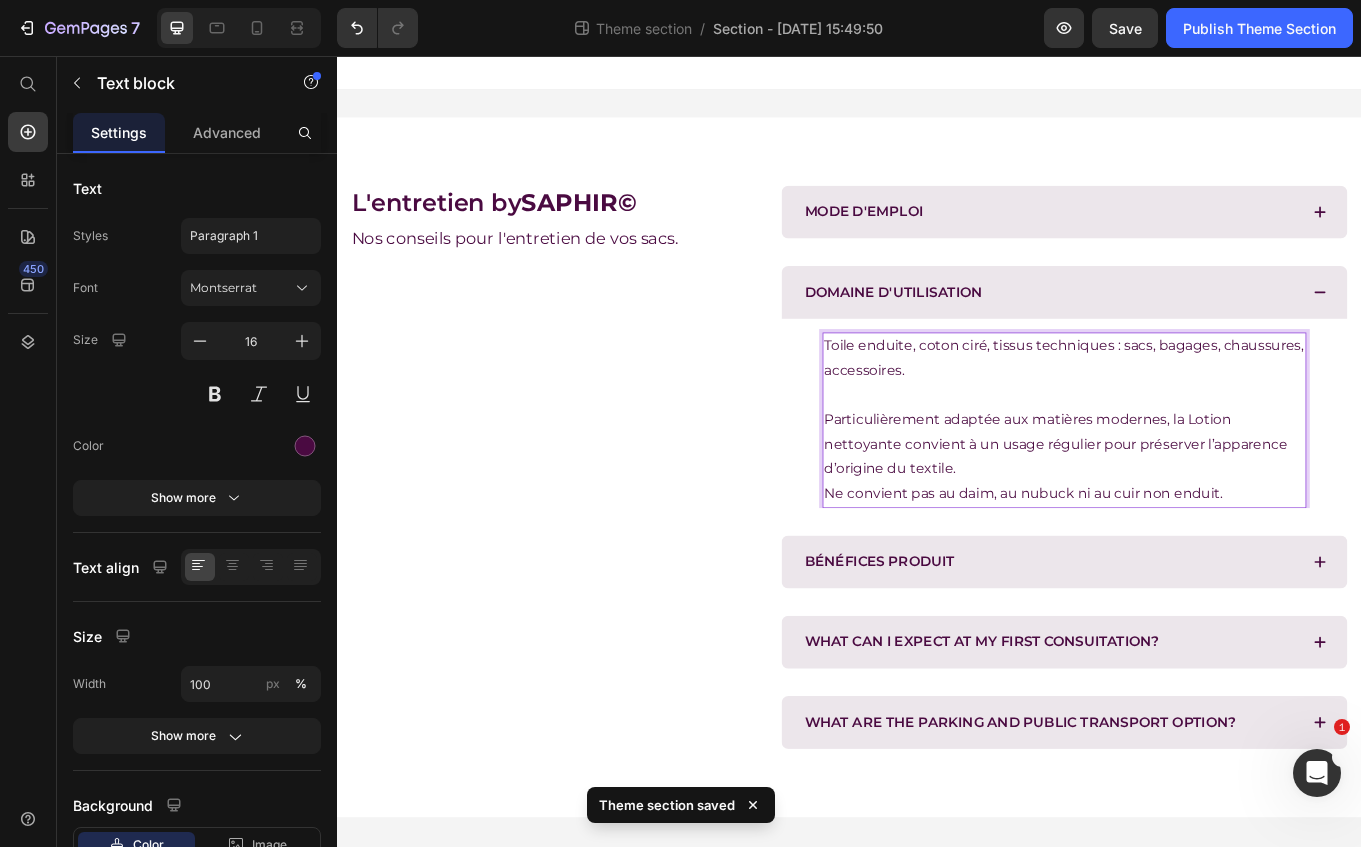 click on "Particulièrement adaptée aux matières modernes, la Lotion nettoyante convient à un usage régulier pour préserver l’apparence d’origine du textile." at bounding box center [1189, 511] 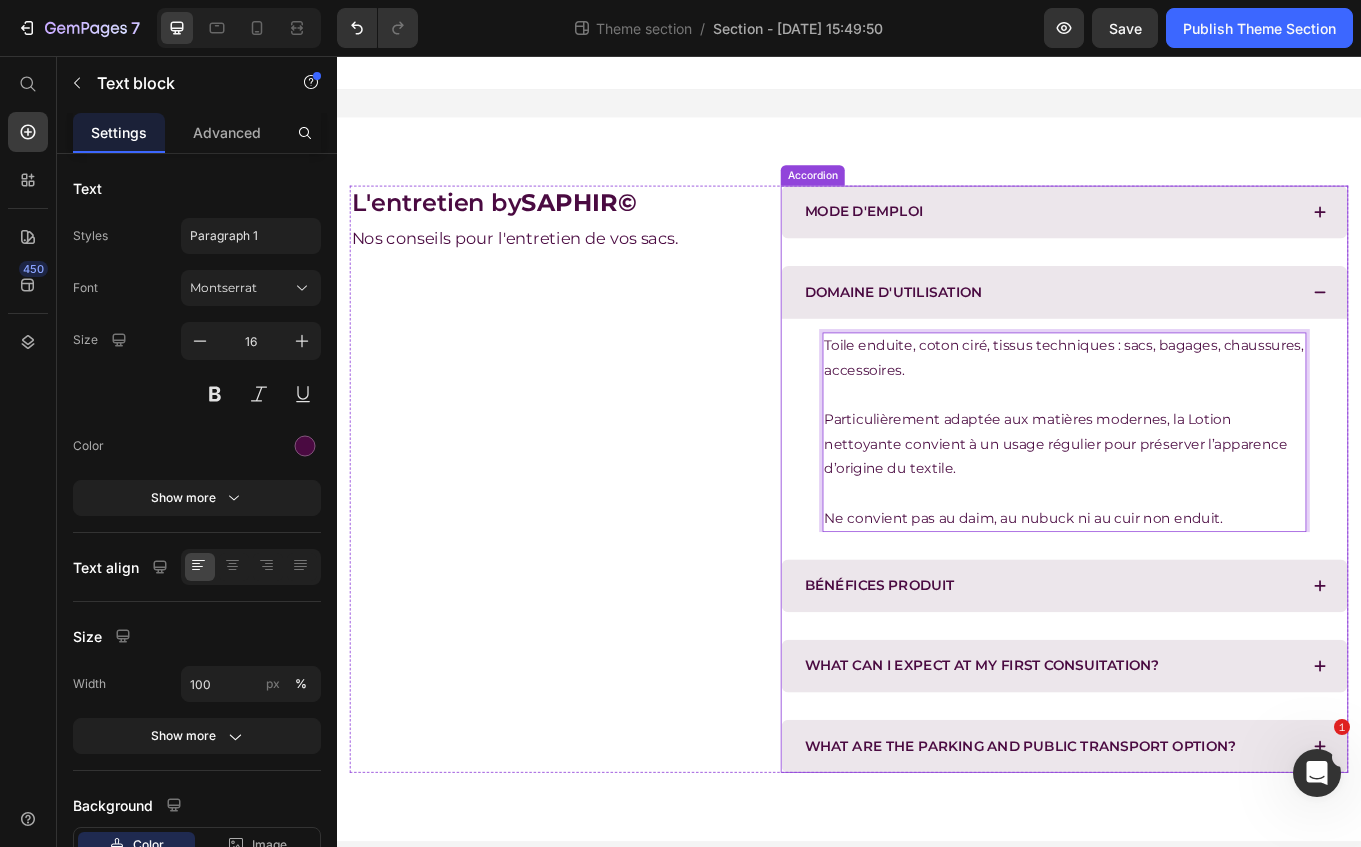 click on "DOMAINE D'UTILISATION" at bounding box center (1173, 333) 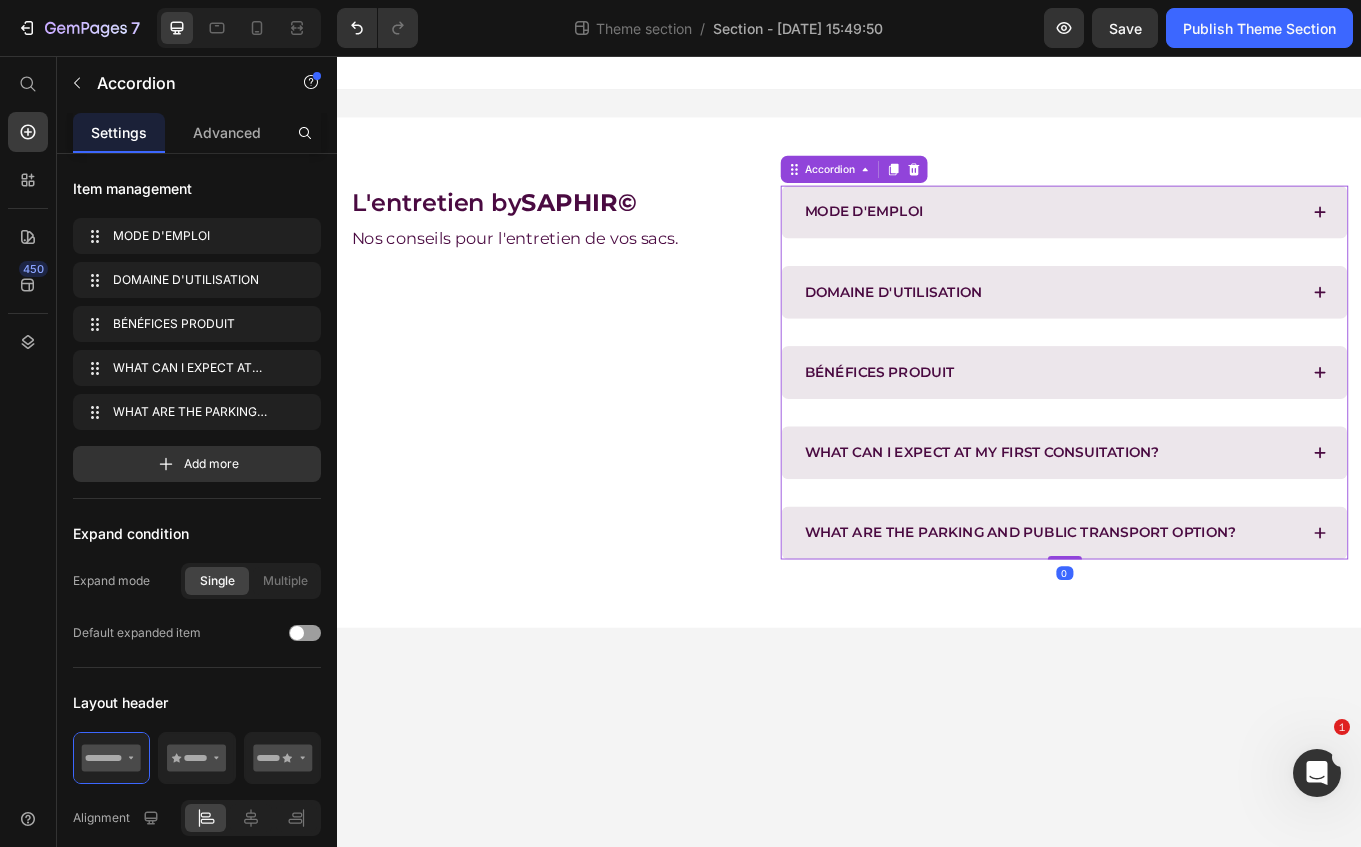 click on "DOMAINE D'UTILISATION" at bounding box center [1173, 333] 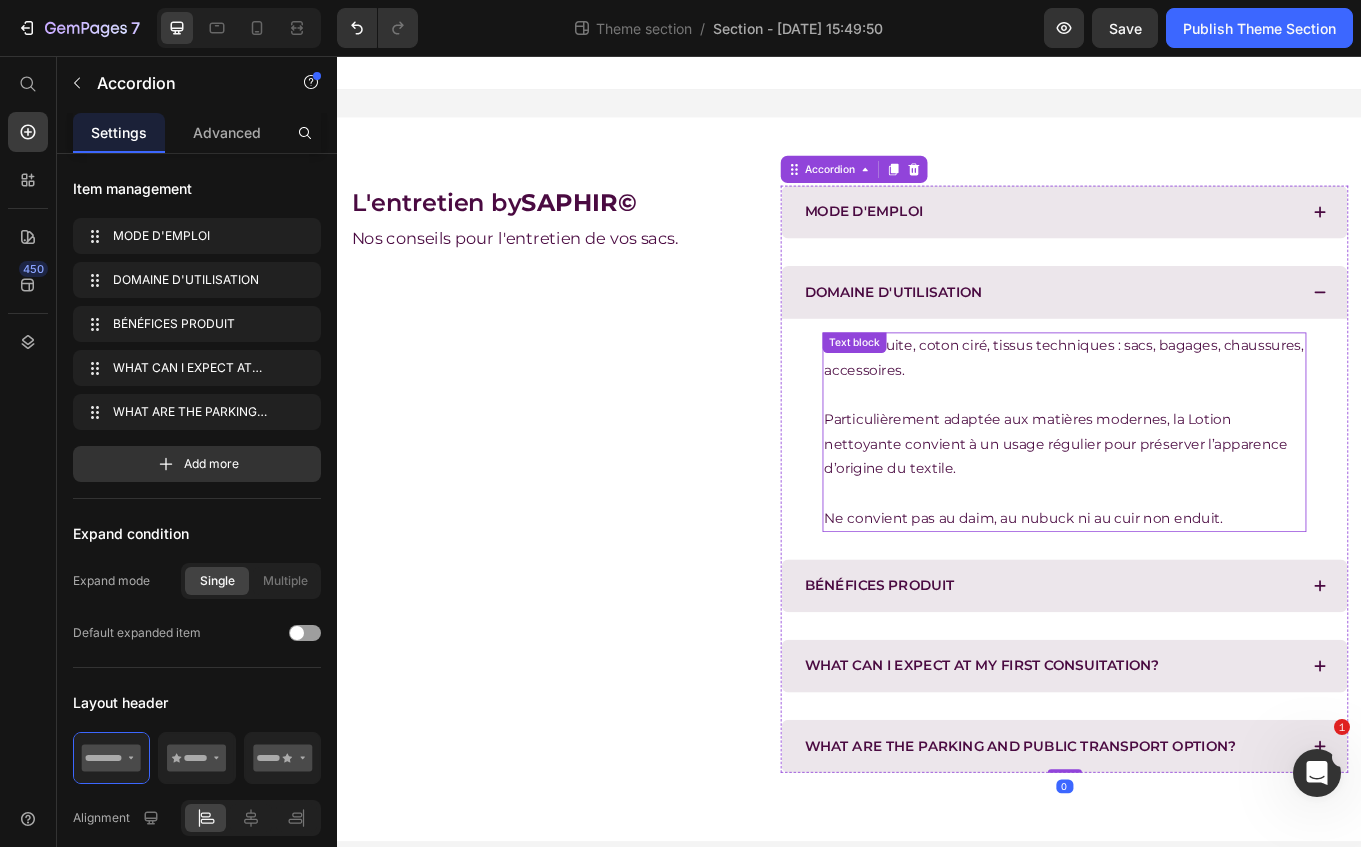 click at bounding box center (1189, 454) 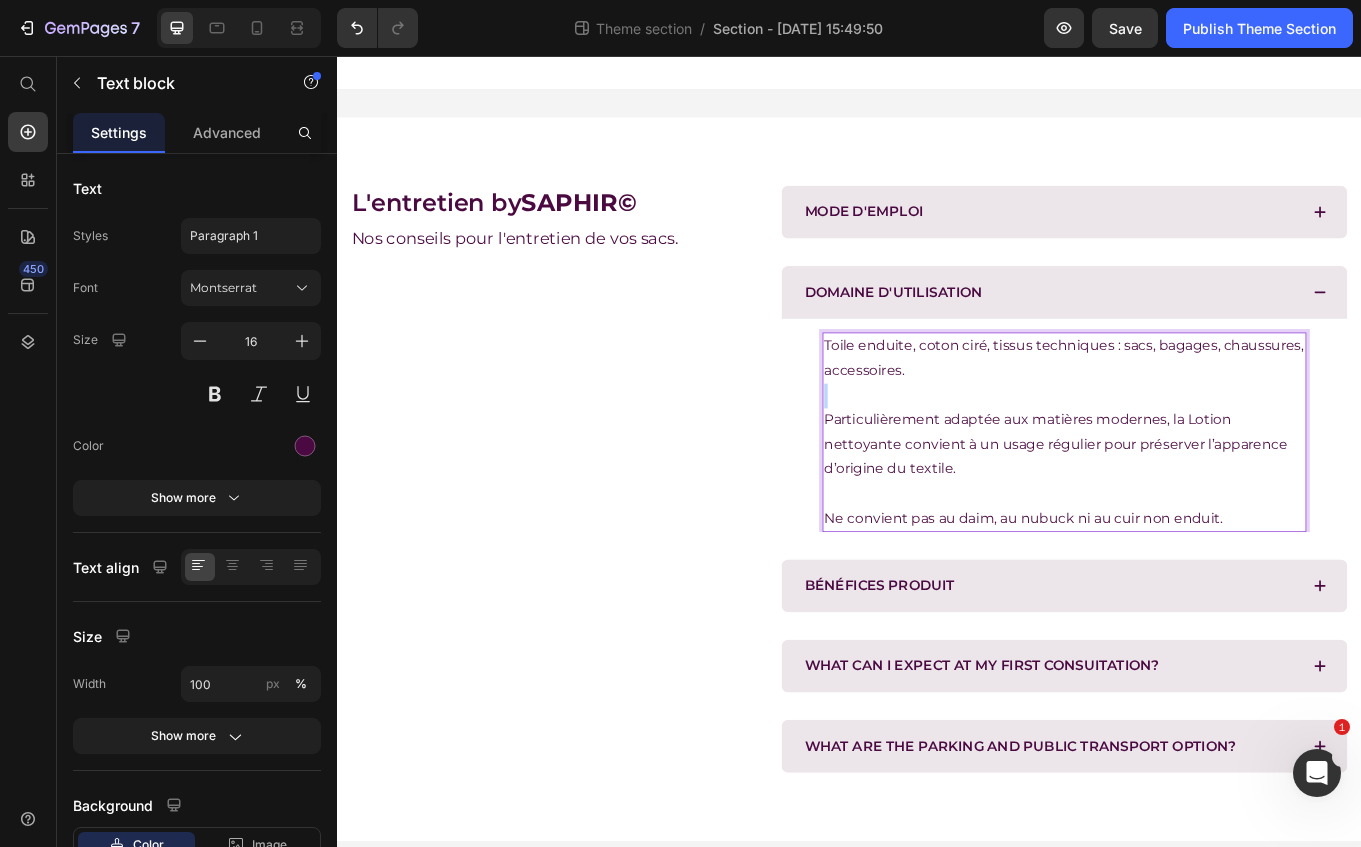 click at bounding box center [1189, 454] 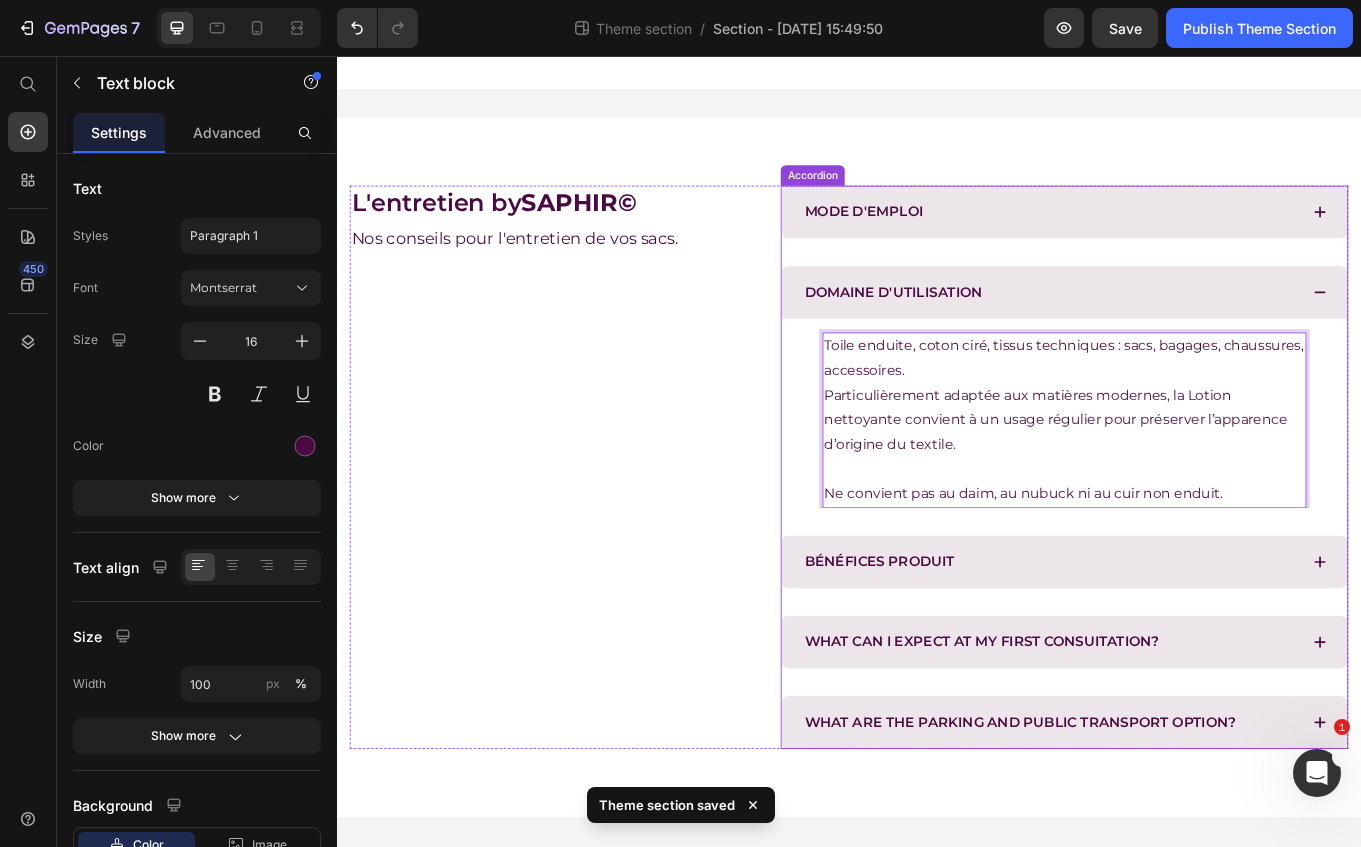 click on "DOMAINE D'UTILISATION" at bounding box center [1173, 333] 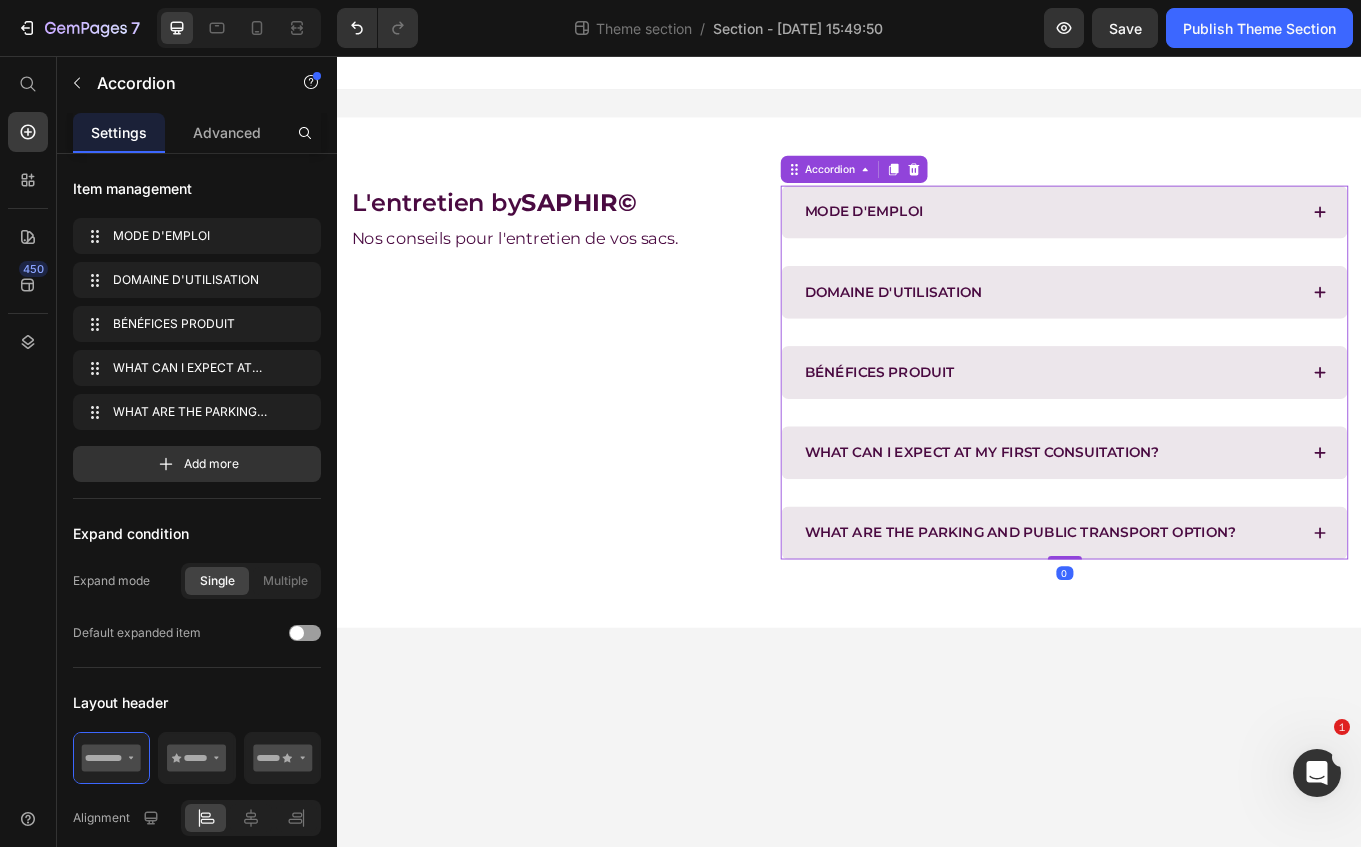 click on "MODE D'EMPLOI" at bounding box center [1173, 239] 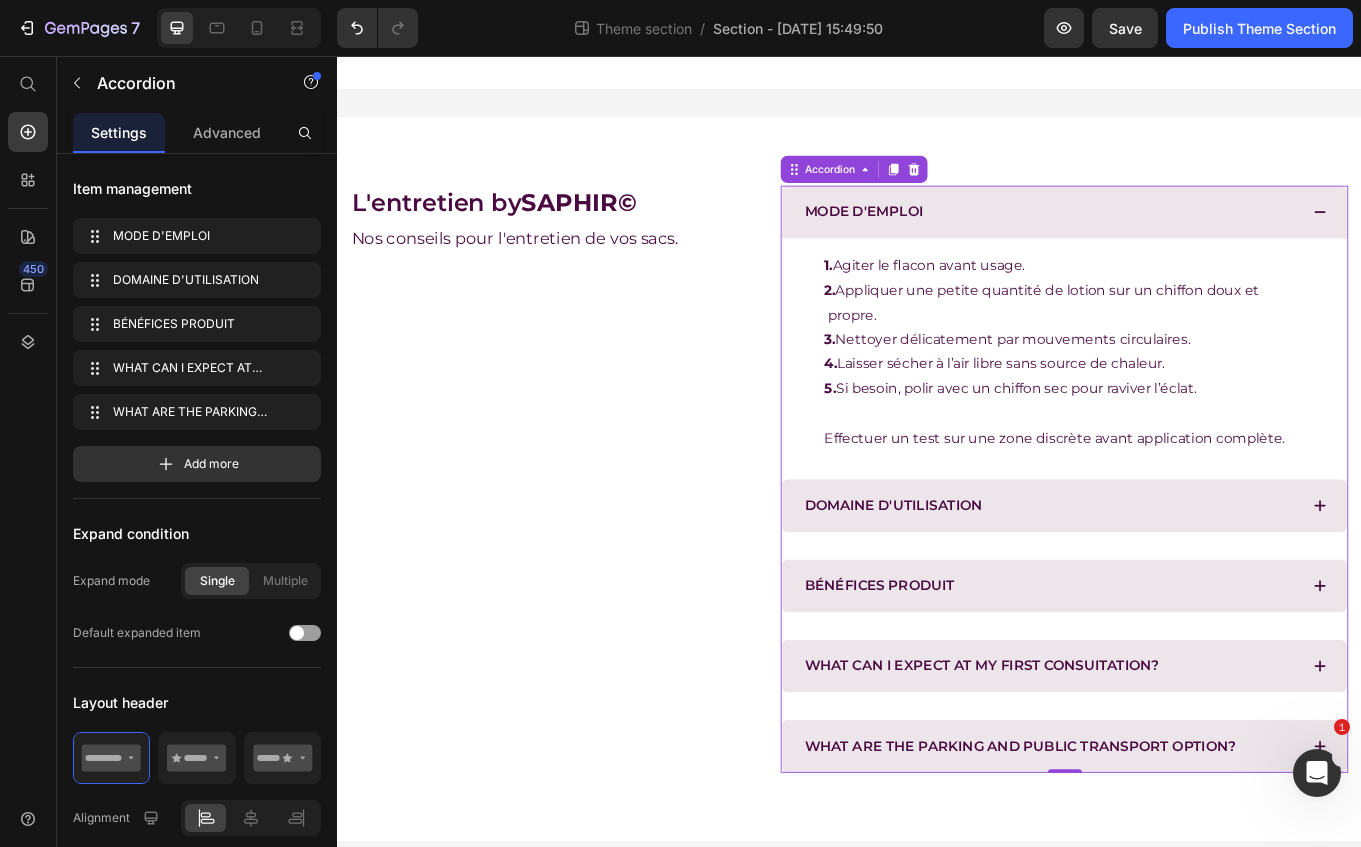 click on "MODE D'EMPLOI" at bounding box center [1173, 239] 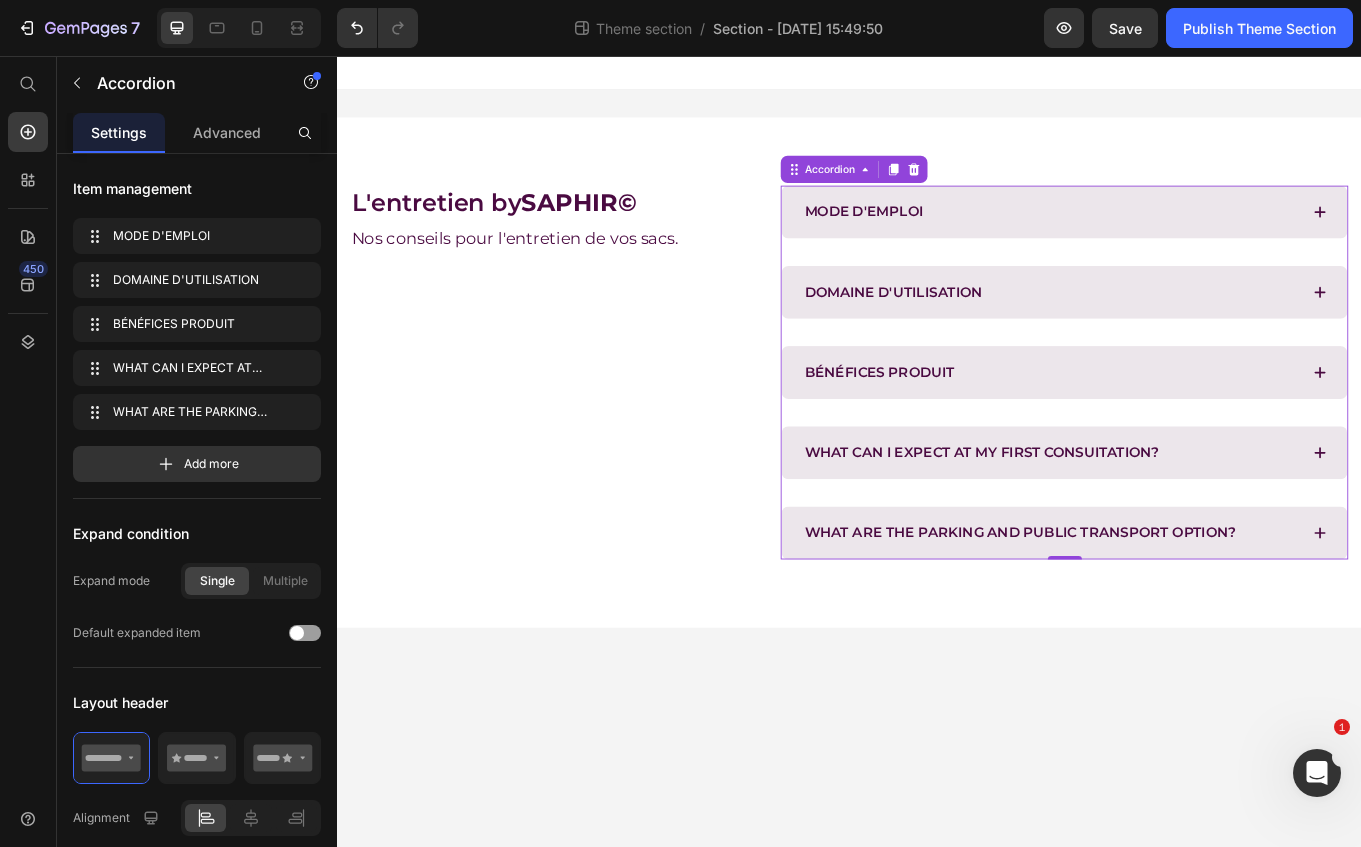 click on "BÉNÉFICES PRODUIT" at bounding box center (1173, 427) 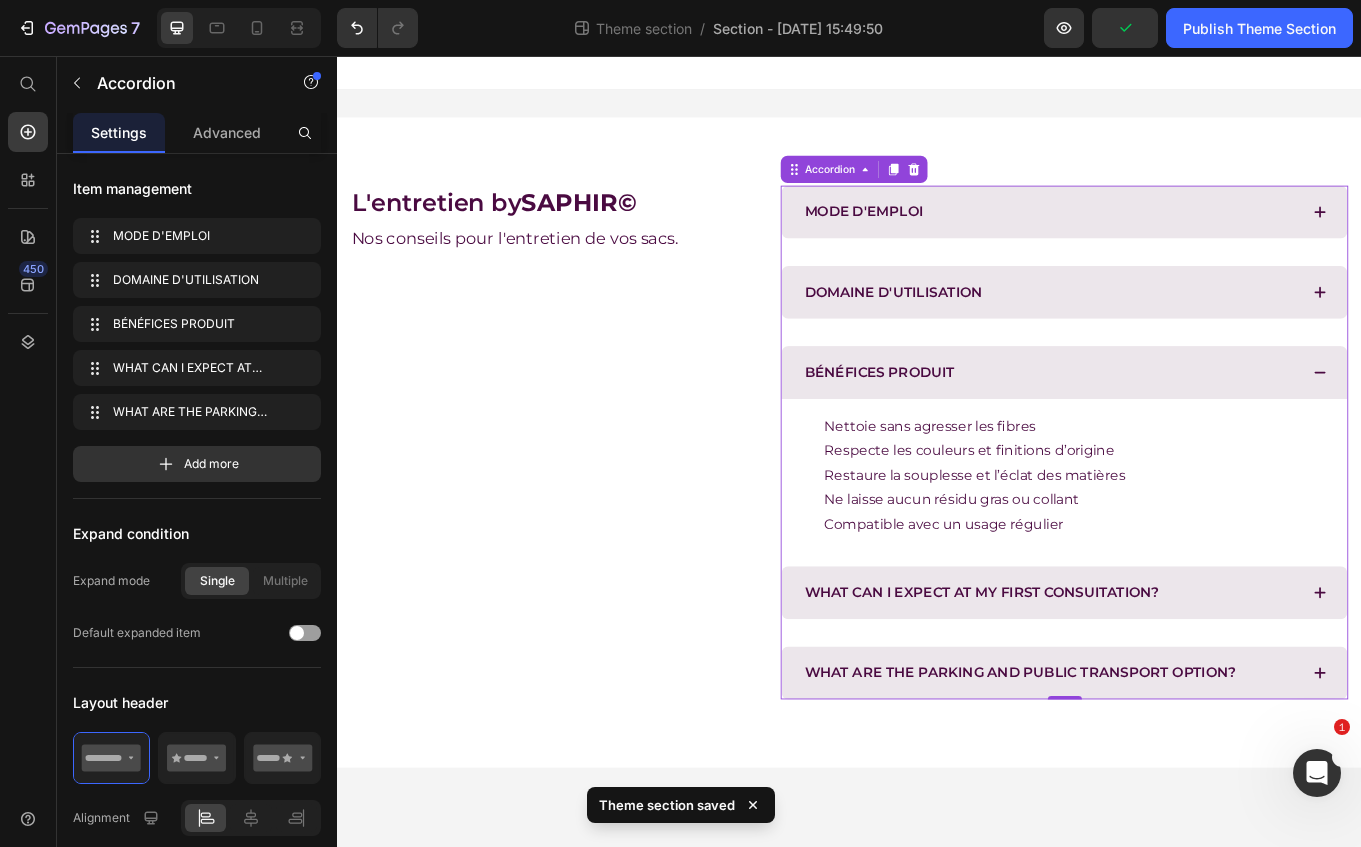 click on "BÉNÉFICES PRODUIT" at bounding box center [1173, 427] 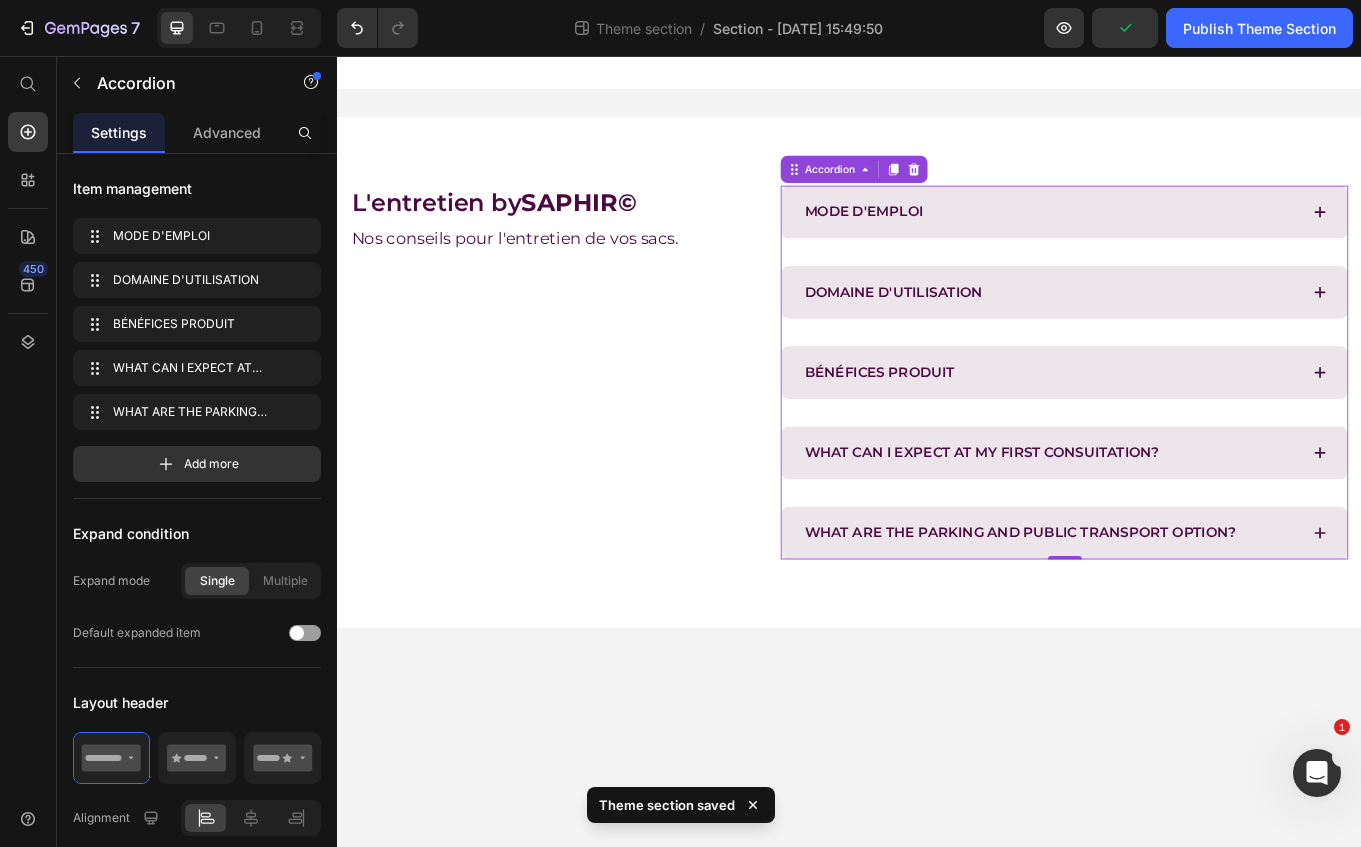 click on "WHAT CAN I EXPECT AT MY FIRST CONSUITATION?" at bounding box center (1173, 521) 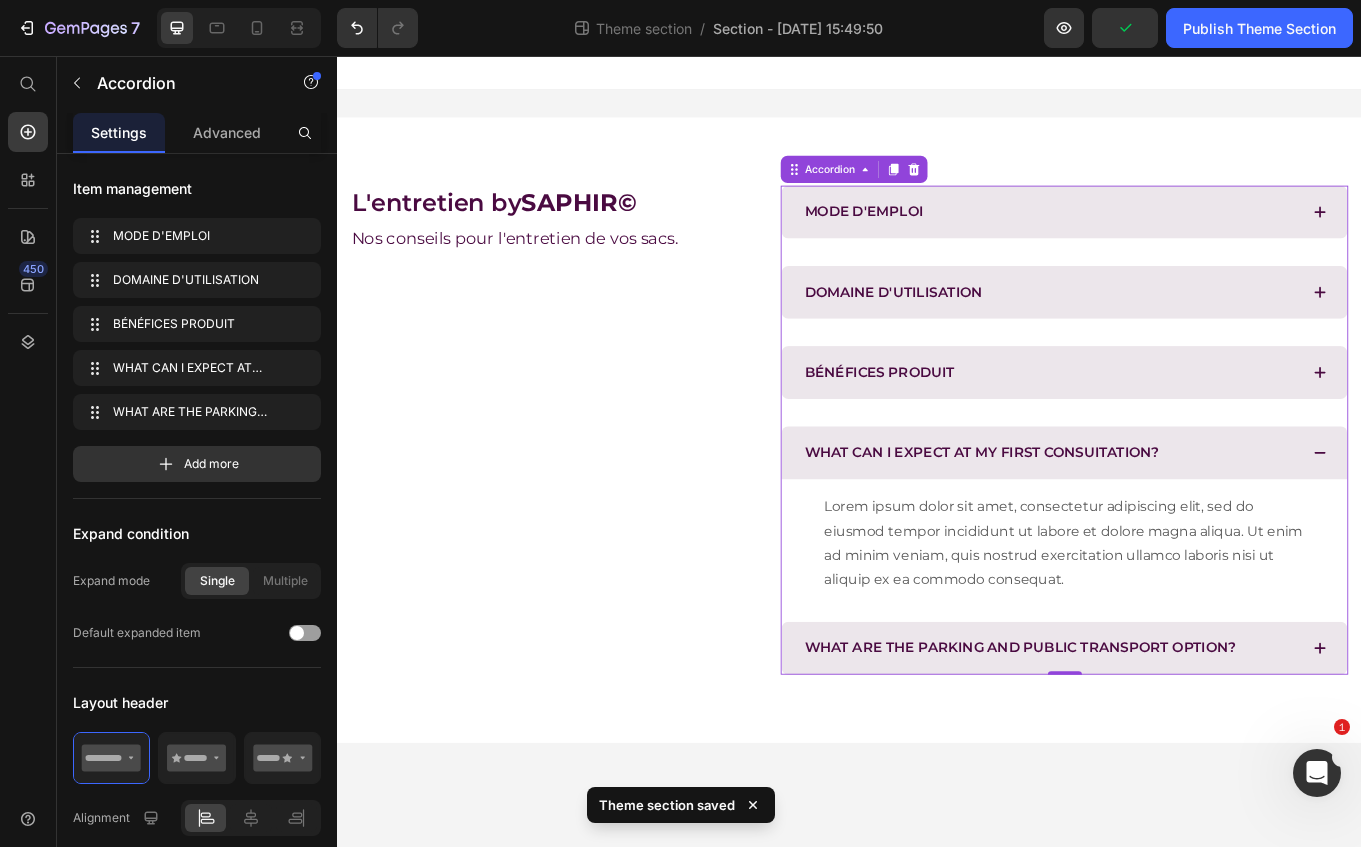 click on "WHAT CAN I EXPECT AT MY FIRST CONSUITATION?" at bounding box center [1173, 521] 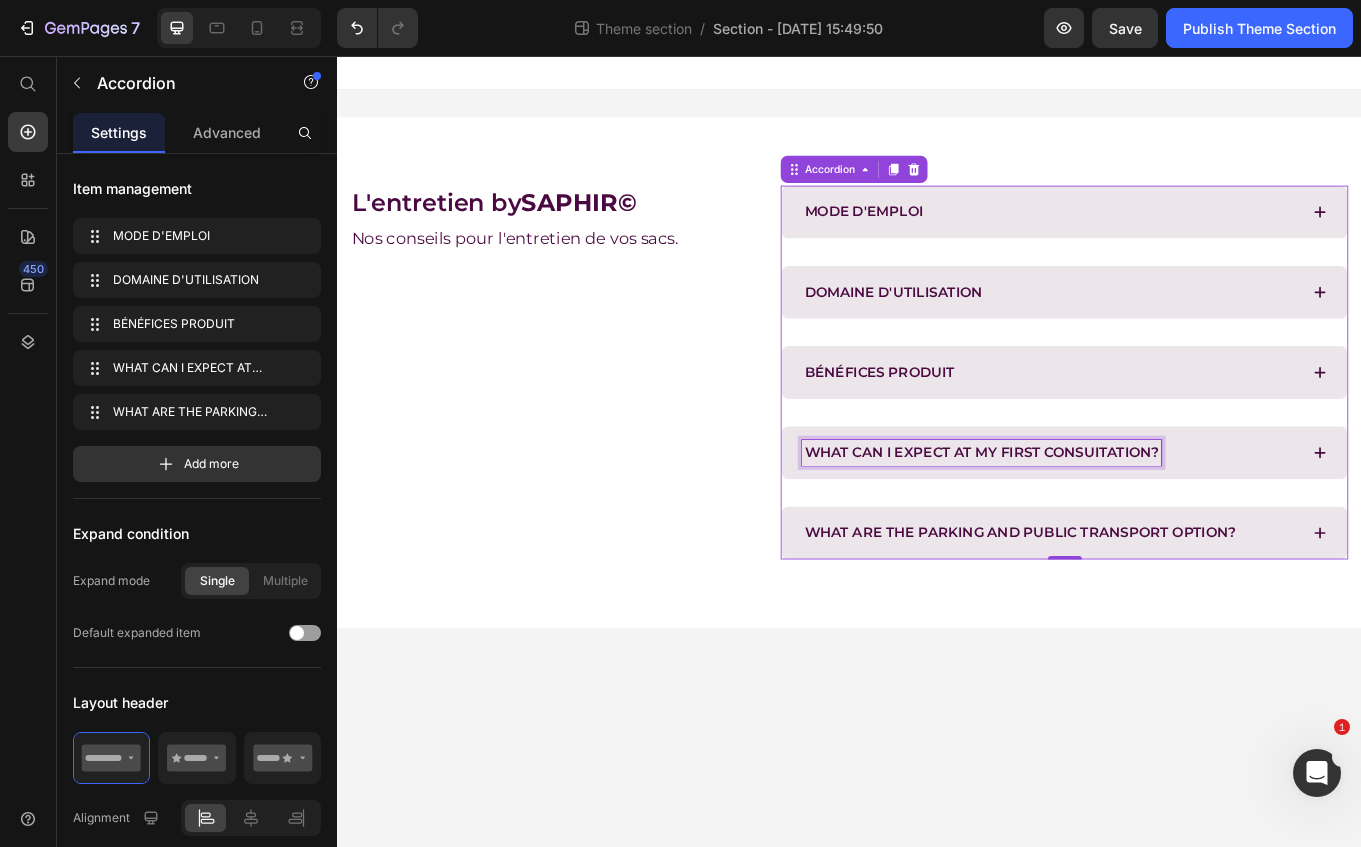 click on "WHAT CAN I EXPECT AT MY FIRST CONSUITATION?" at bounding box center (1092, 521) 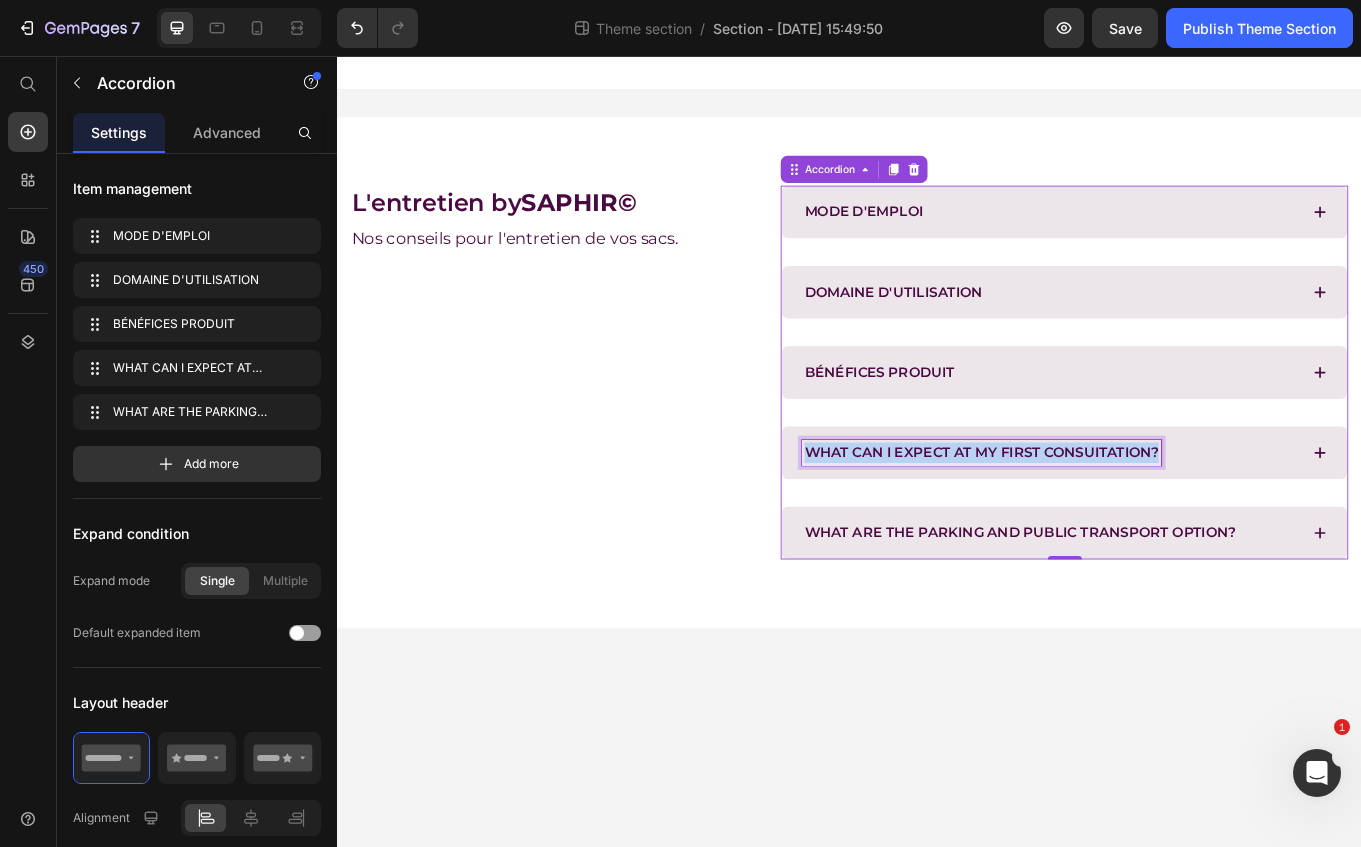 click on "WHAT CAN I EXPECT AT MY FIRST CONSUITATION?" at bounding box center (1092, 521) 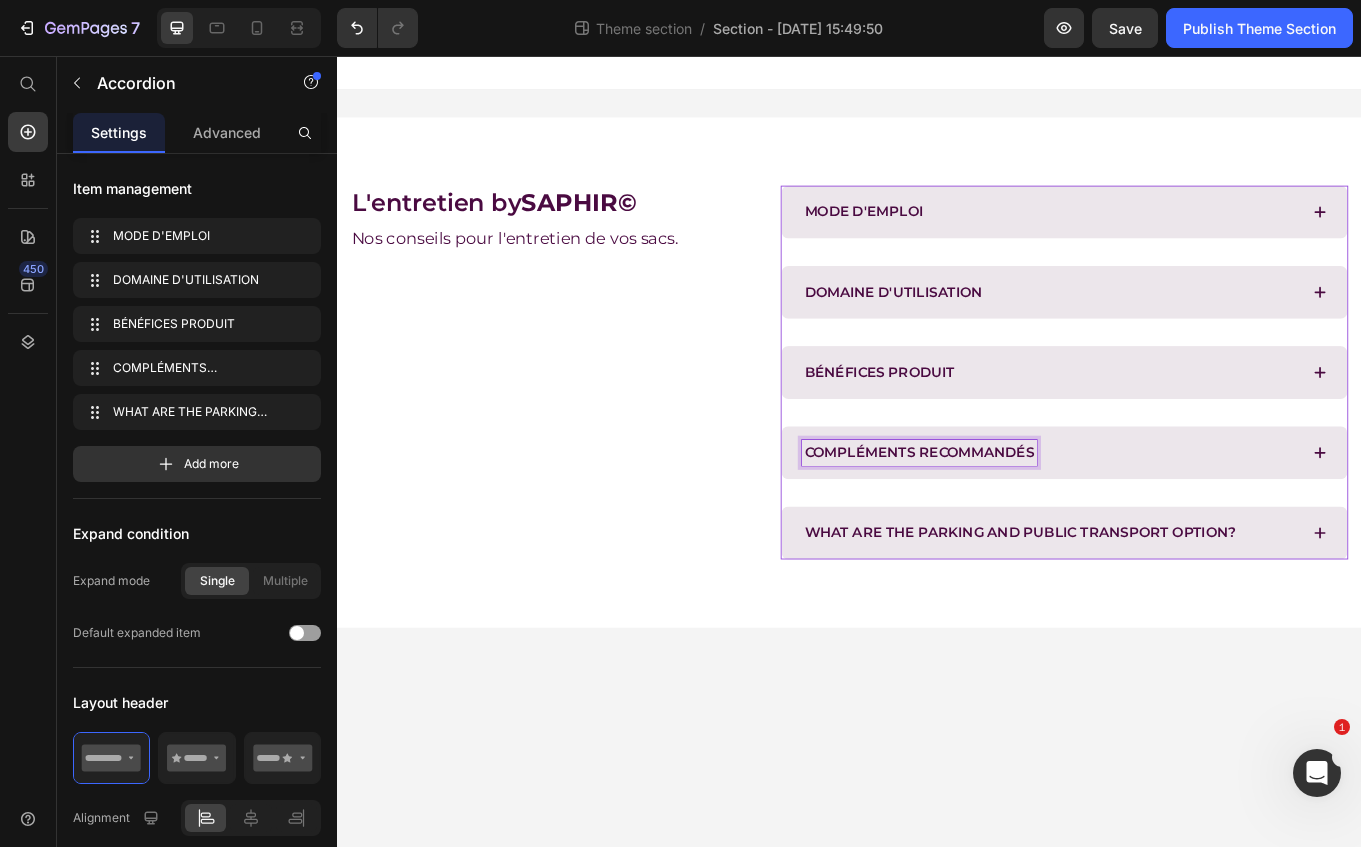 click on "COMPLÉMENTS RECOMMANDÉS" at bounding box center (1173, 521) 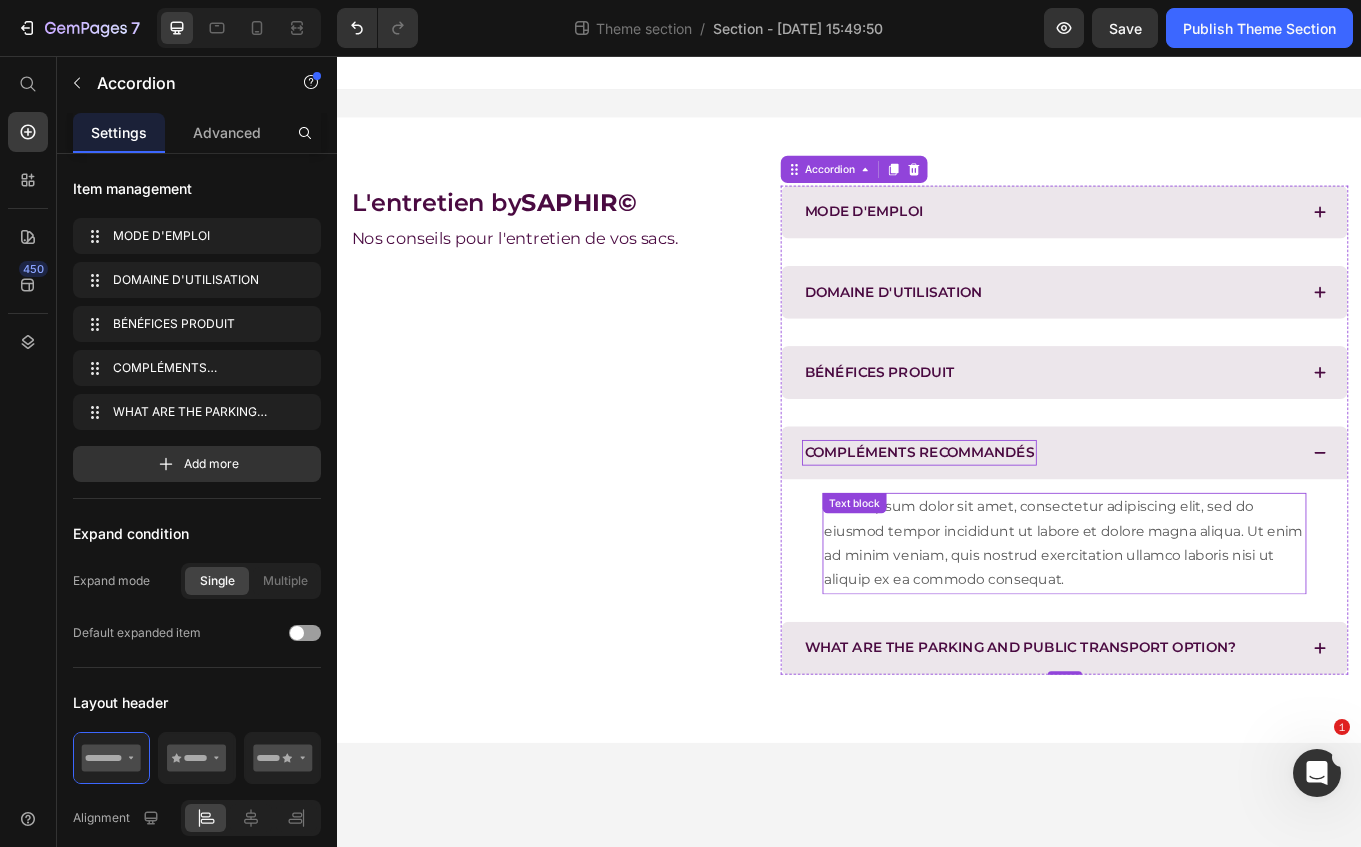 click on "Lorem ipsum dolor sit amet, consectetur adipiscing elit, sed do eiusmod tempor incididunt ut labore et dolore magna aliqua. Ut enim ad minim veniam, quis nostrud exercitation ullamco laboris nisi ut aliquip ex ea commodo consequat." at bounding box center (1189, 627) 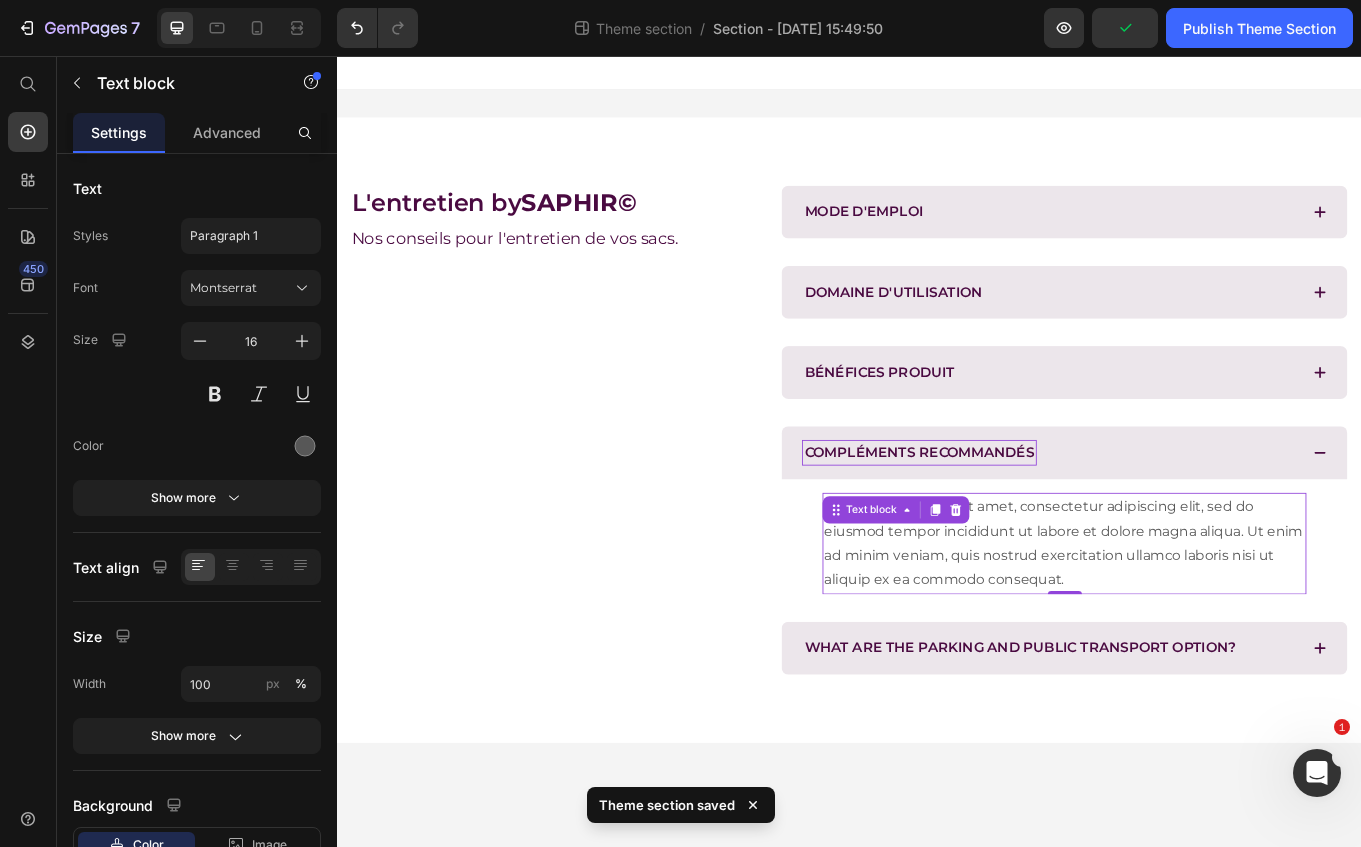 click on "Lorem ipsum dolor sit amet, consectetur adipiscing elit, sed do eiusmod tempor incididunt ut labore et dolore magna aliqua. Ut enim ad minim veniam, quis nostrud exercitation ullamco laboris nisi ut aliquip ex ea commodo consequat." at bounding box center (1189, 627) 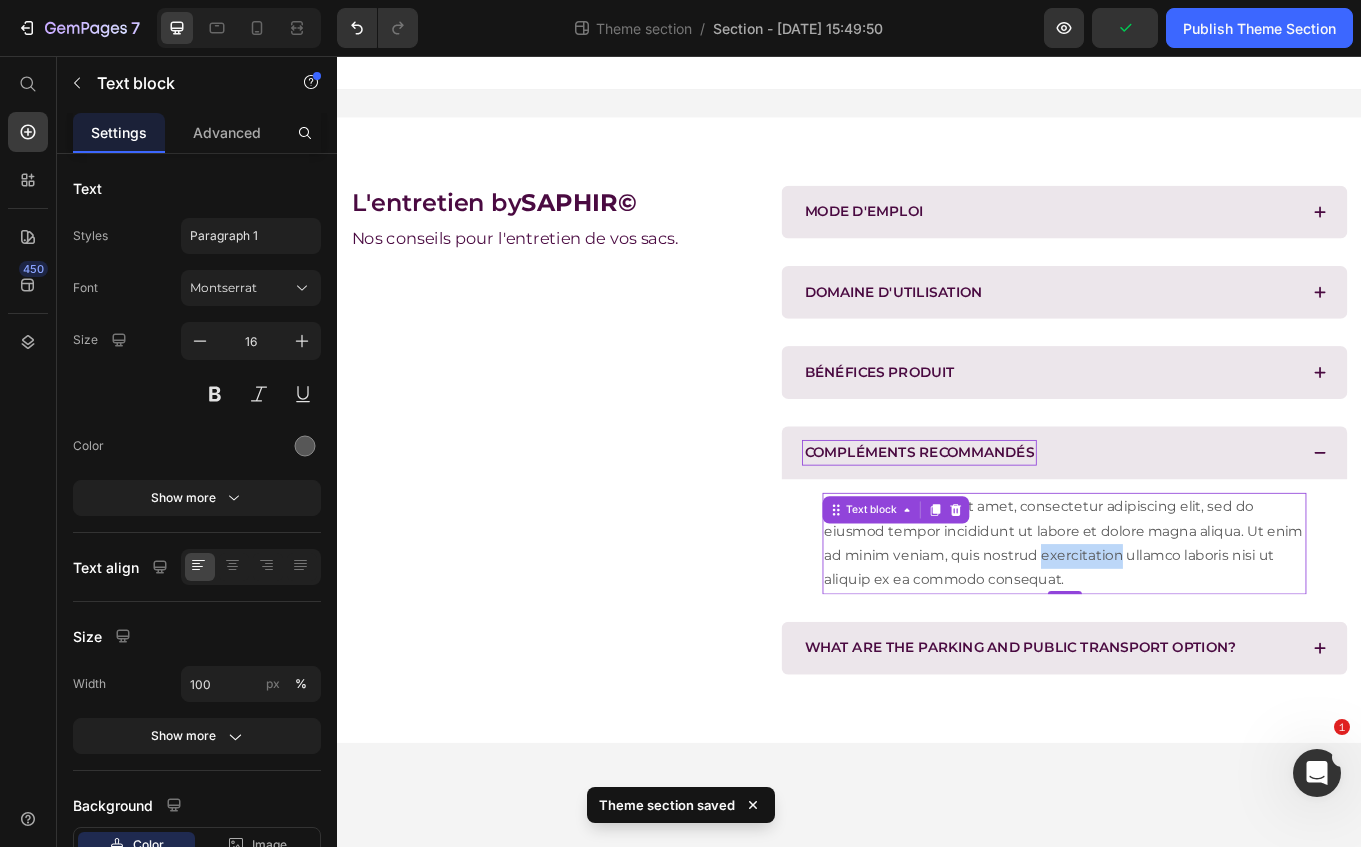 click on "Lorem ipsum dolor sit amet, consectetur adipiscing elit, sed do eiusmod tempor incididunt ut labore et dolore magna aliqua. Ut enim ad minim veniam, quis nostrud exercitation ullamco laboris nisi ut aliquip ex ea commodo consequat." at bounding box center (1189, 627) 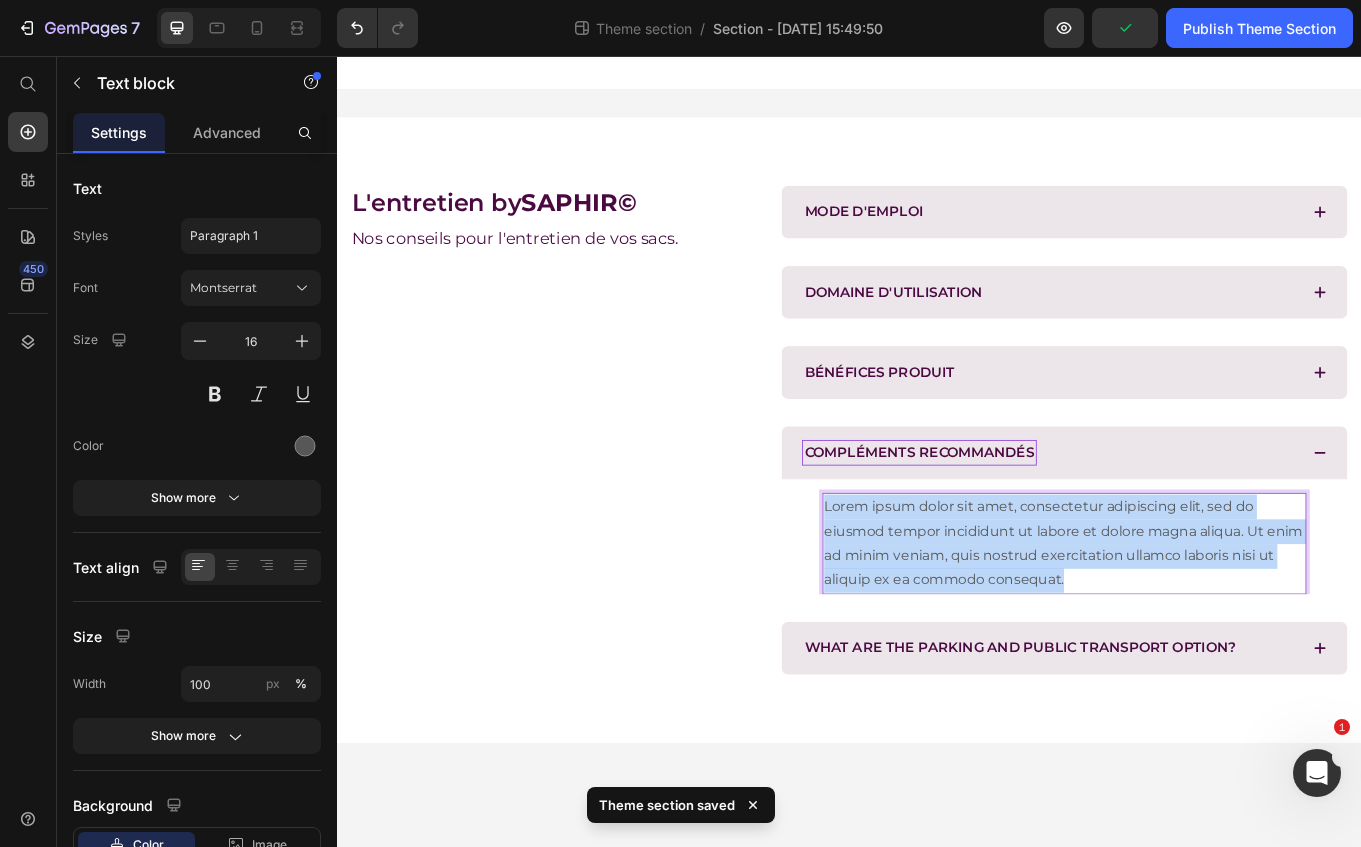 click on "Lorem ipsum dolor sit amet, consectetur adipiscing elit, sed do eiusmod tempor incididunt ut labore et dolore magna aliqua. Ut enim ad minim veniam, quis nostrud exercitation ullamco laboris nisi ut aliquip ex ea commodo consequat." at bounding box center [1189, 627] 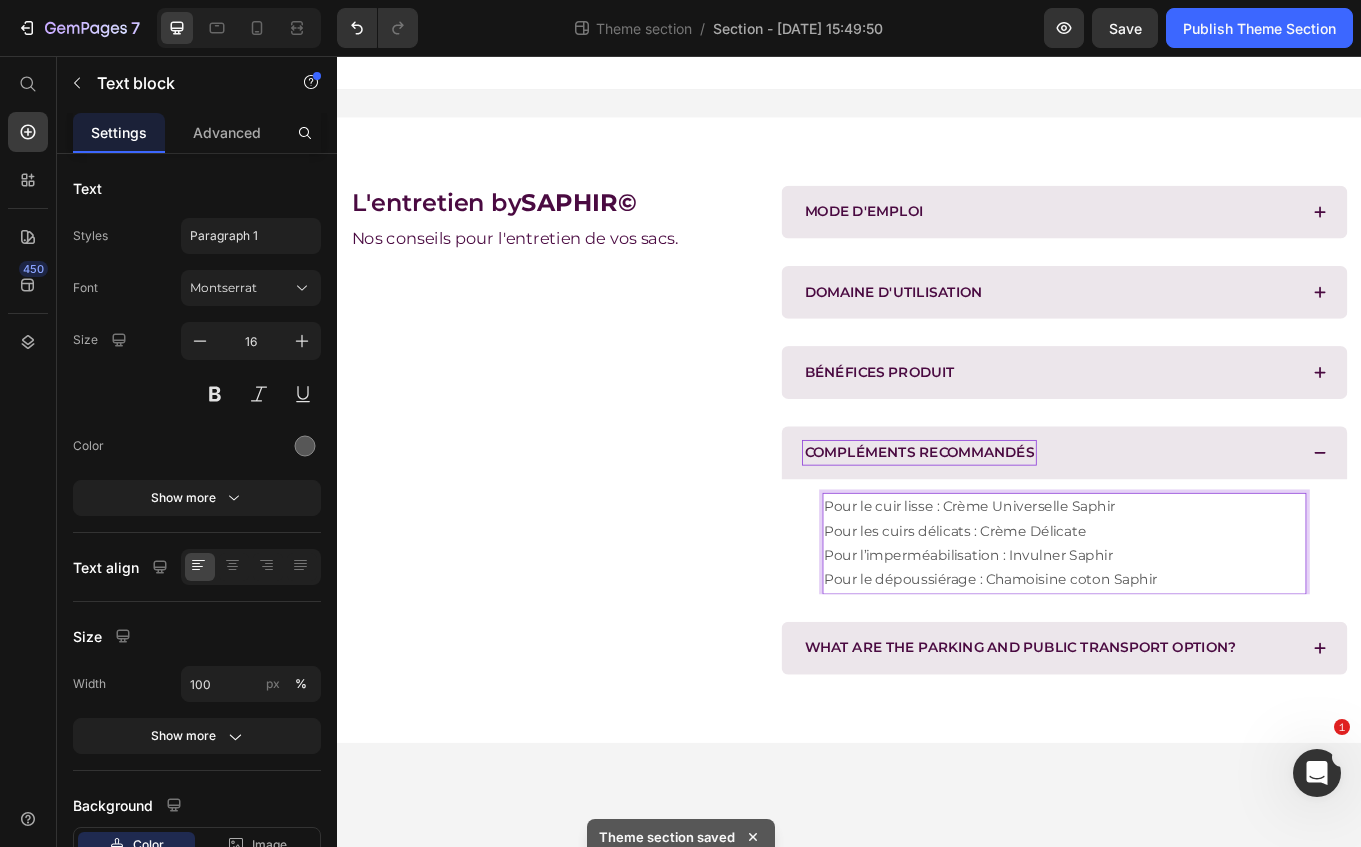click on "Pour le cuir lisse : Crème Universelle Saphir Pour les cuirs délicats : Crème Délicate Pour l’imperméabilisation : Invulner Saphir Pour le dépoussiérage : Chamoisine coton Saphir" at bounding box center (1189, 627) 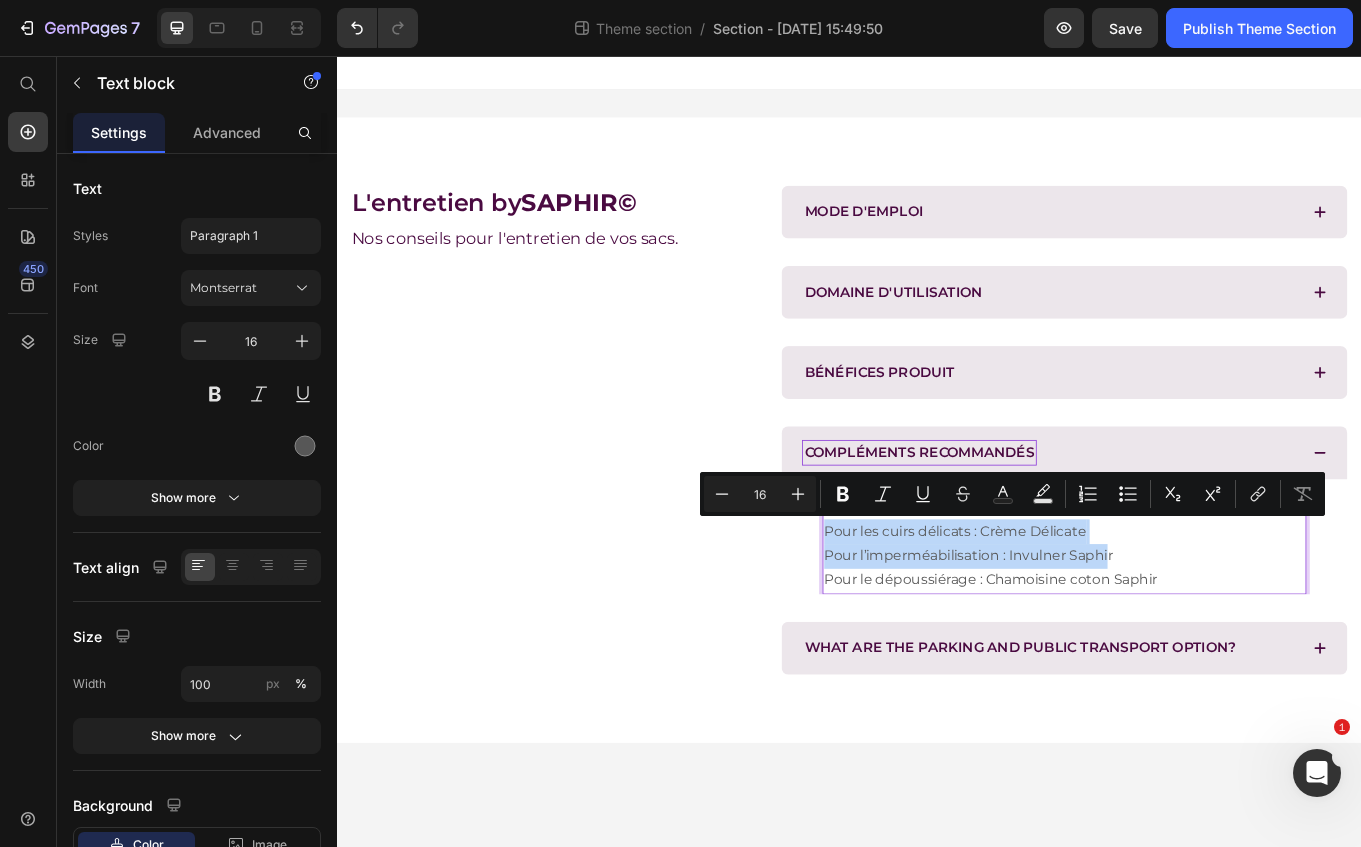 drag, startPoint x: 1188, startPoint y: 639, endPoint x: 912, endPoint y: 619, distance: 276.7237 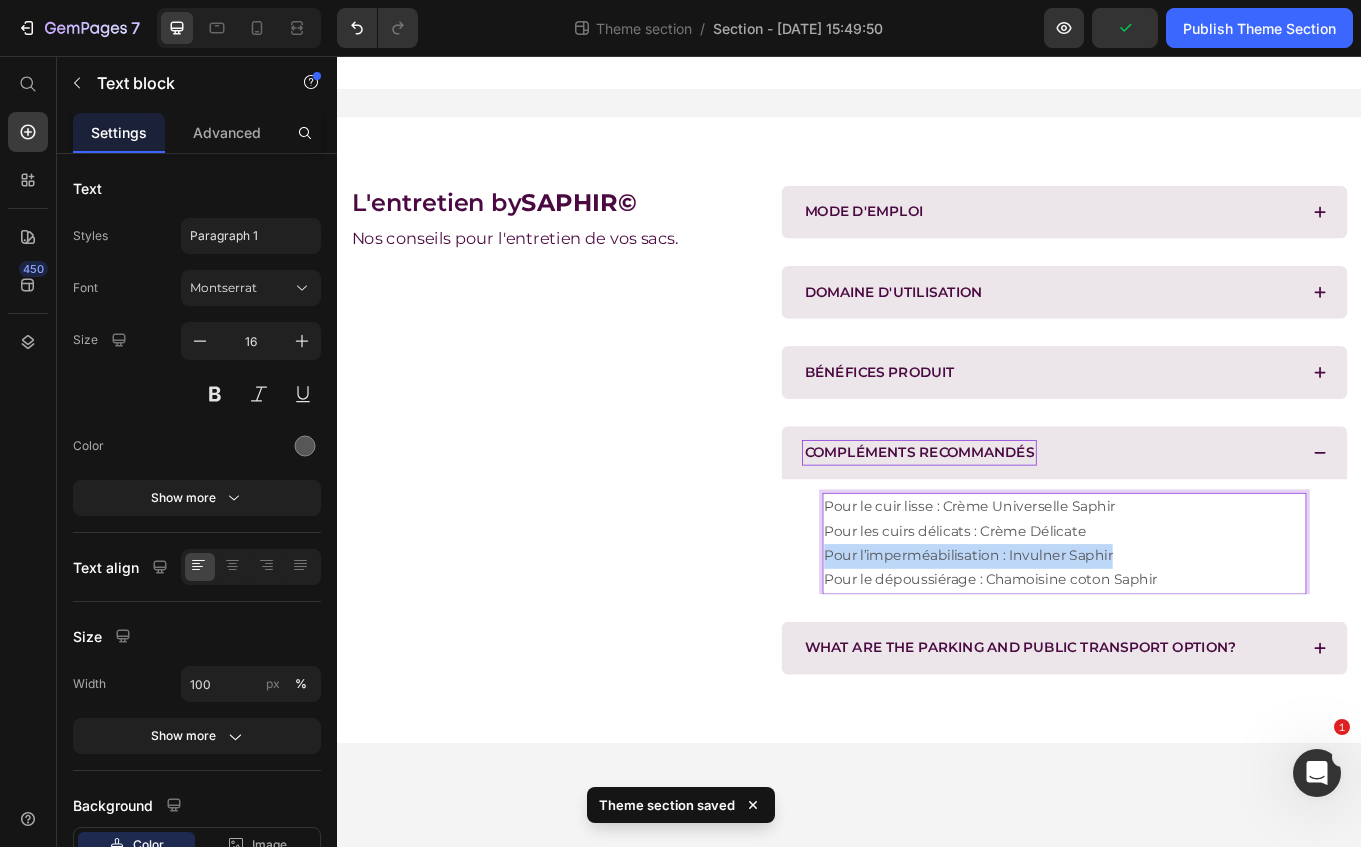 drag, startPoint x: 1254, startPoint y: 636, endPoint x: 1070, endPoint y: 630, distance: 184.0978 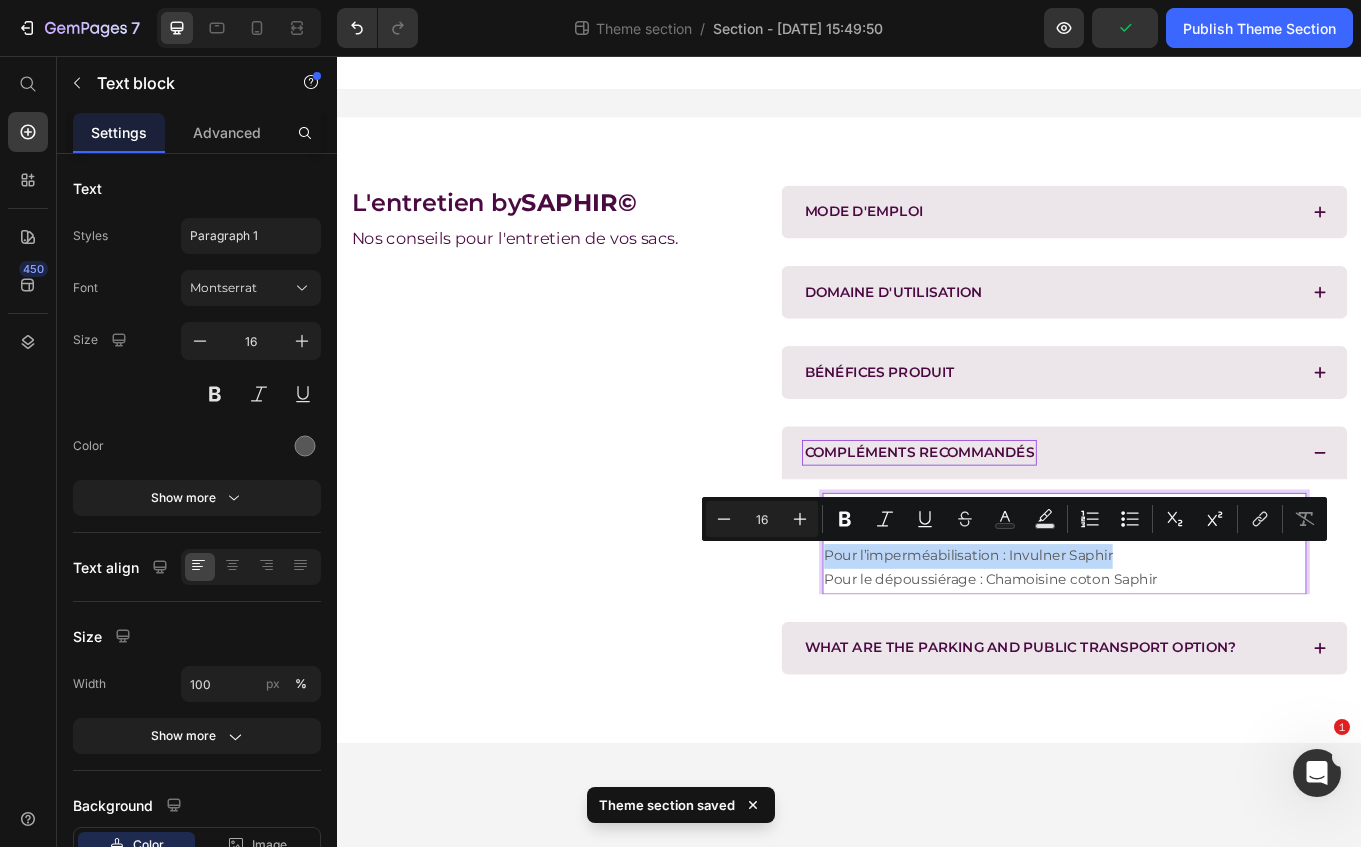 click on "Minus 16 Plus Bold Italic Underline       Strikethrough
Text Color
Text Background Color Numbered List Bulleted List Subscript Superscript       link Remove Format" at bounding box center [1014, 519] 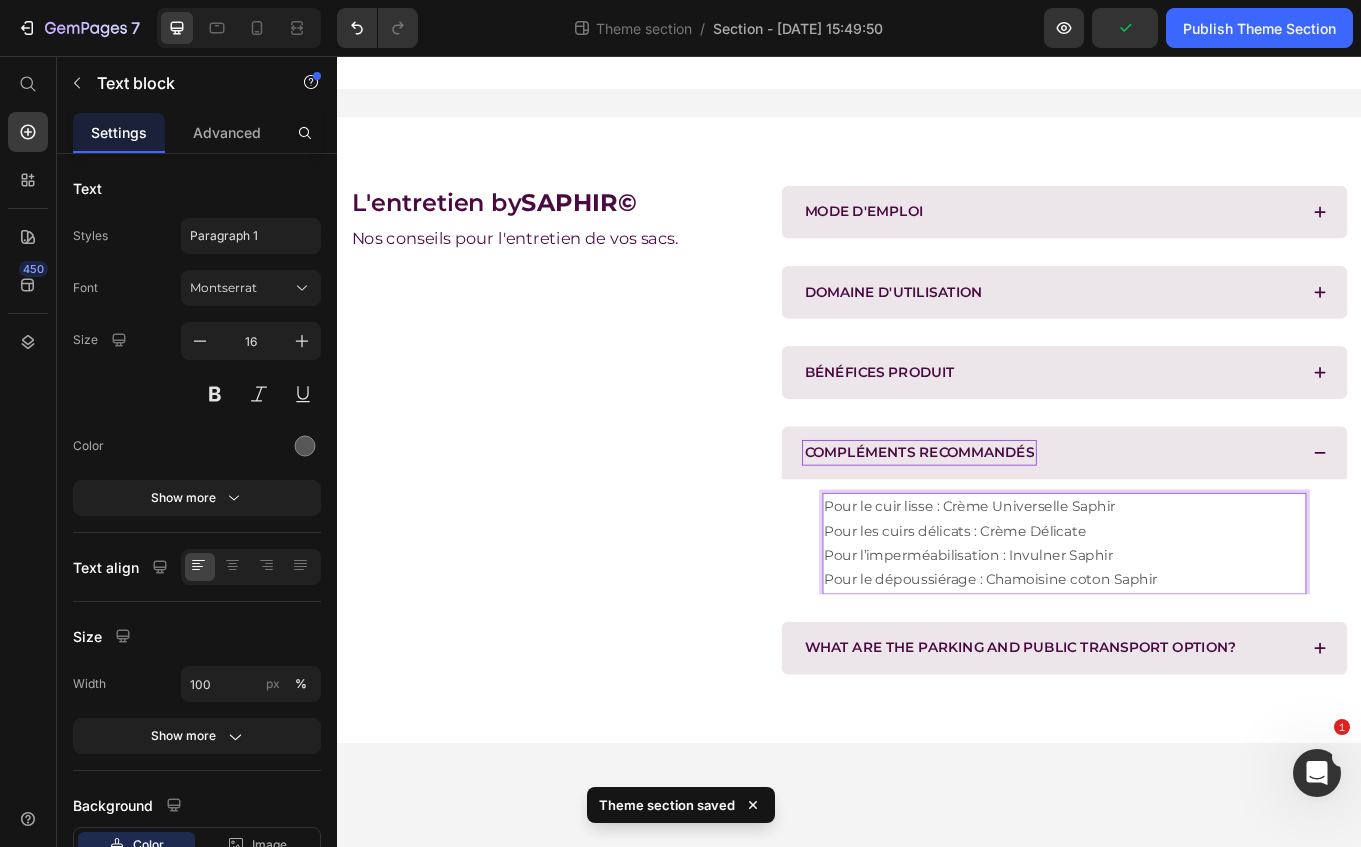 click on "Pour le cuir lisse : Crème Universelle Saphir Pour les cuirs délicats : Crème Délicate Pour l’imperméabilisation : Invulner Saphir Pour le dépoussiérage : Chamoisine coton Saphir" at bounding box center (1189, 627) 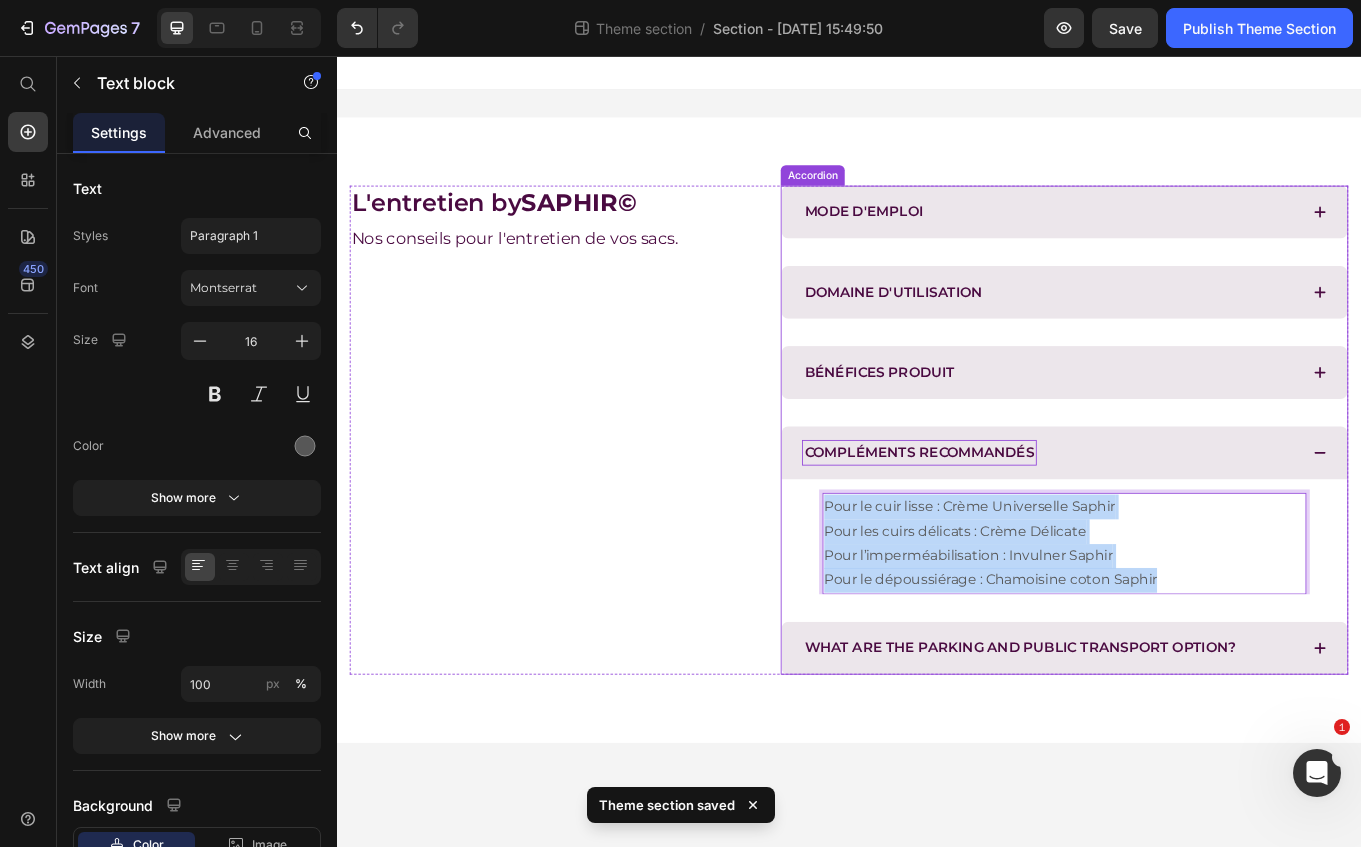 drag, startPoint x: 1143, startPoint y: 652, endPoint x: 894, endPoint y: 586, distance: 257.5985 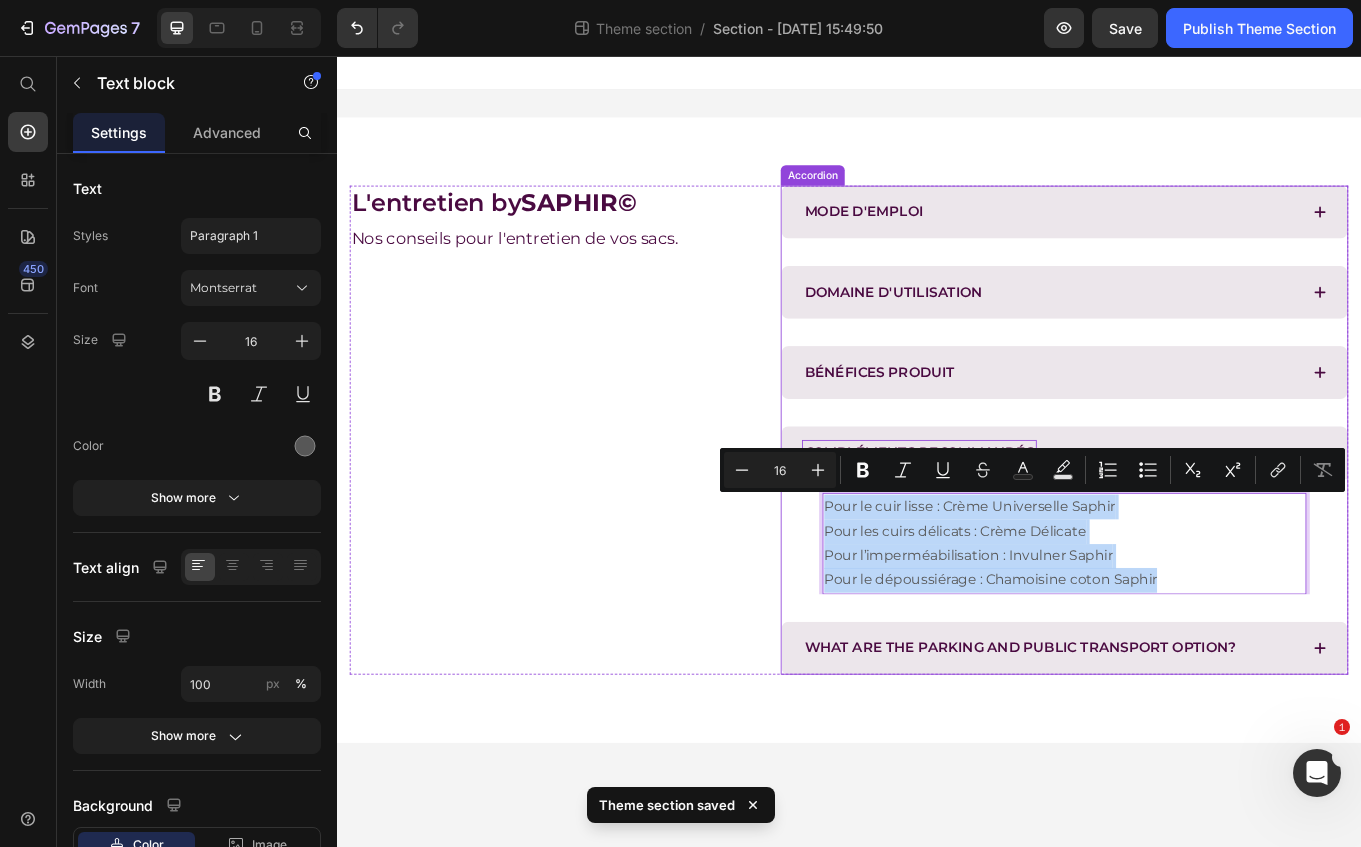 copy on "Pour le cuir lisse : Crème Universelle Saphir Pour les cuirs délicats : Crème Délicate Pour l’imperméabilisation : Invulner Saphir Pour le dépoussiérage : Chamoisine coton Saphir" 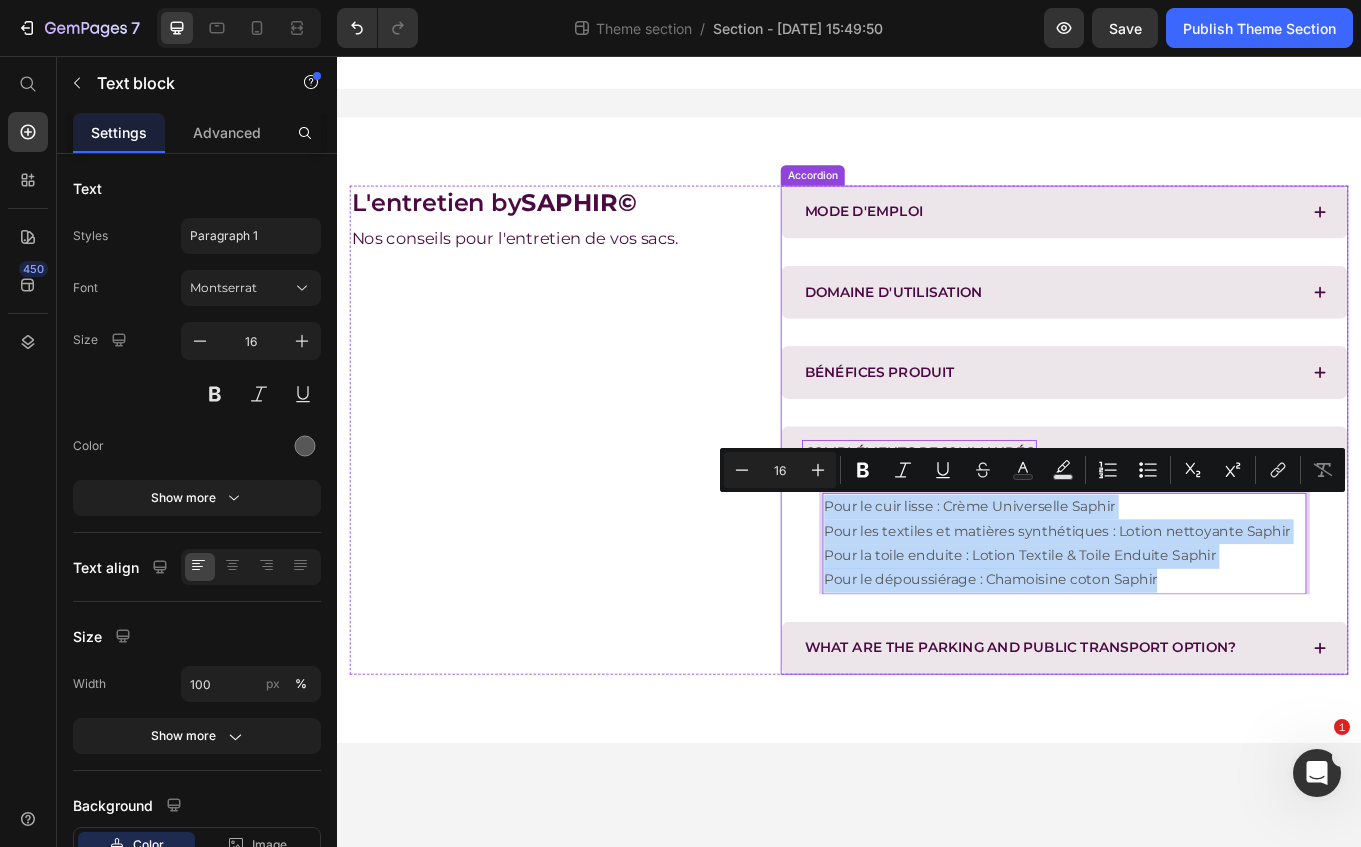 drag, startPoint x: 1312, startPoint y: 668, endPoint x: 886, endPoint y: 580, distance: 434.99426 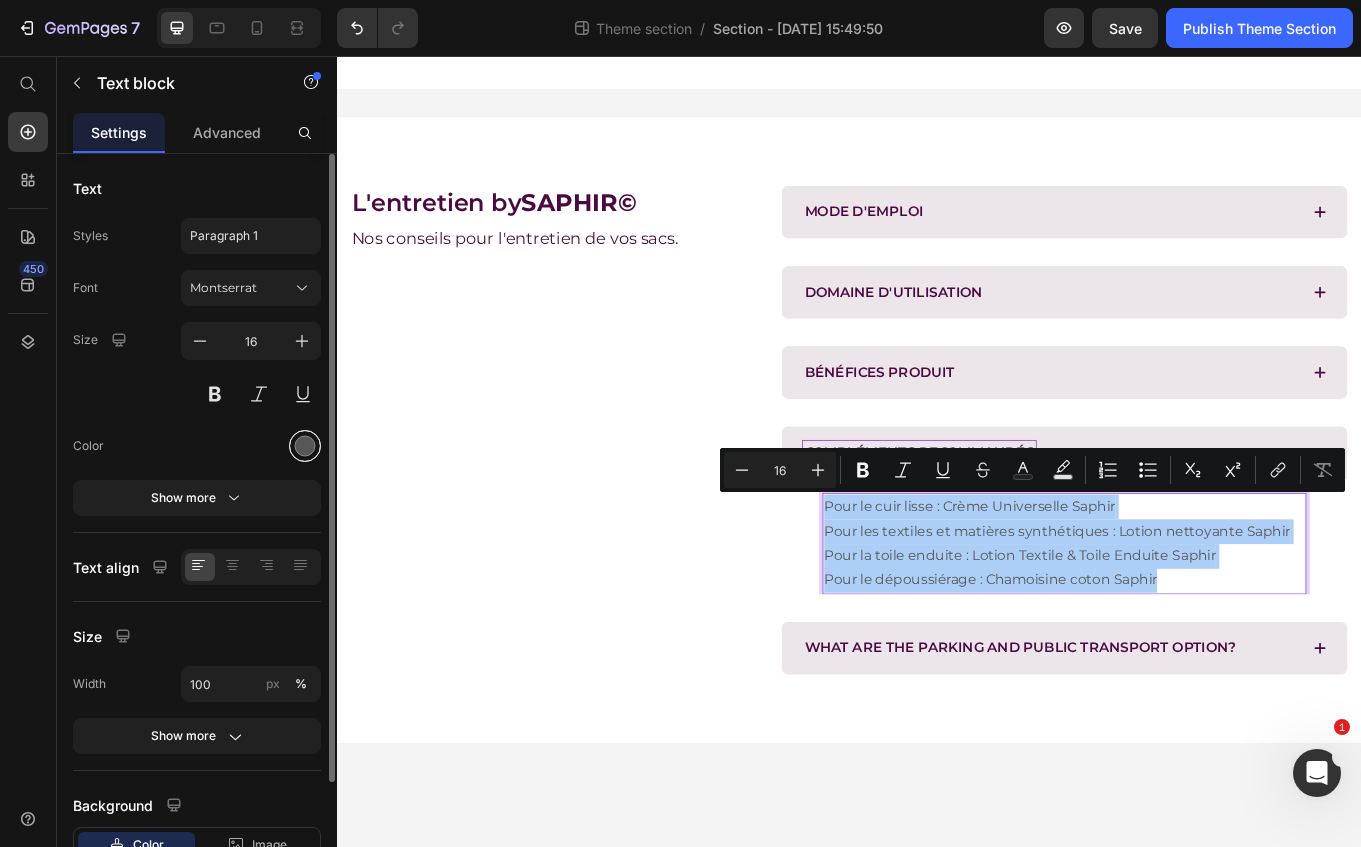 click at bounding box center [305, 446] 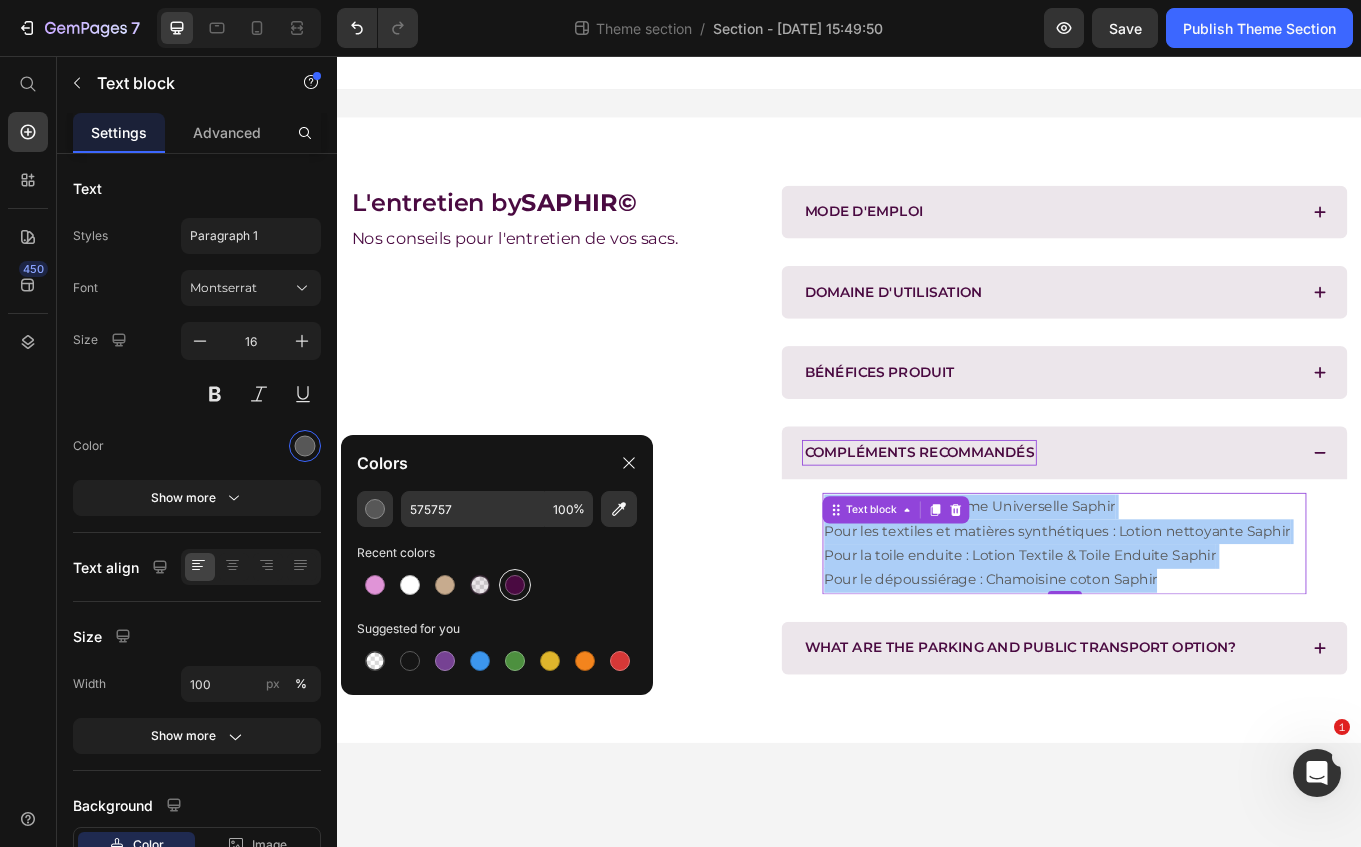 click at bounding box center [515, 585] 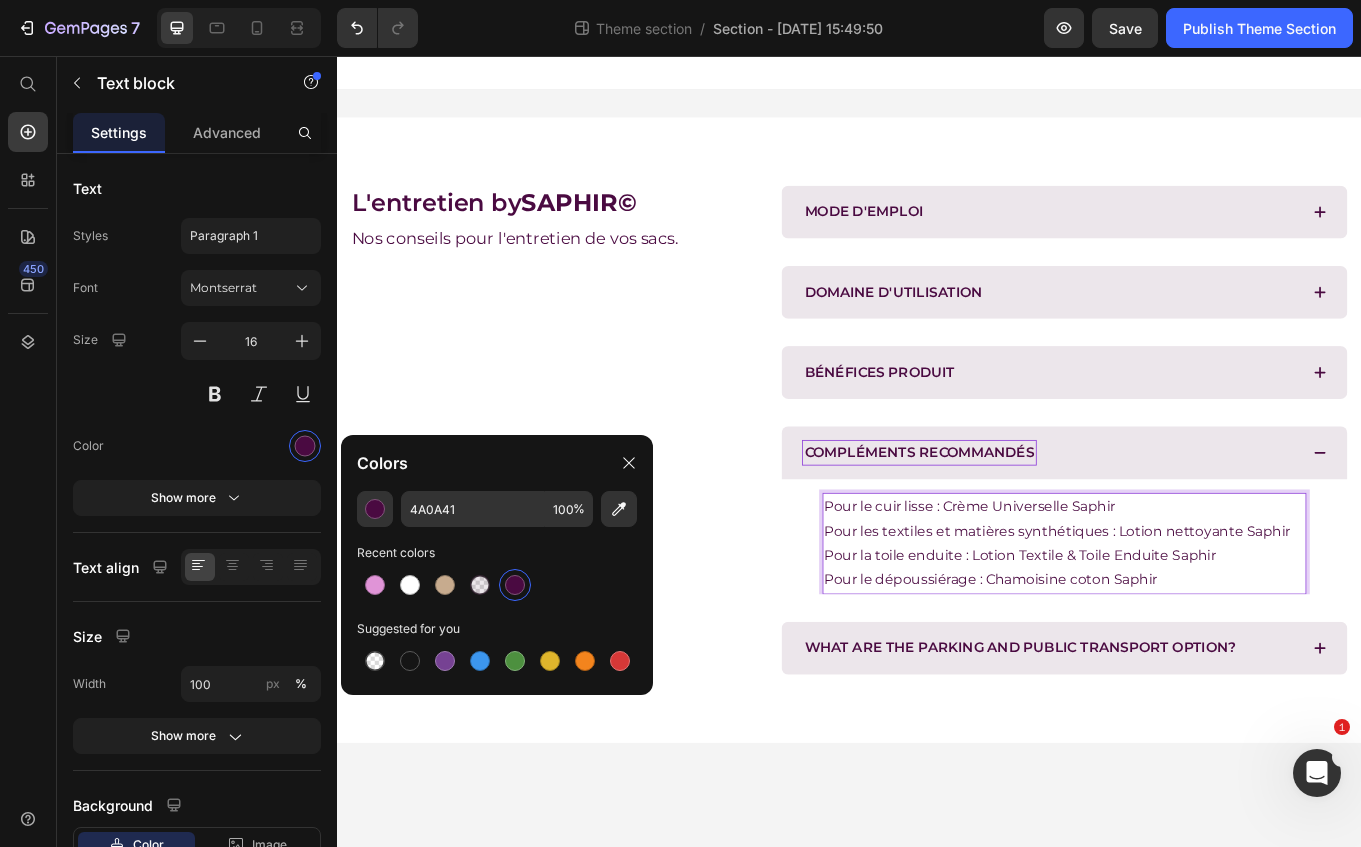 drag, startPoint x: 1431, startPoint y: 657, endPoint x: 1299, endPoint y: 652, distance: 132.09467 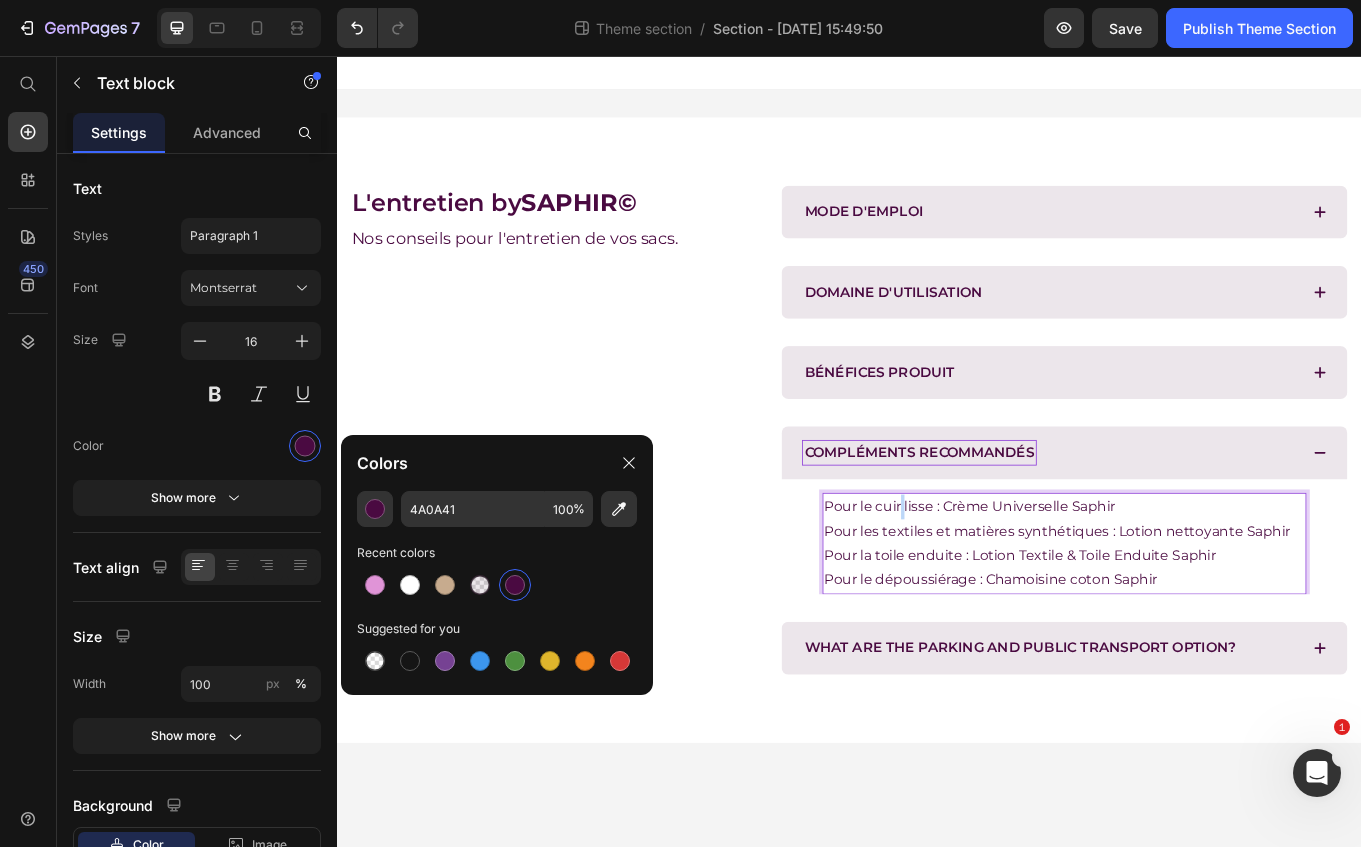 drag, startPoint x: 1002, startPoint y: 587, endPoint x: 1021, endPoint y: 586, distance: 19.026299 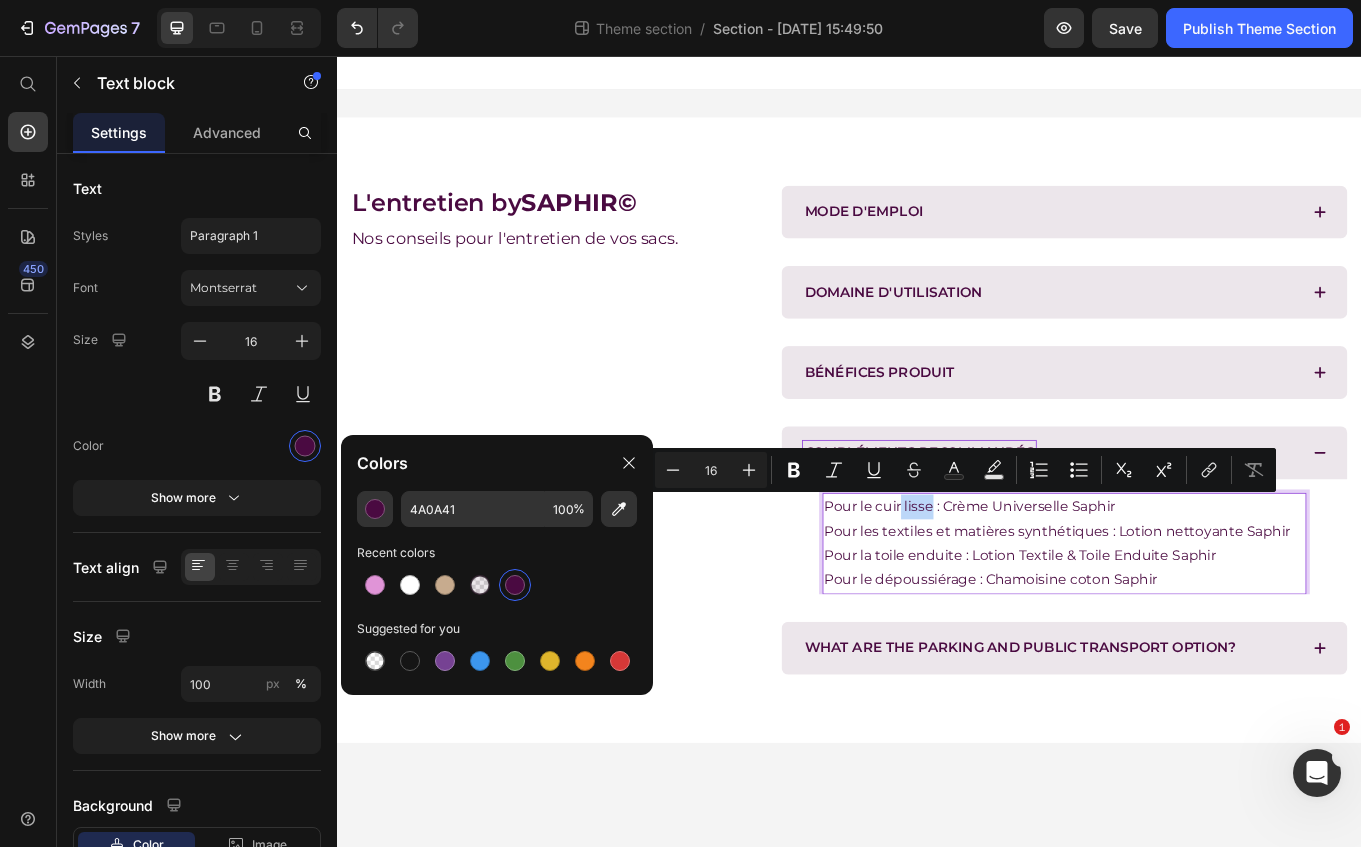 click on "Pour le cuir lisse : Crème Universelle Saphir Pour les textiles et matières synthétiques : Lotion nettoyante Saphir Pour la toile enduite : Lotion Textile & Toile Enduite Saphir Pour le dépoussiérage : Chamoisine coton Saphir" at bounding box center (1189, 627) 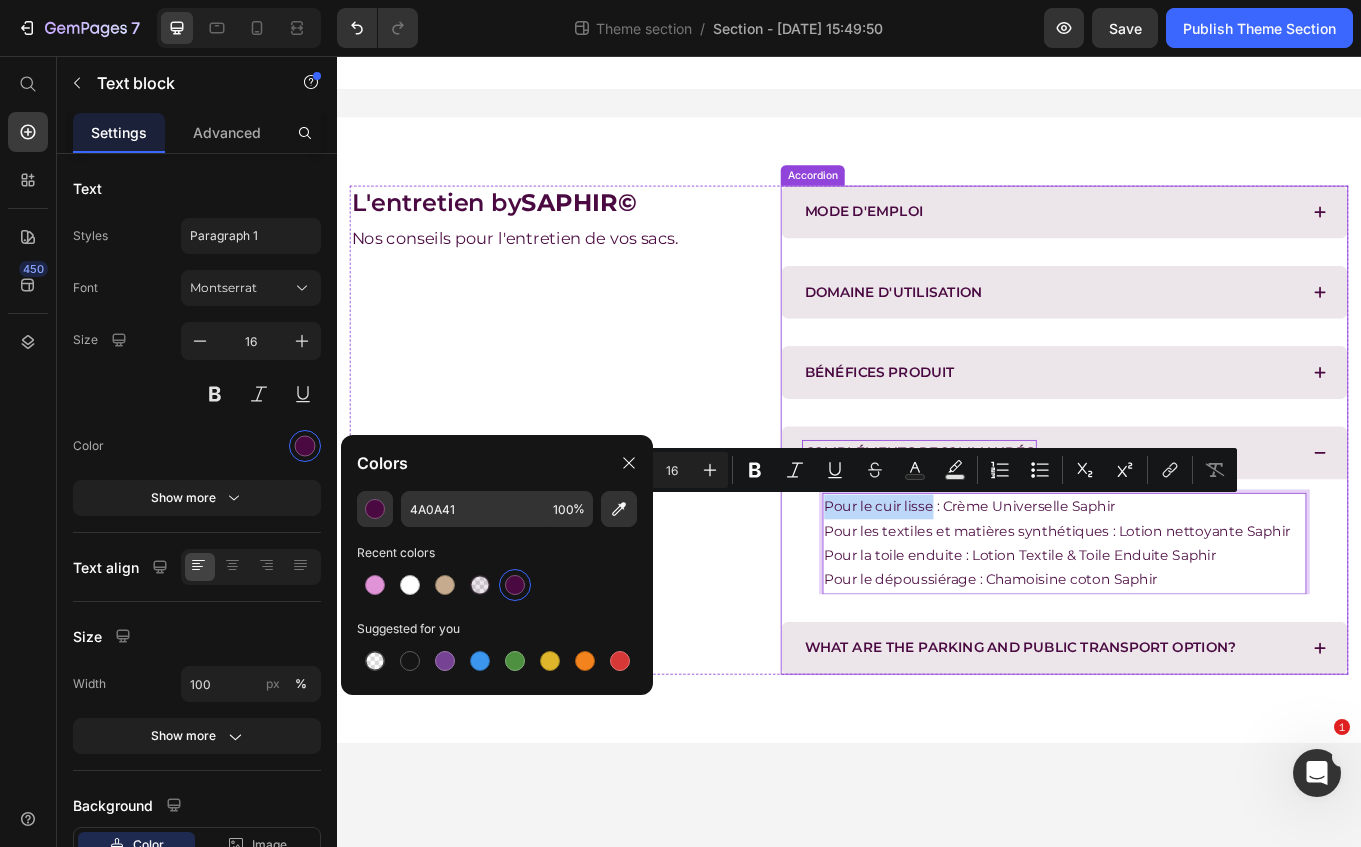 drag, startPoint x: 1037, startPoint y: 586, endPoint x: 904, endPoint y: 587, distance: 133.00375 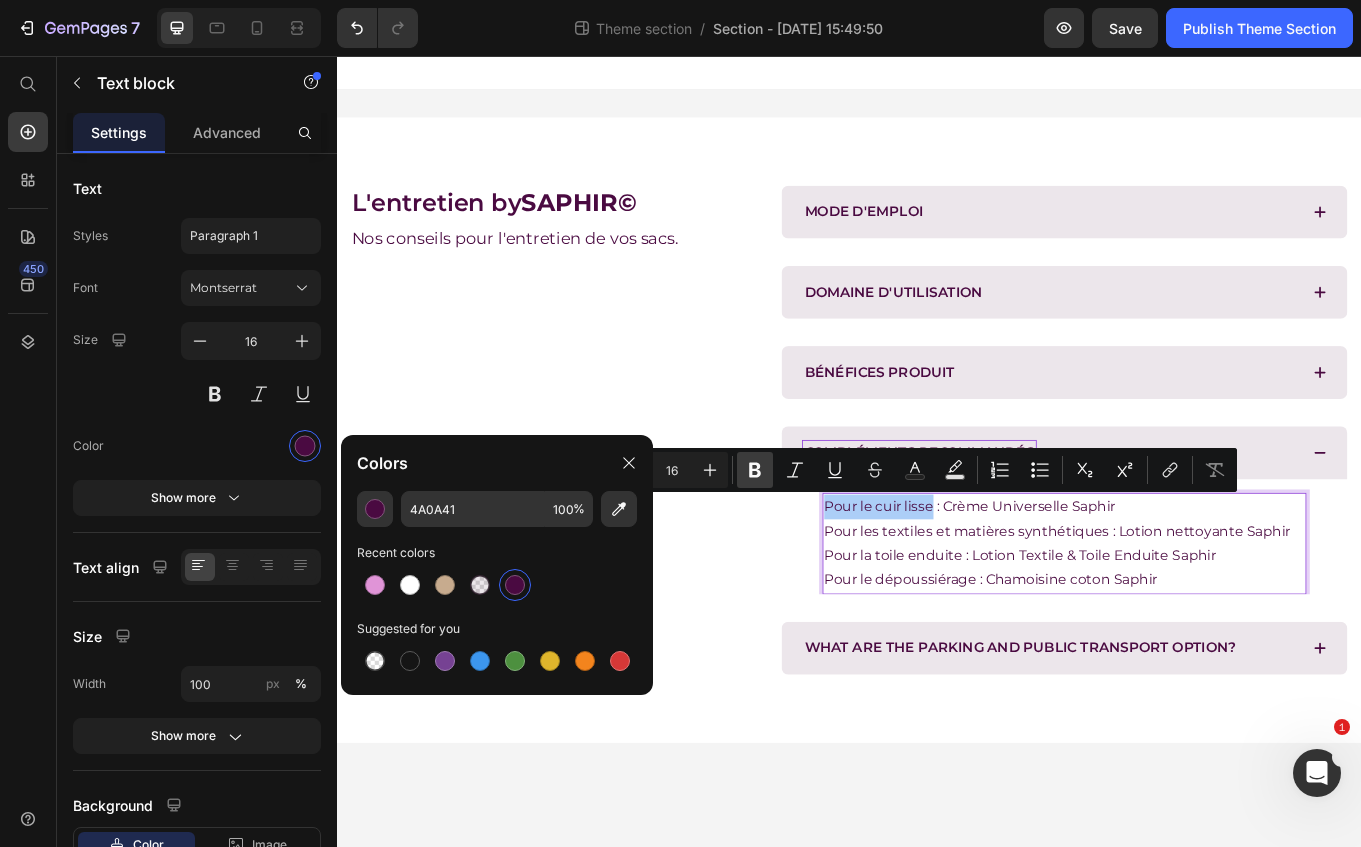 click on "Bold" at bounding box center [755, 470] 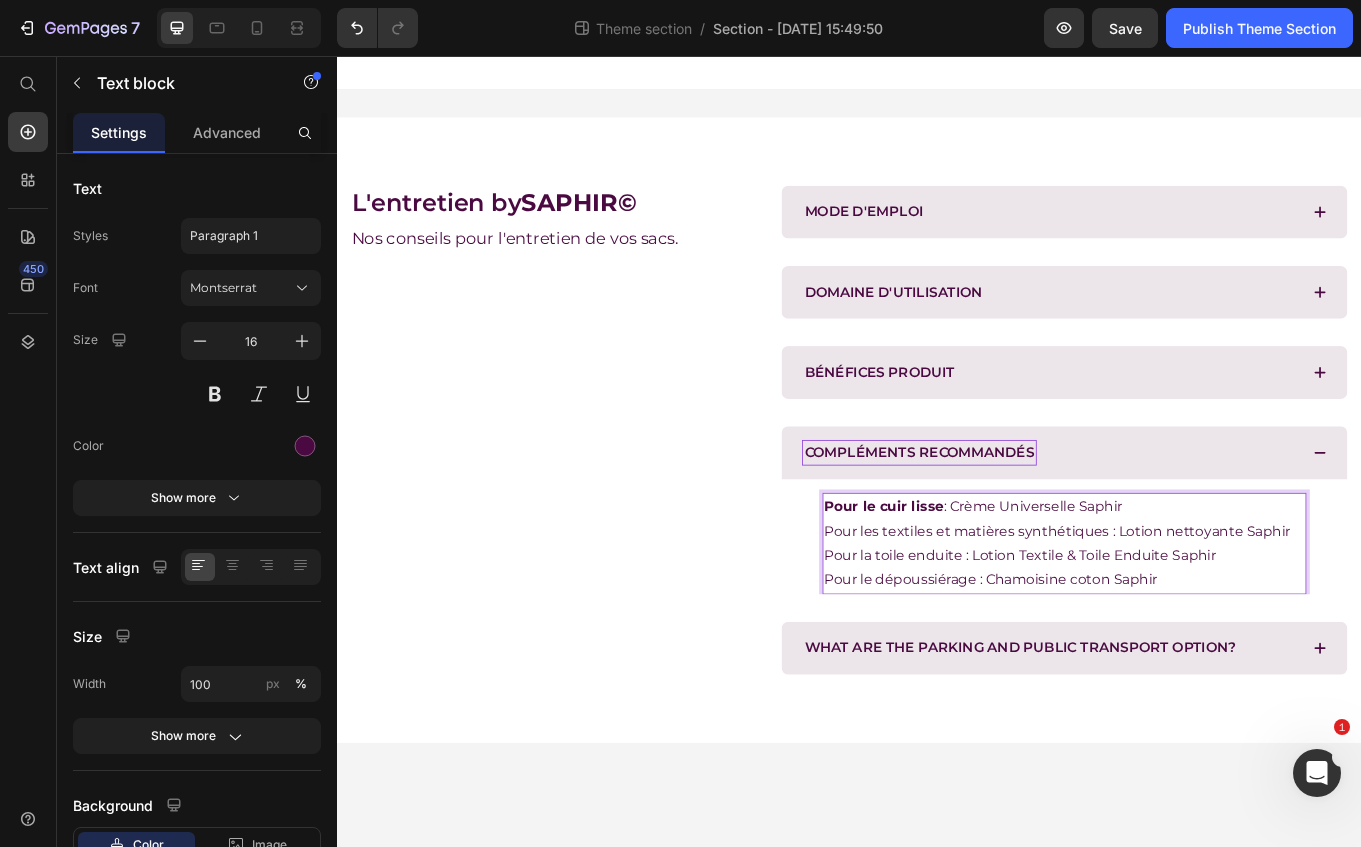 drag, startPoint x: 1010, startPoint y: 611, endPoint x: 1043, endPoint y: 613, distance: 33.06055 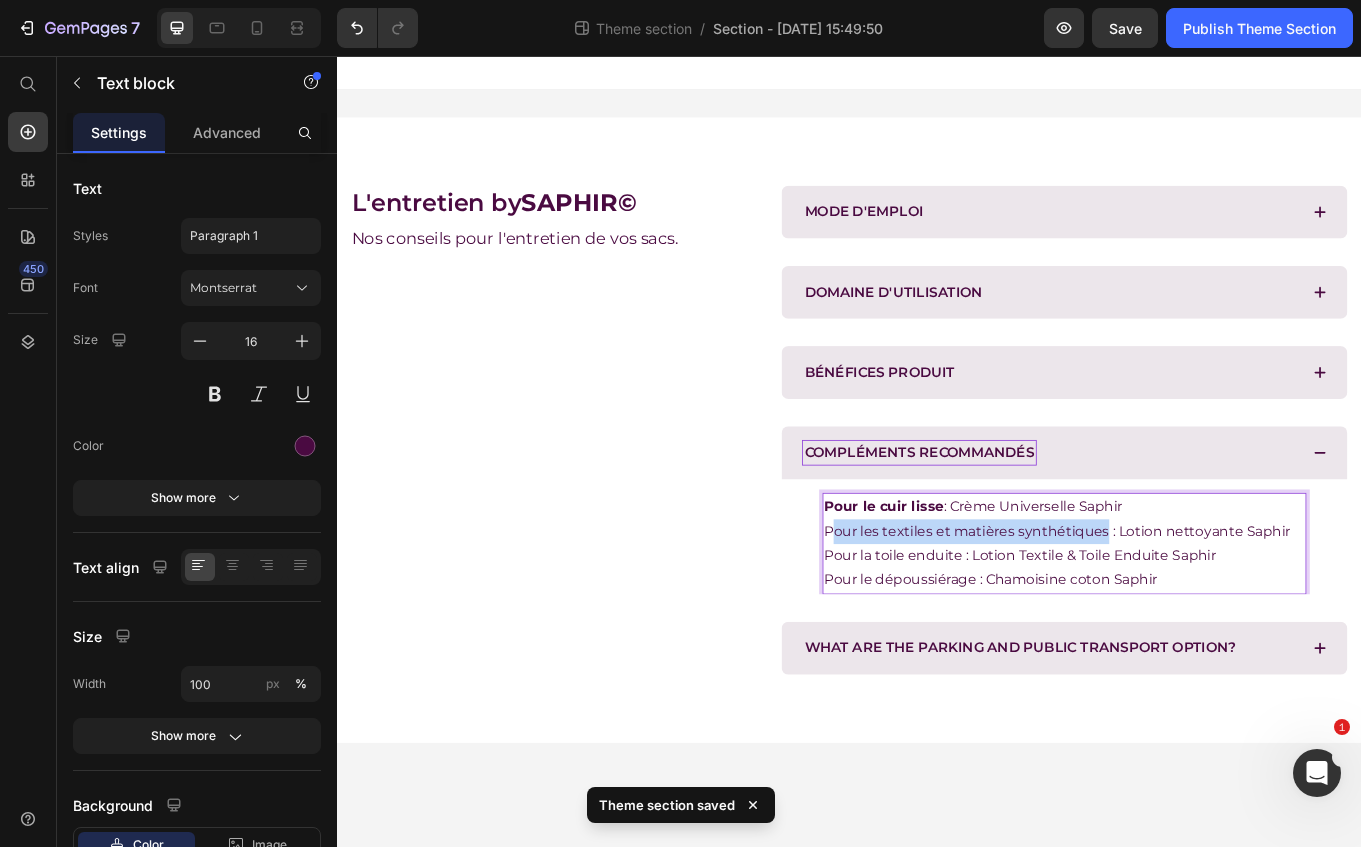 drag, startPoint x: 1235, startPoint y: 614, endPoint x: 913, endPoint y: 612, distance: 322.00623 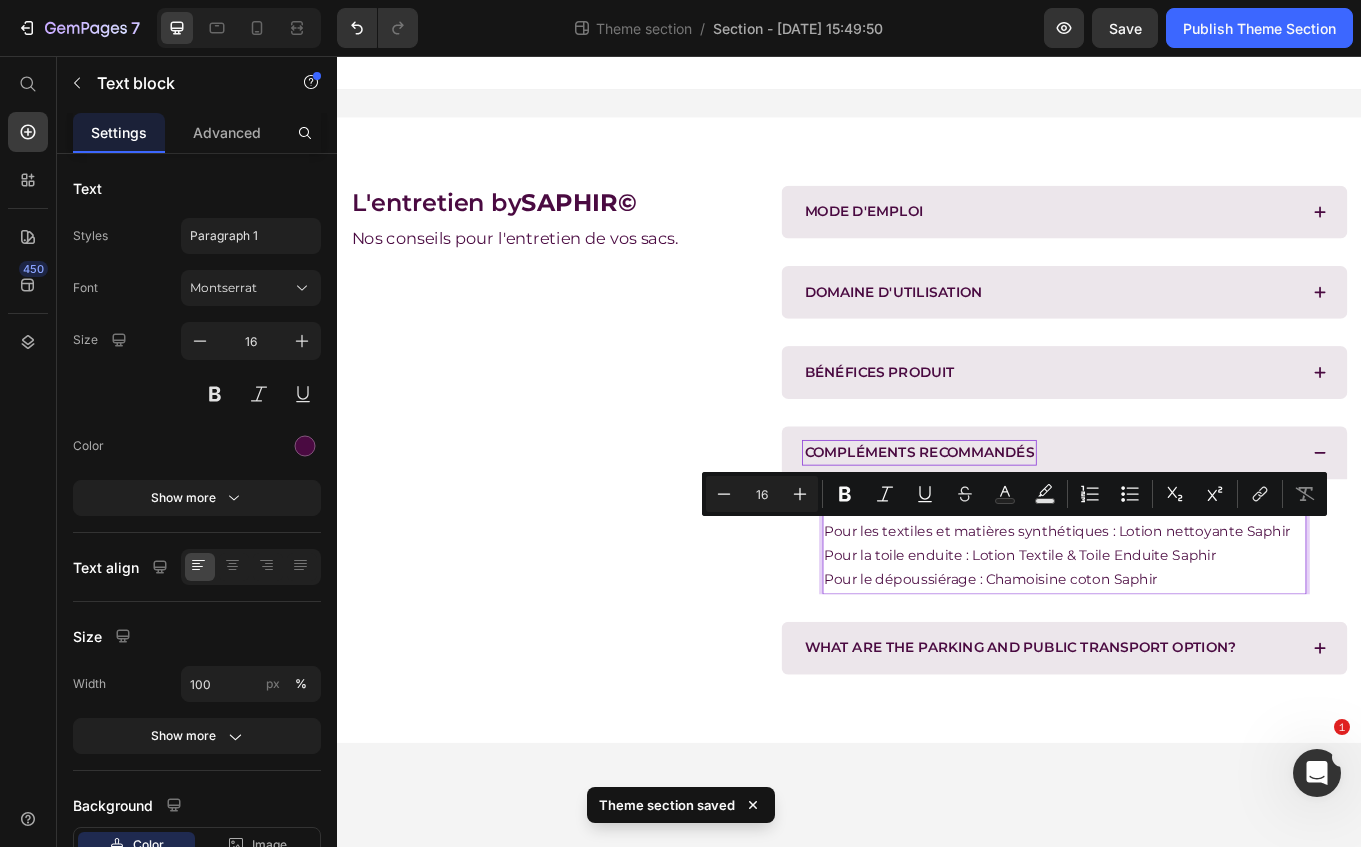 click on "Pour le cuir lisse  : Crème Universelle Saphir Pour les textiles et matières synthétiques : Lotion nettoyante Saphir Pour la toile enduite : Lotion Textile & Toile Enduite Saphir Pour le dépoussiérage : Chamoisine coton Saphir" at bounding box center (1189, 627) 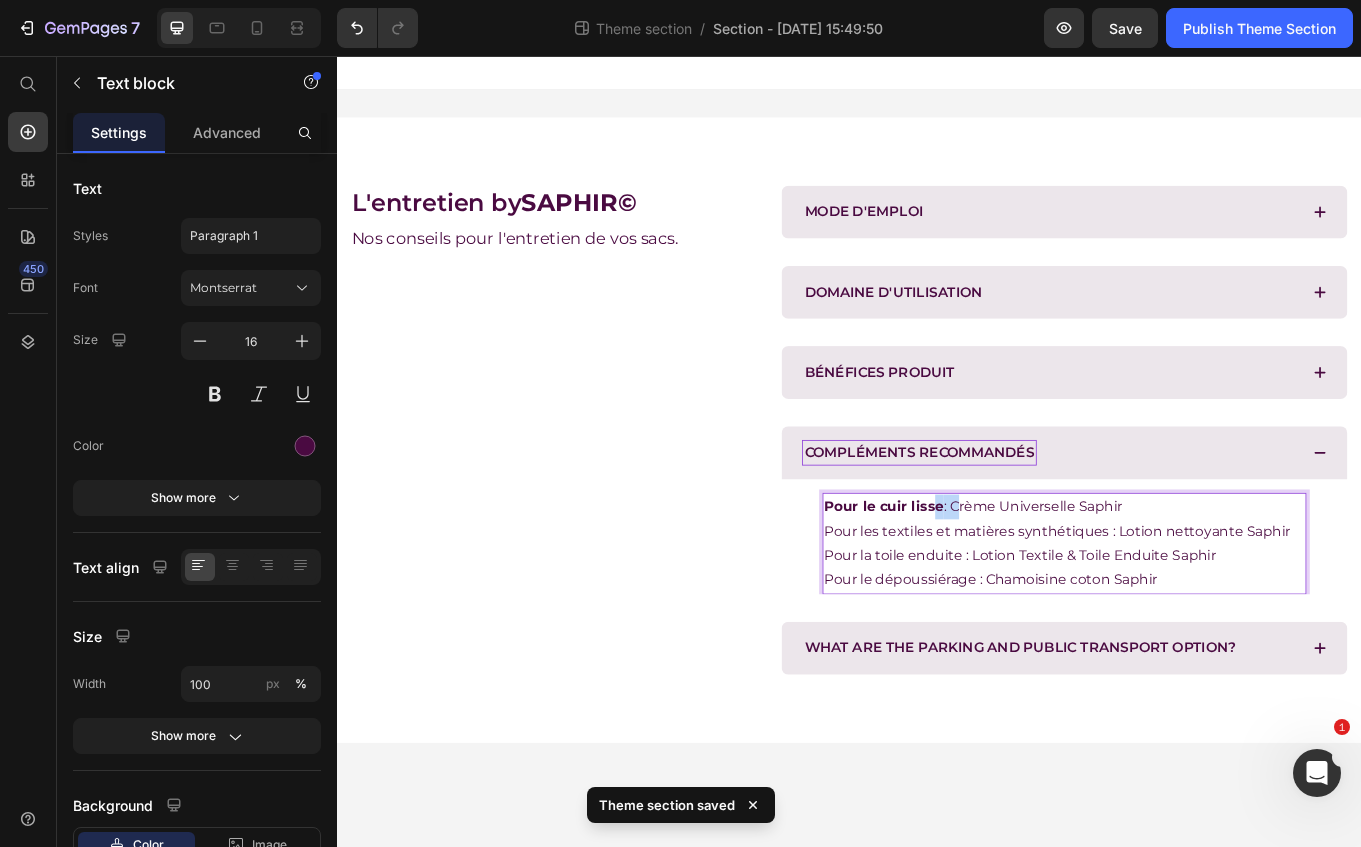 drag, startPoint x: 1055, startPoint y: 588, endPoint x: 1034, endPoint y: 588, distance: 21 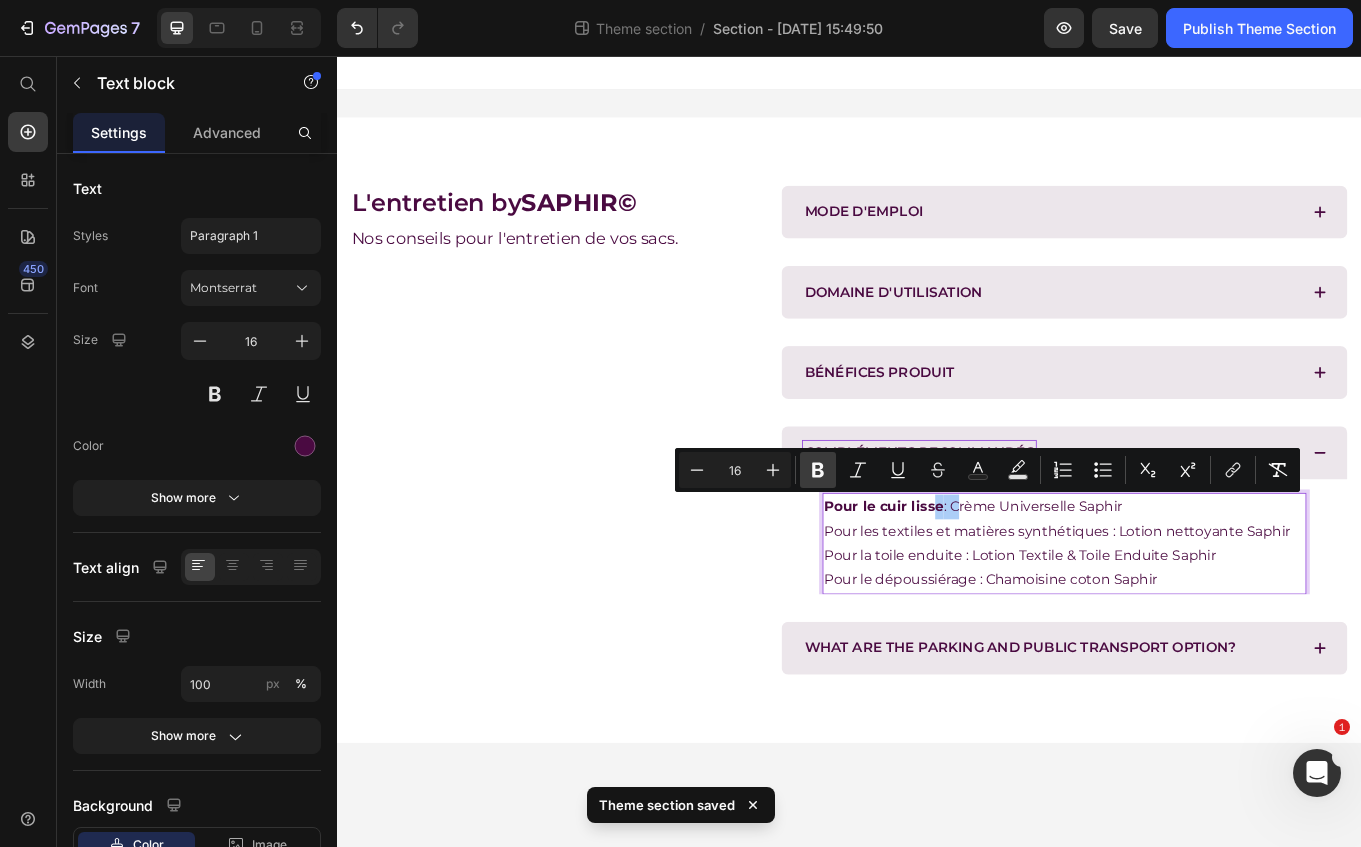 click 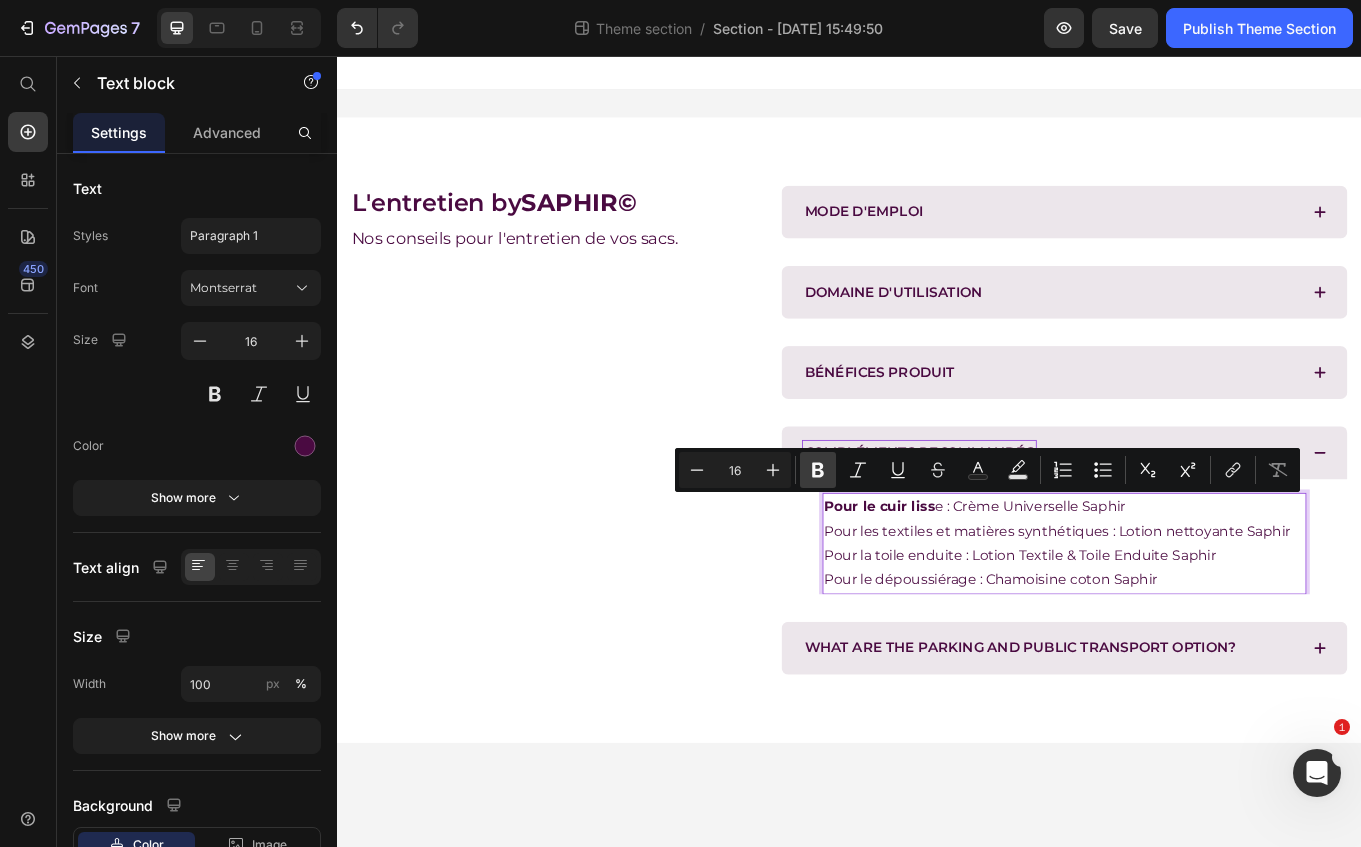 click 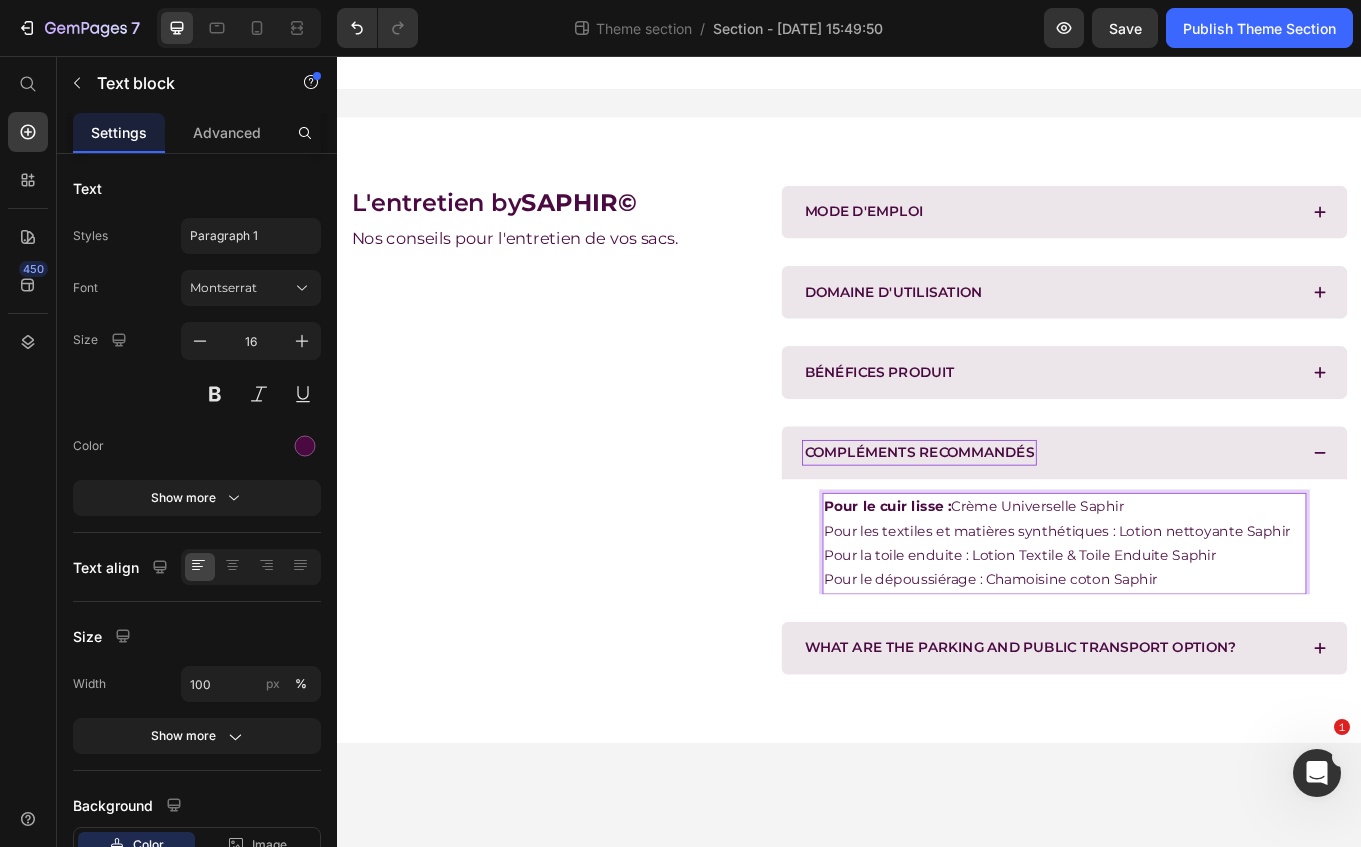 click on "Pour le cuir lisse :  Crème Universelle Saphir Pour les textiles et matières synthétiques : Lotion nettoyante Saphir Pour la toile enduite : Lotion Textile & Toile Enduite Saphir Pour le dépoussiérage : Chamoisine coton Saphir" at bounding box center (1189, 627) 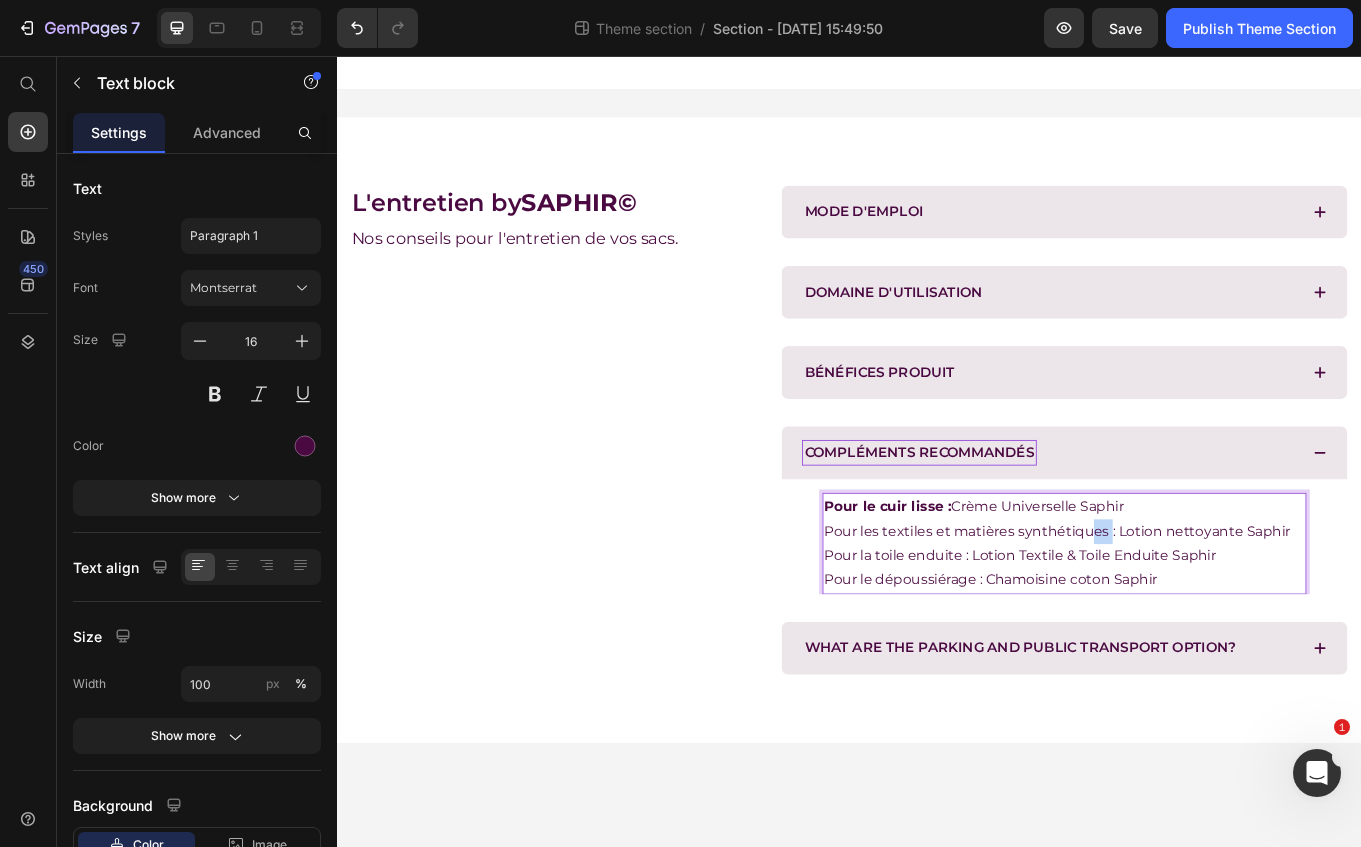 click on "Pour le cuir lisse :  Crème Universelle Saphir Pour les textiles et matières synthétiques : Lotion nettoyante Saphir Pour la toile enduite : Lotion Textile & Toile Enduite Saphir Pour le dépoussiérage : Chamoisine coton Saphir" at bounding box center [1189, 627] 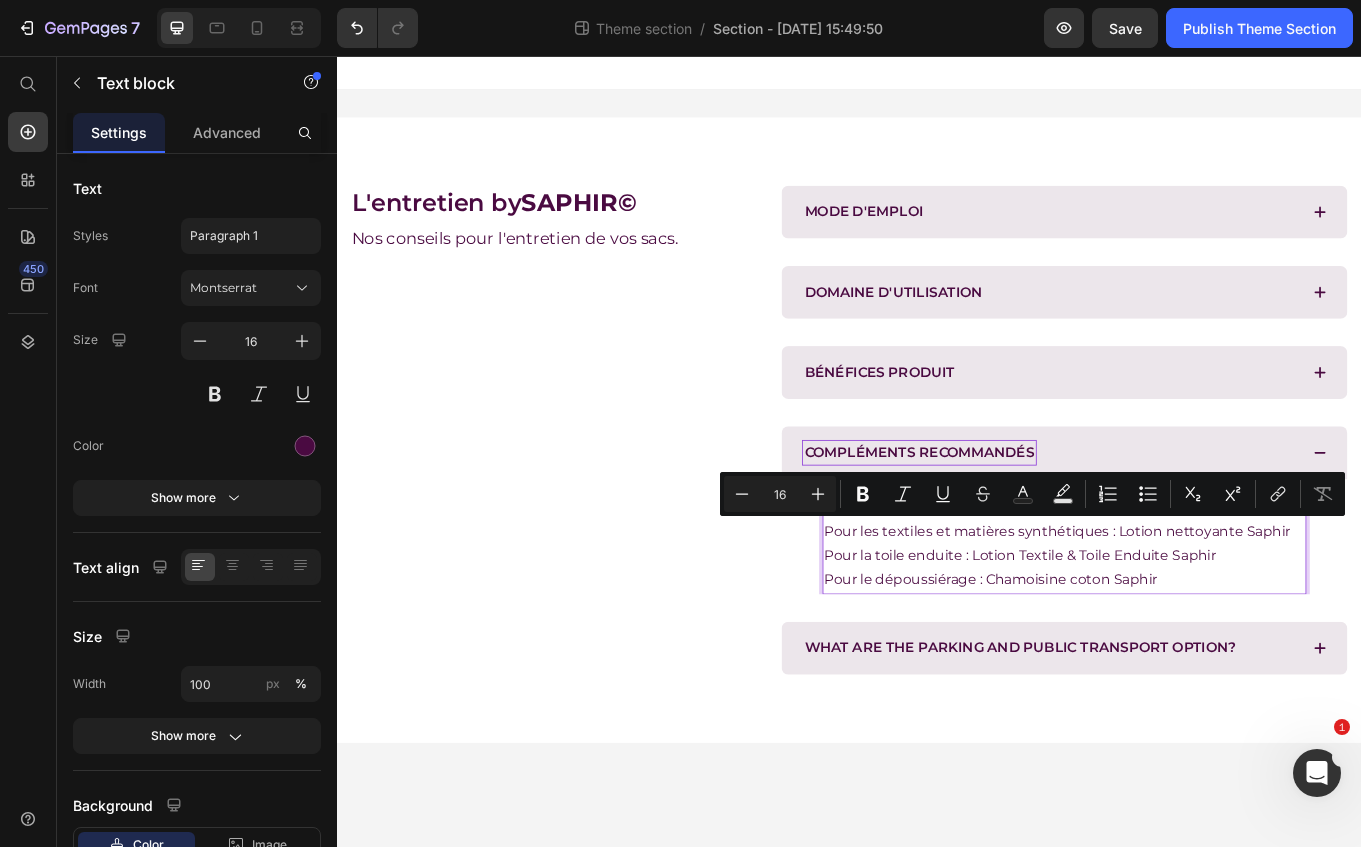 click on "Pour le cuir lisse :  Crème Universelle Saphir Pour les textiles et matières synthétiques : Lotion nettoyante Saphir Pour la toile enduite : Lotion Textile & Toile Enduite Saphir Pour le dépoussiérage : Chamoisine coton Saphir" at bounding box center (1189, 627) 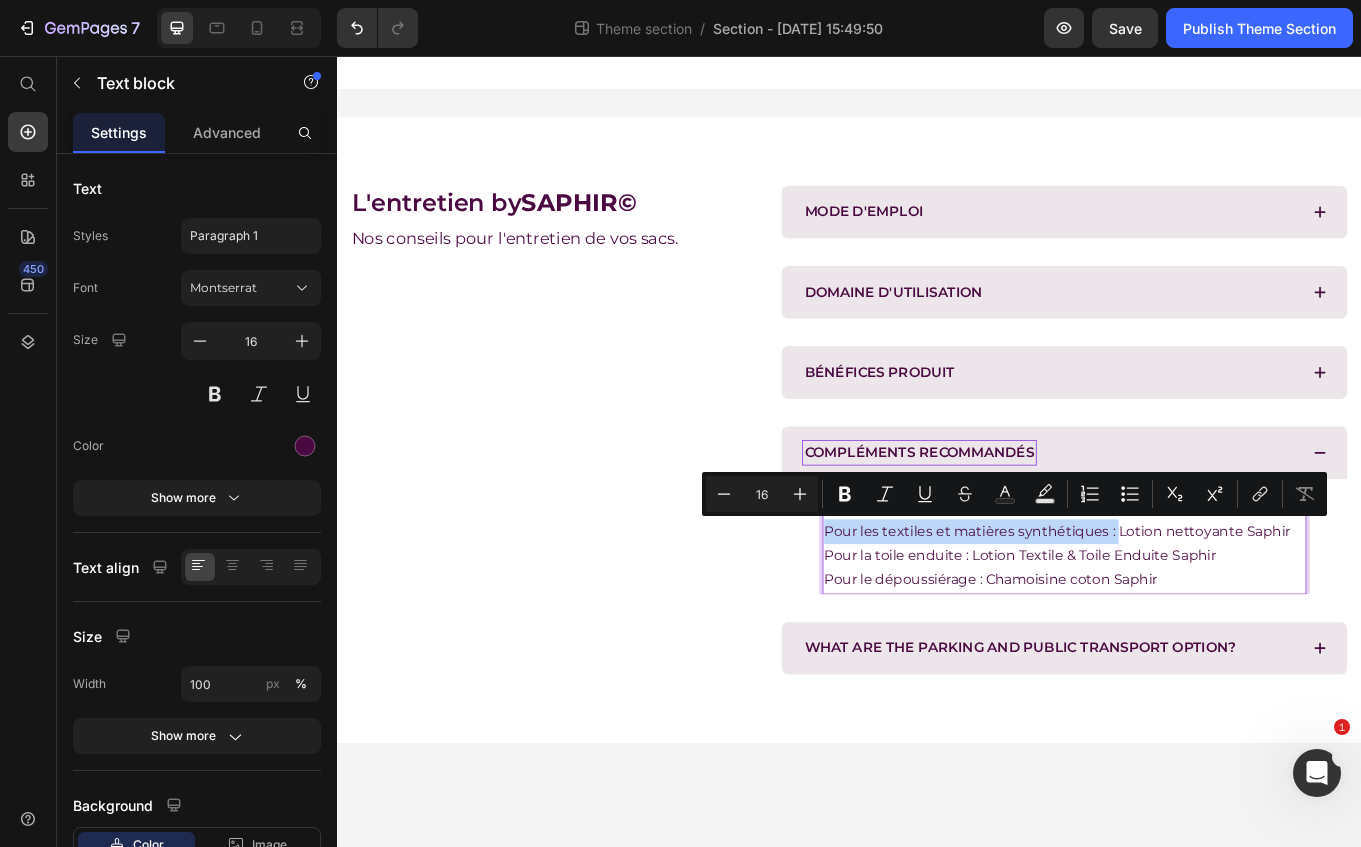 drag, startPoint x: 1247, startPoint y: 618, endPoint x: 911, endPoint y: 616, distance: 336.00595 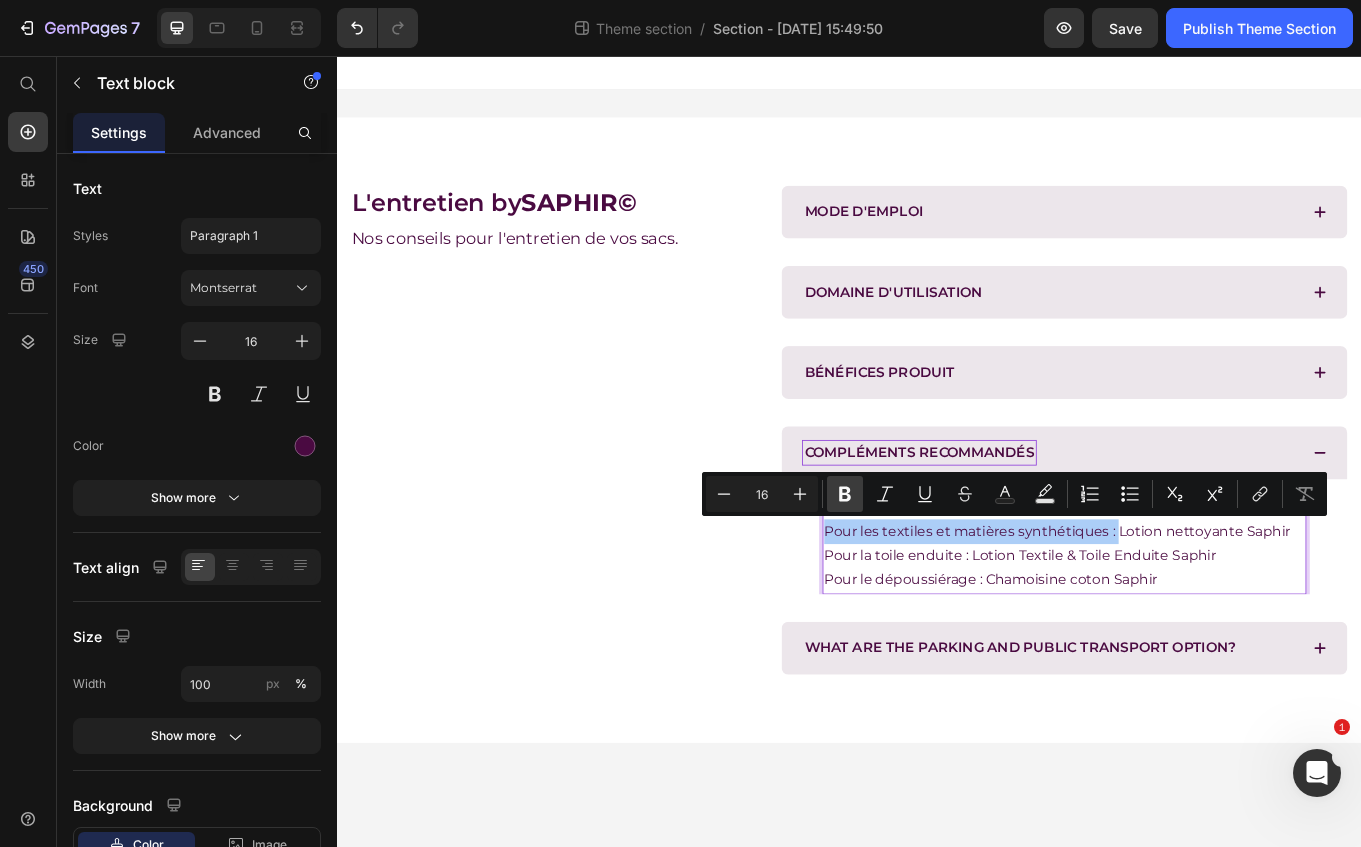 click on "Bold" at bounding box center [845, 494] 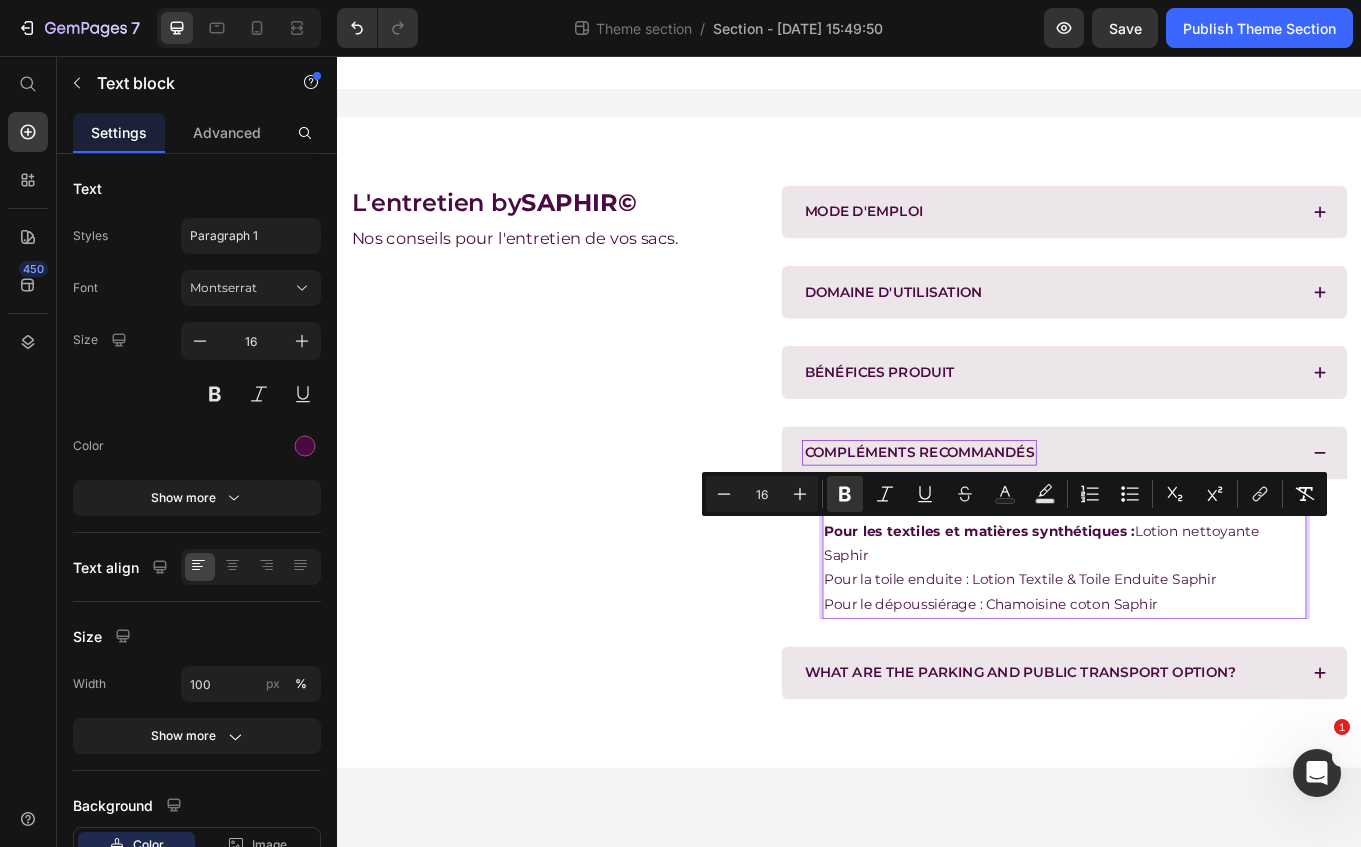 drag, startPoint x: 1250, startPoint y: 674, endPoint x: 1202, endPoint y: 649, distance: 54.120235 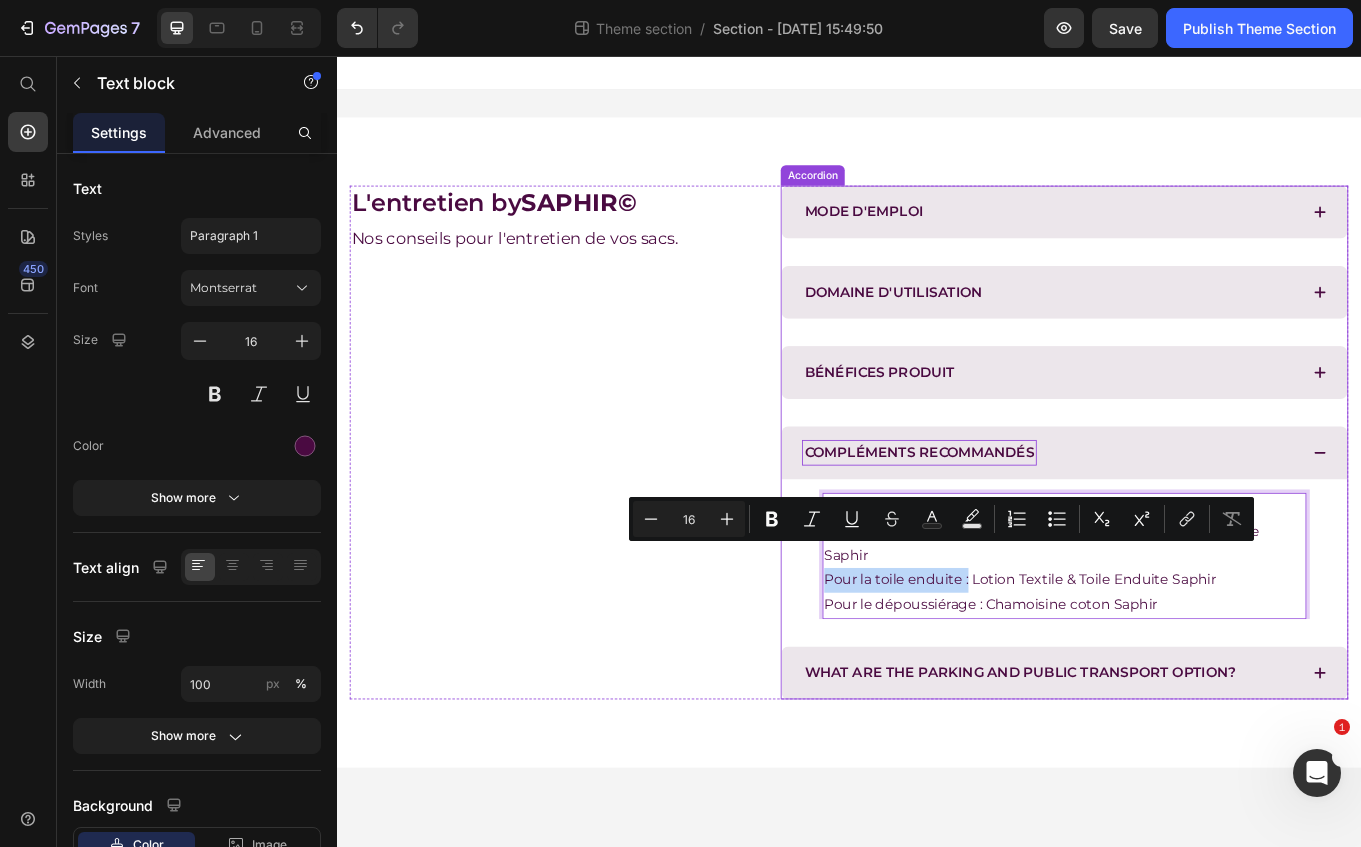drag, startPoint x: 1078, startPoint y: 642, endPoint x: 901, endPoint y: 638, distance: 177.0452 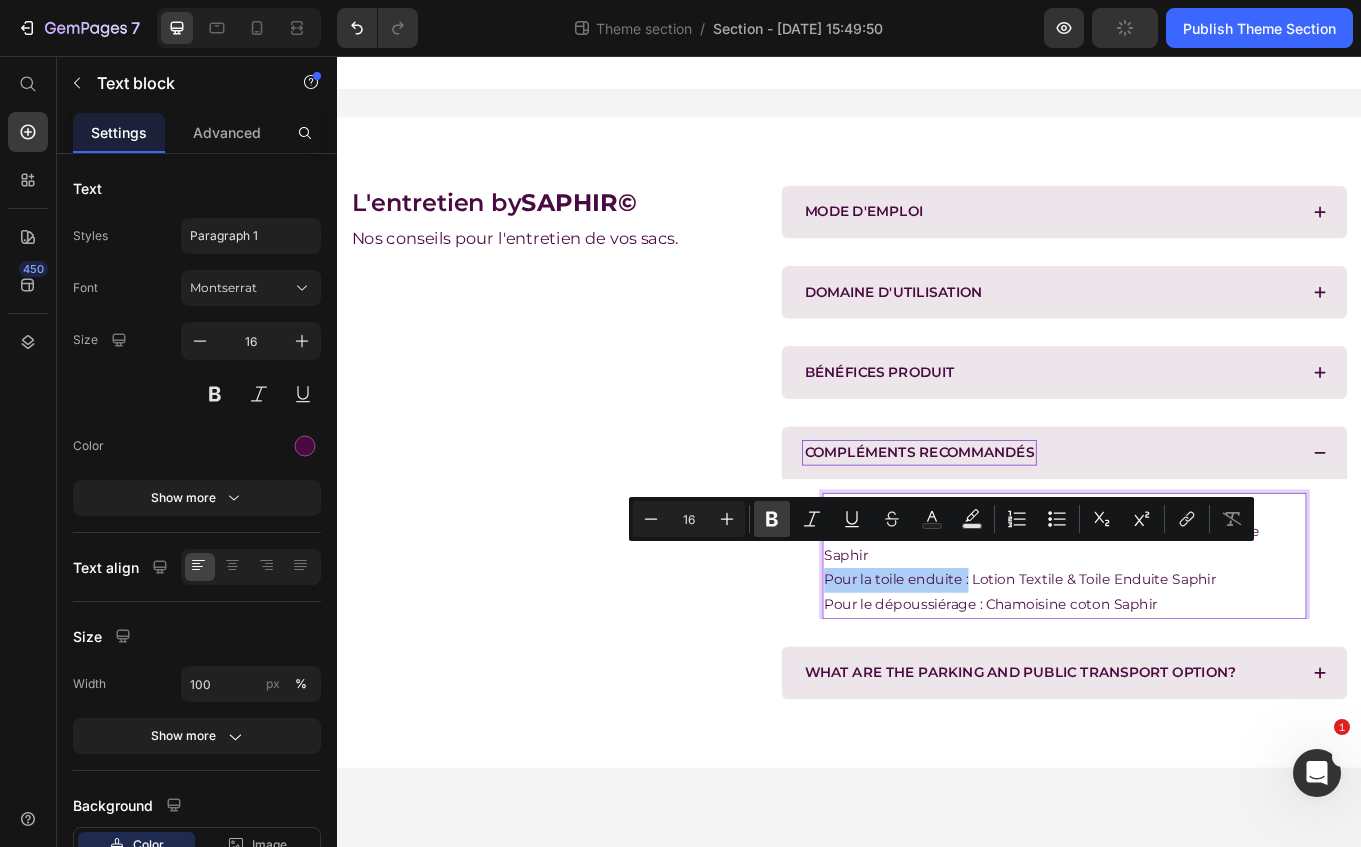 click 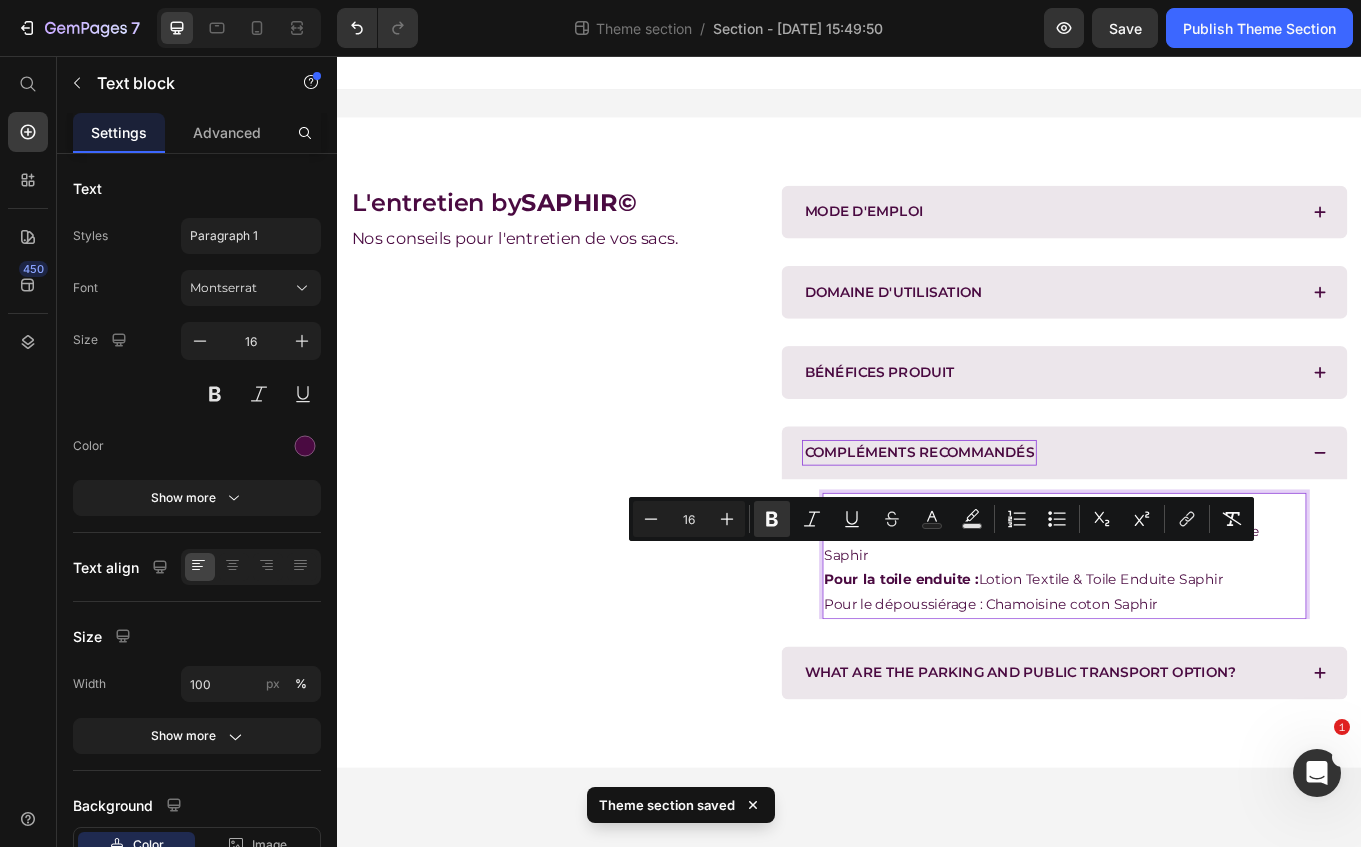 drag, startPoint x: 1075, startPoint y: 664, endPoint x: 1088, endPoint y: 667, distance: 13.341664 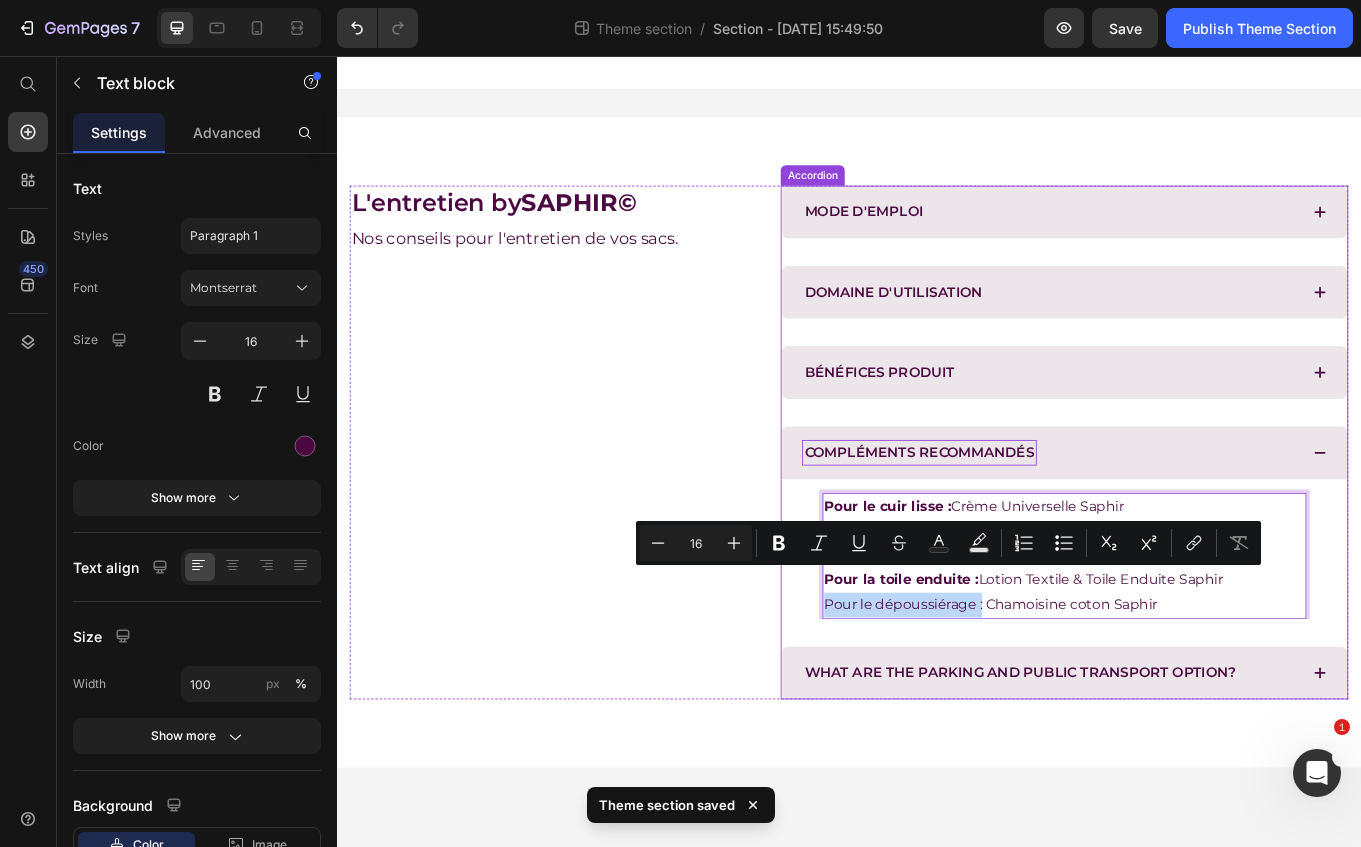 drag, startPoint x: 1094, startPoint y: 671, endPoint x: 905, endPoint y: 669, distance: 189.01057 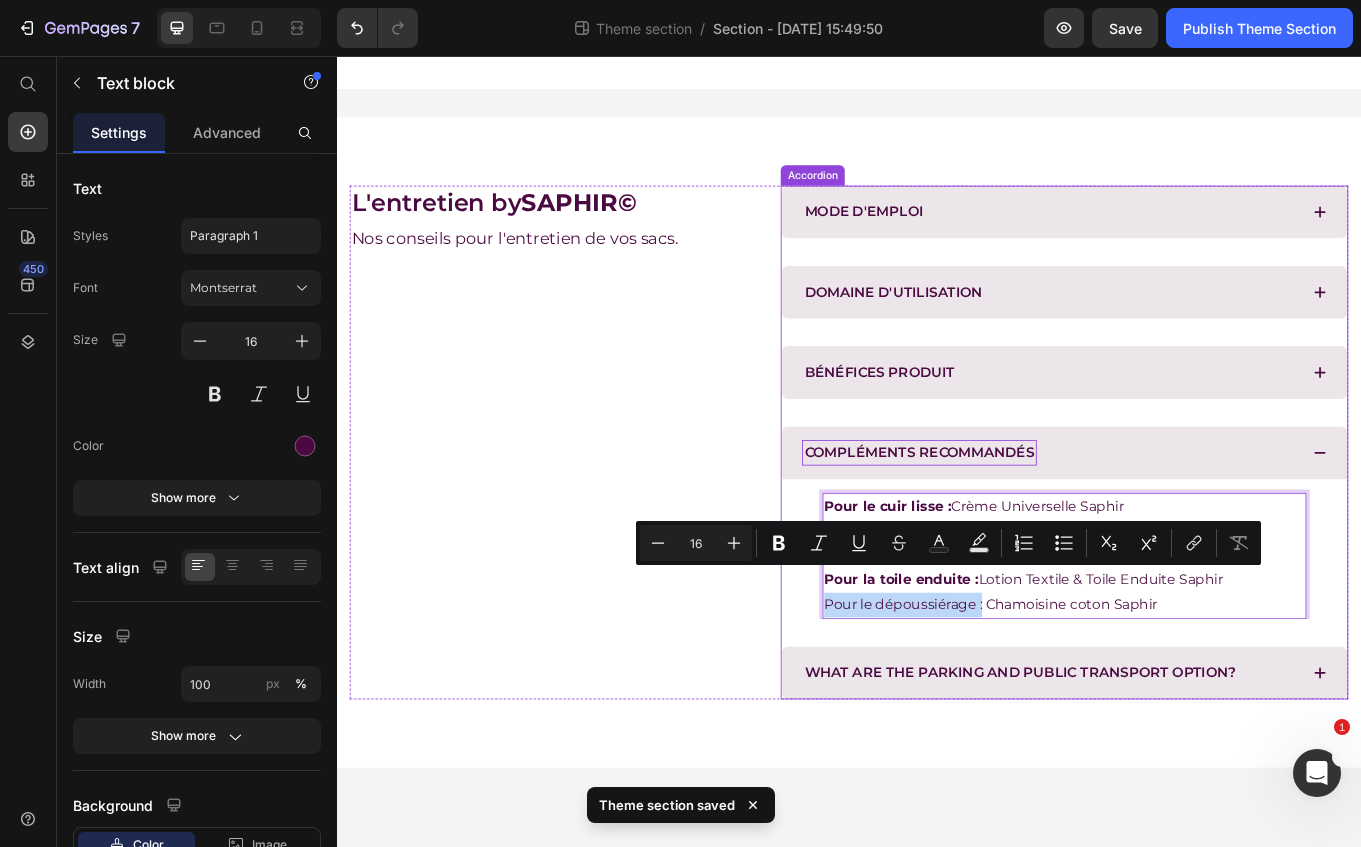 click on "Pour le cuir lisse :  Crème Universelle Saphir Pour les textiles et matières synthétiques :  Lotion nettoyante Saphir Pour la toile enduite :  Lotion Textile & Toile Enduite Saphir Pour le dépoussiérage : Chamoisine coton Saphir Text block   0" at bounding box center [1189, 634] 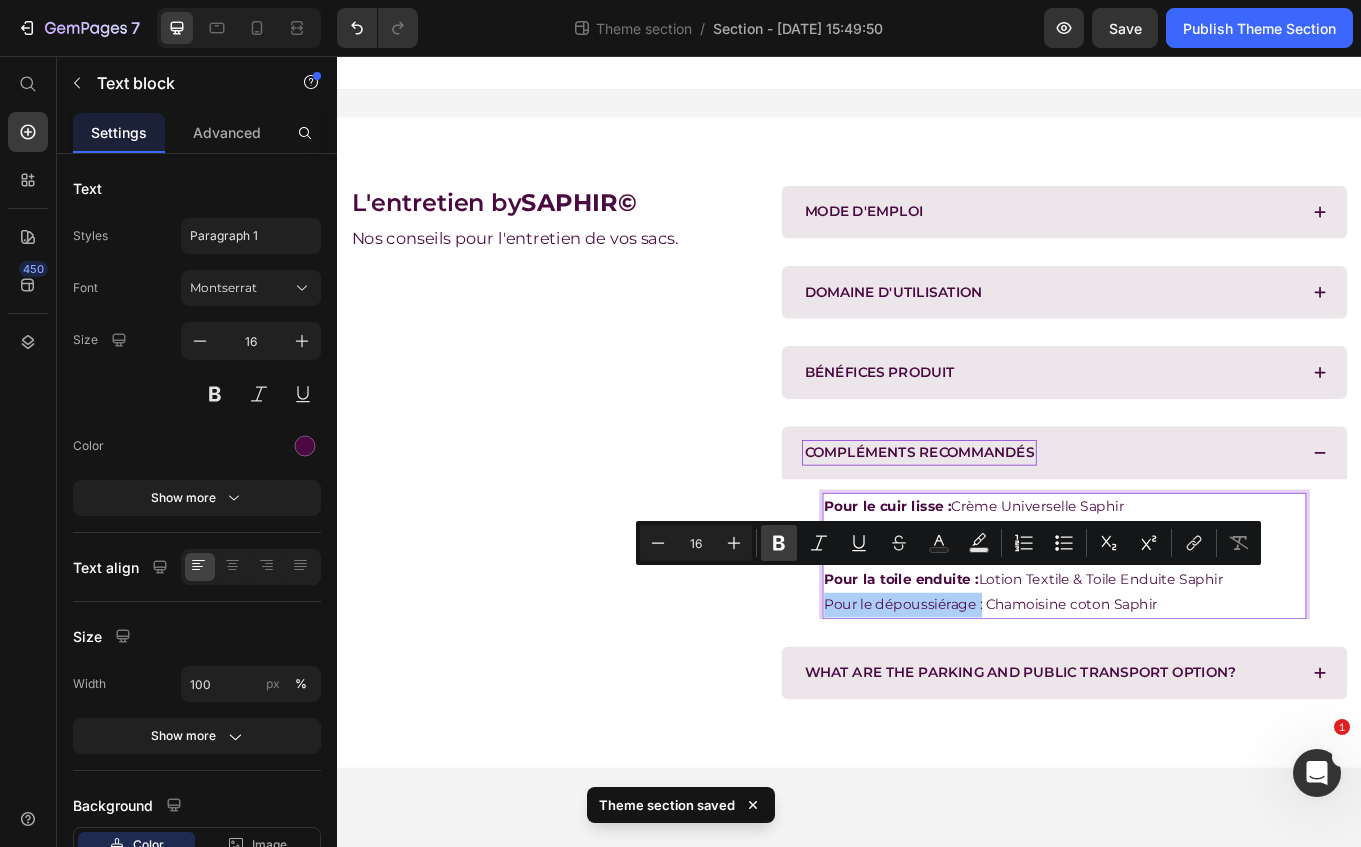 click 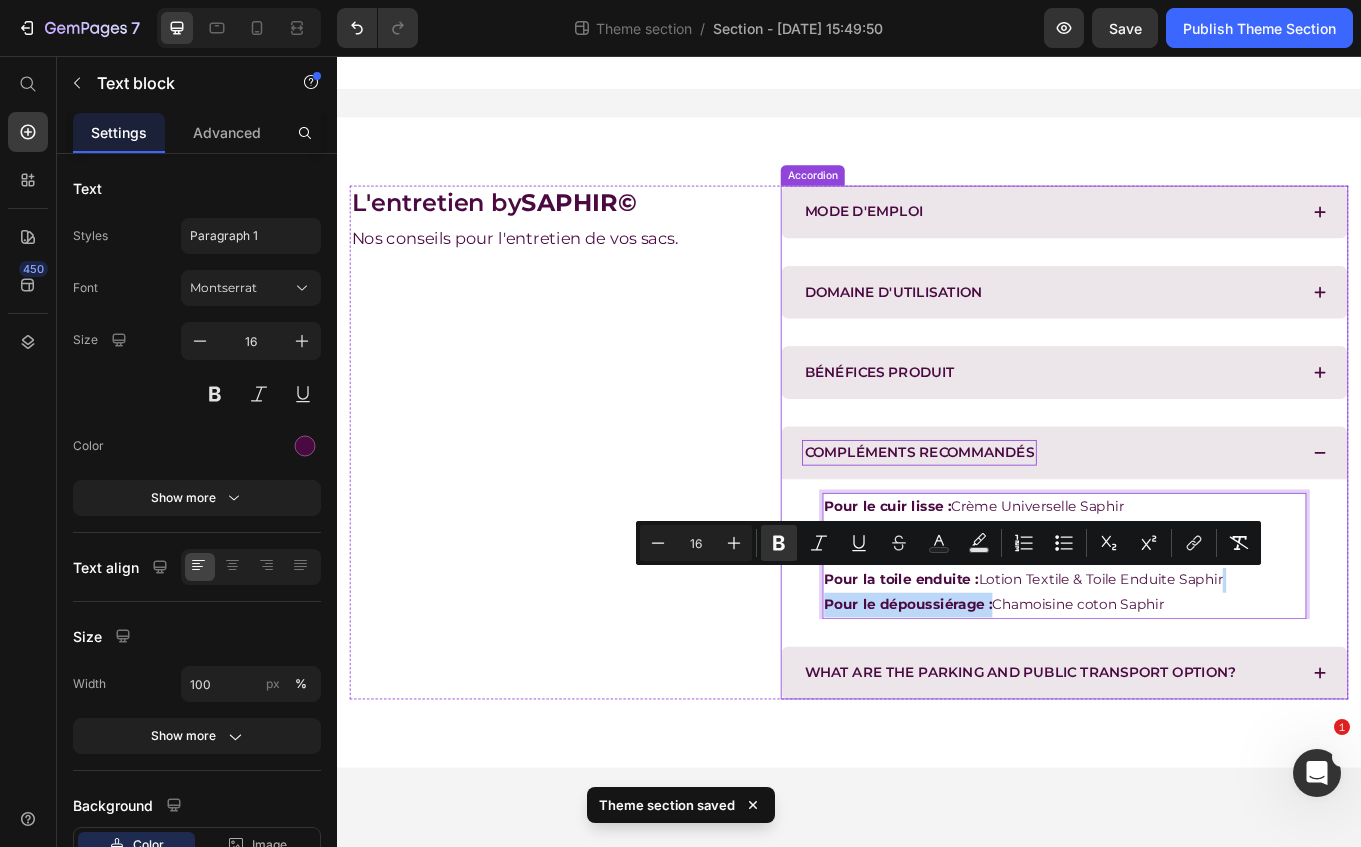 click on "MODE D'EMPLOI DOMAINE D'UTILISATION BÉNÉFICES PRODUIT COMPLÉMENTS RECOMMANDÉS Pour le cuir lisse :  Crème Universelle Saphir Pour les textiles et matières synthétiques :  Lotion nettoyante Saphir Pour la toile enduite :  Lotion Textile & Toile Enduite Saphir Pour le dépoussiérage :  Chamoisine coton Saphir Text block   0 WHAT ARE THE PARKING AND PUBLIC TRANSPORT OPTION?" at bounding box center [1189, 509] 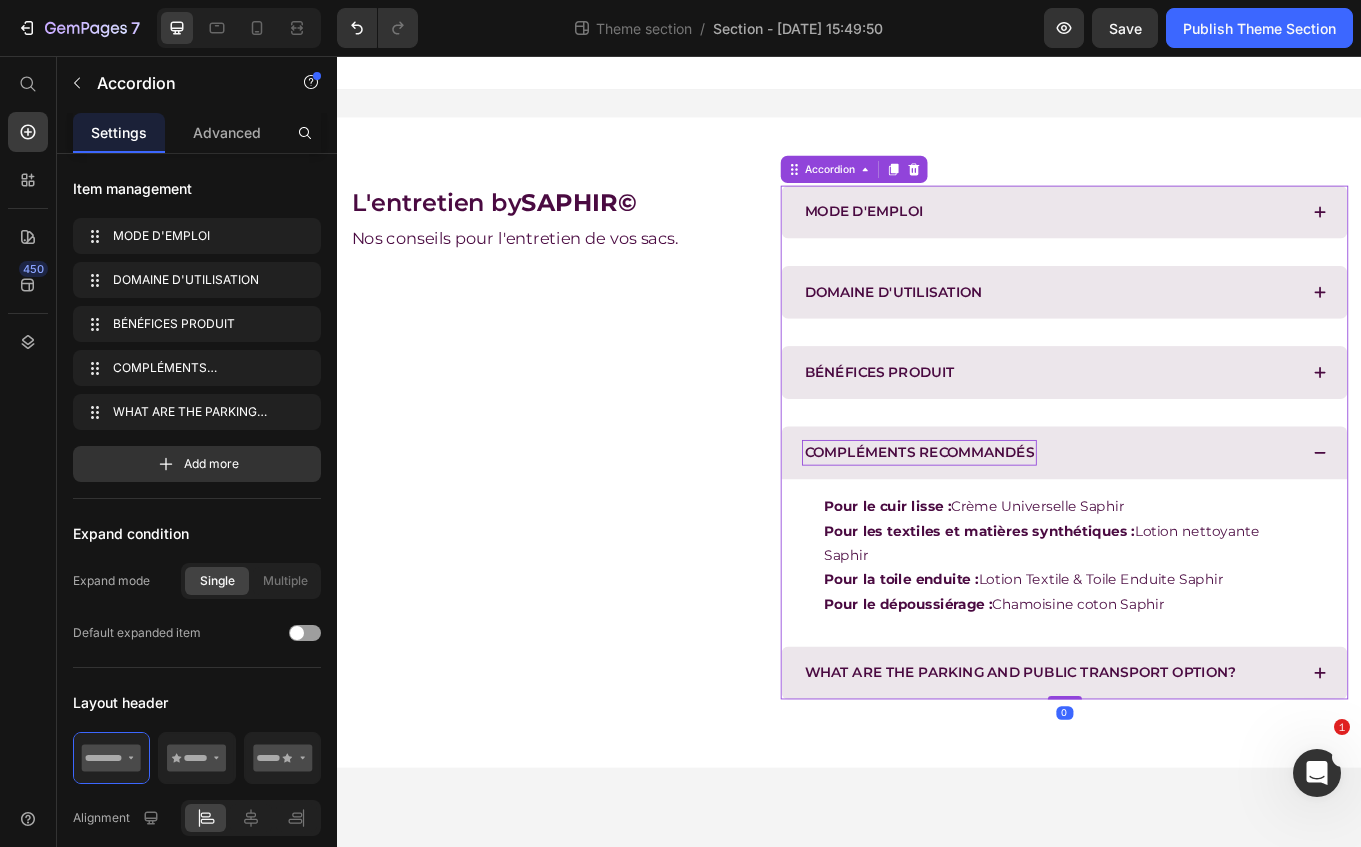click 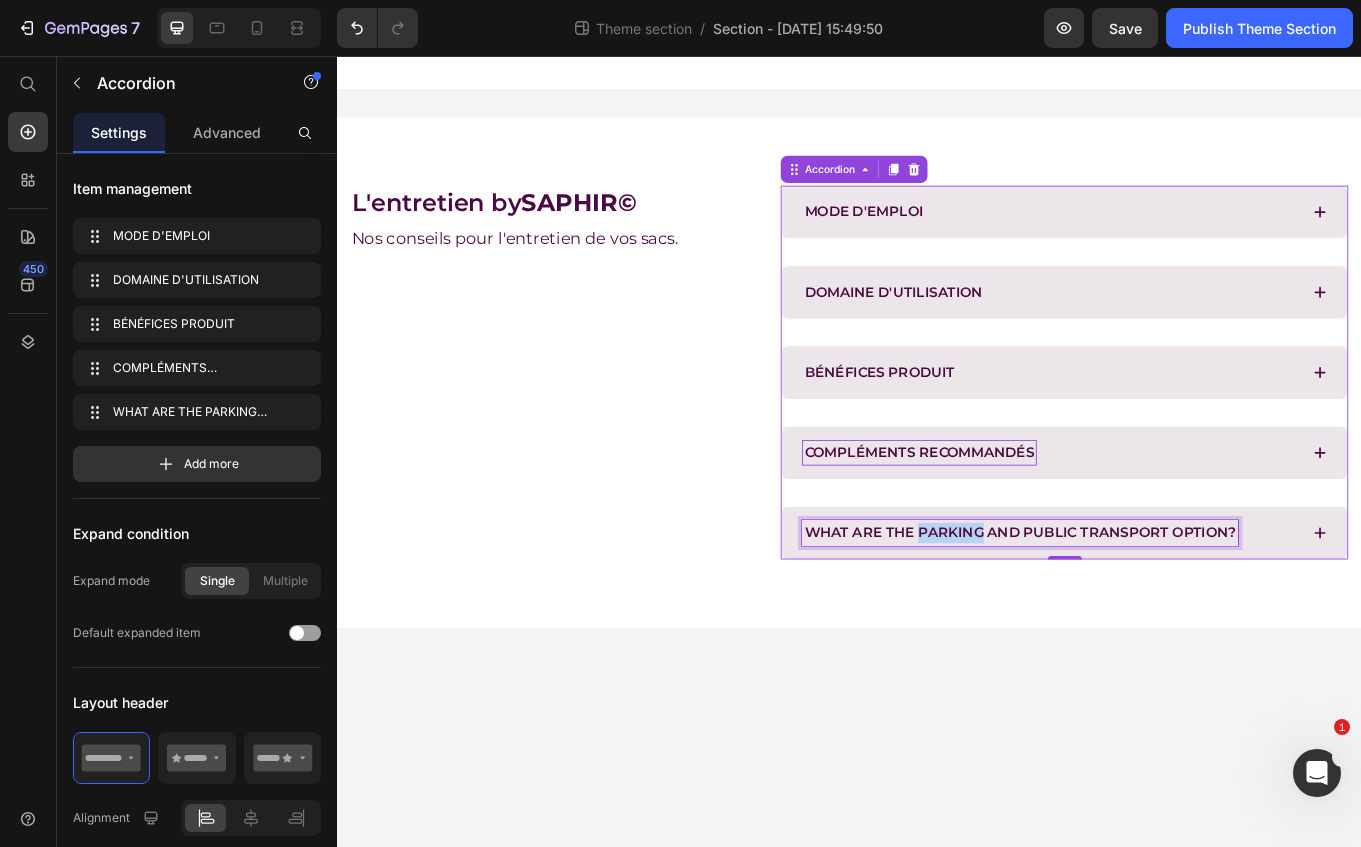 click on "WHAT ARE THE PARKING AND PUBLIC TRANSPORT OPTION?" at bounding box center (1137, 615) 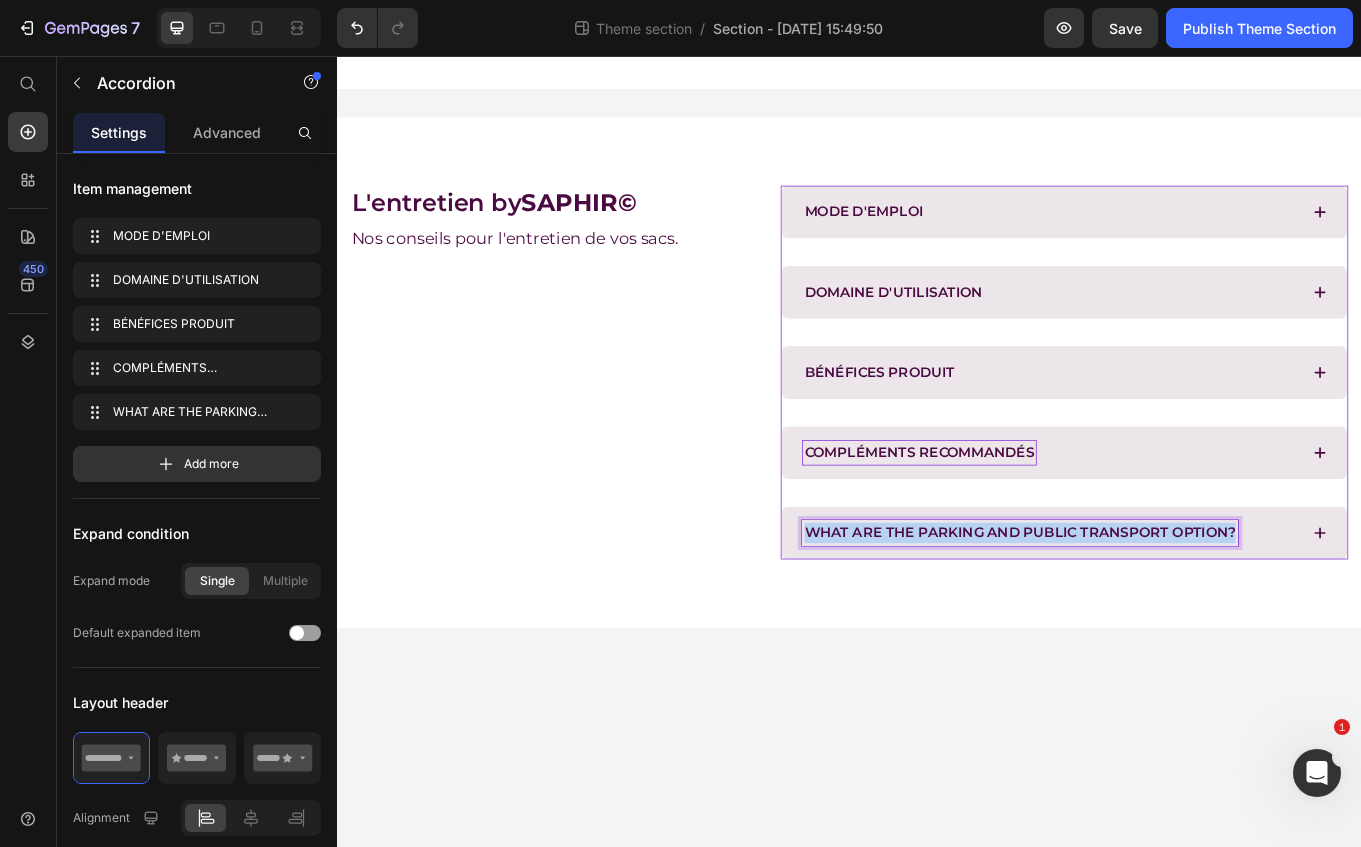 click on "WHAT ARE THE PARKING AND PUBLIC TRANSPORT OPTION?" at bounding box center (1137, 615) 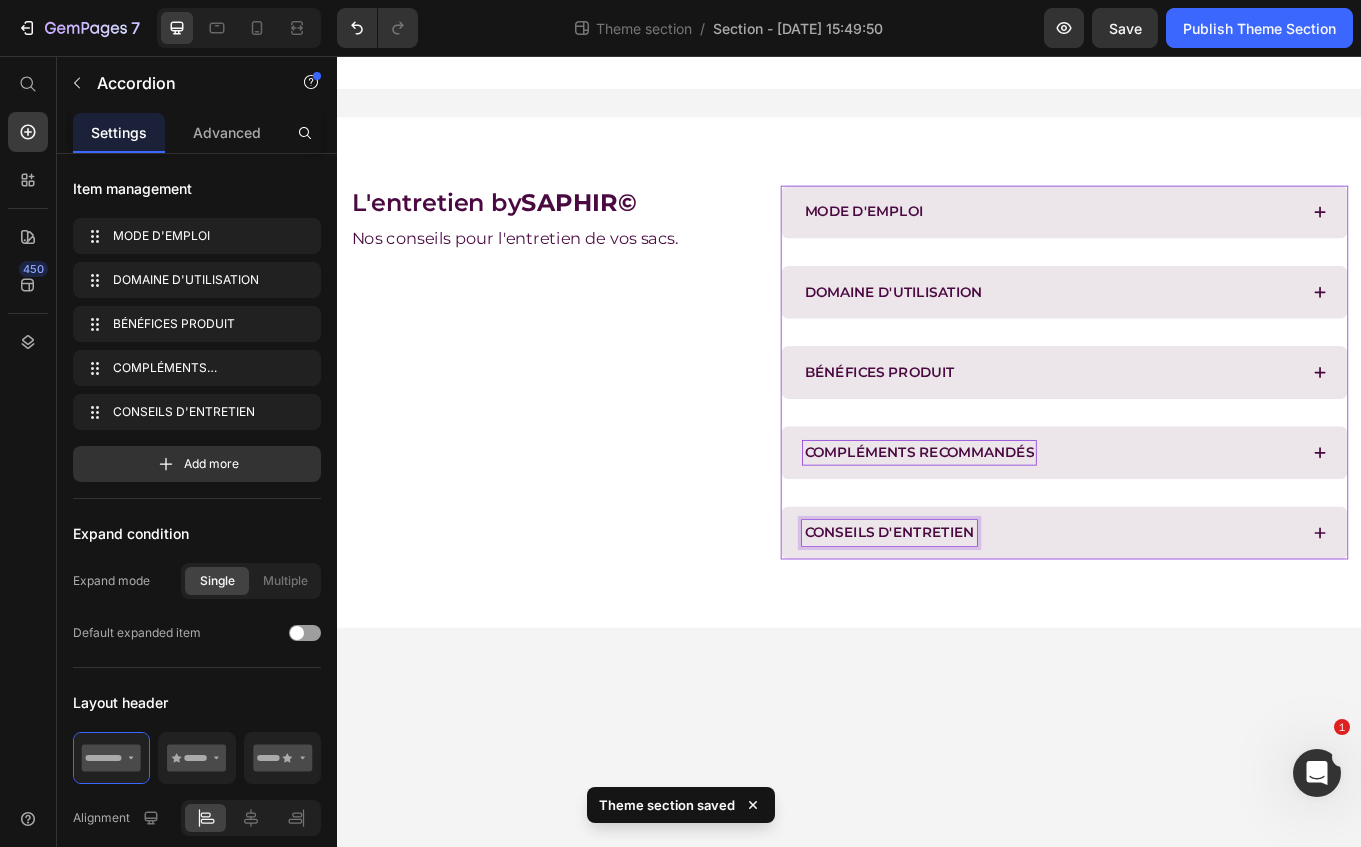 click on "CONSEILS D'ENTRETIEN" at bounding box center [1173, 615] 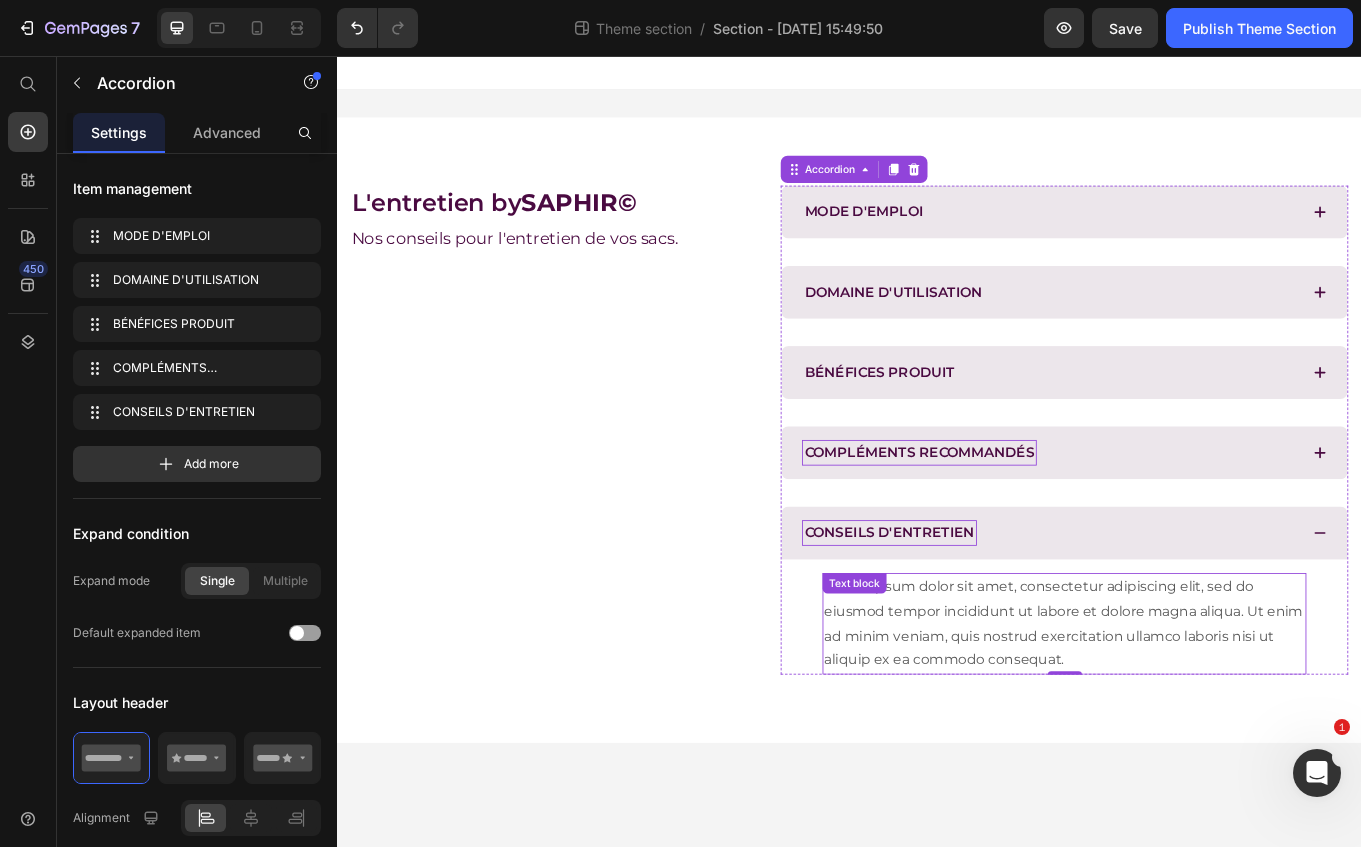 click on "Lorem ipsum dolor sit amet, consectetur adipiscing elit, sed do eiusmod tempor incididunt ut labore et dolore magna aliqua. Ut enim ad minim veniam, quis nostrud exercitation ullamco laboris nisi ut aliquip ex ea commodo consequat." at bounding box center (1189, 721) 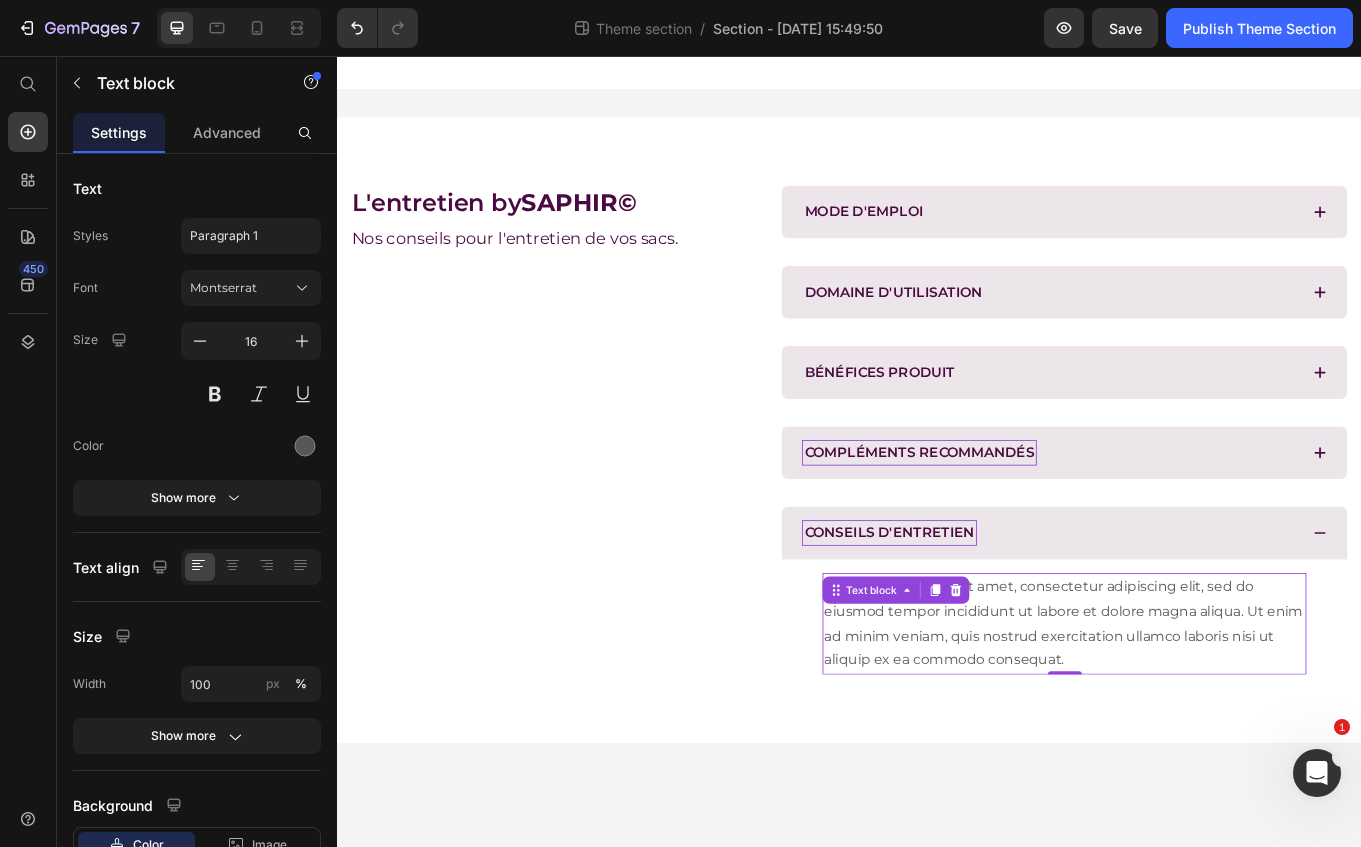 click on "Lorem ipsum dolor sit amet, consectetur adipiscing elit, sed do eiusmod tempor incididunt ut labore et dolore magna aliqua. Ut enim ad minim veniam, quis nostrud exercitation ullamco laboris nisi ut aliquip ex ea commodo consequat." at bounding box center (1189, 721) 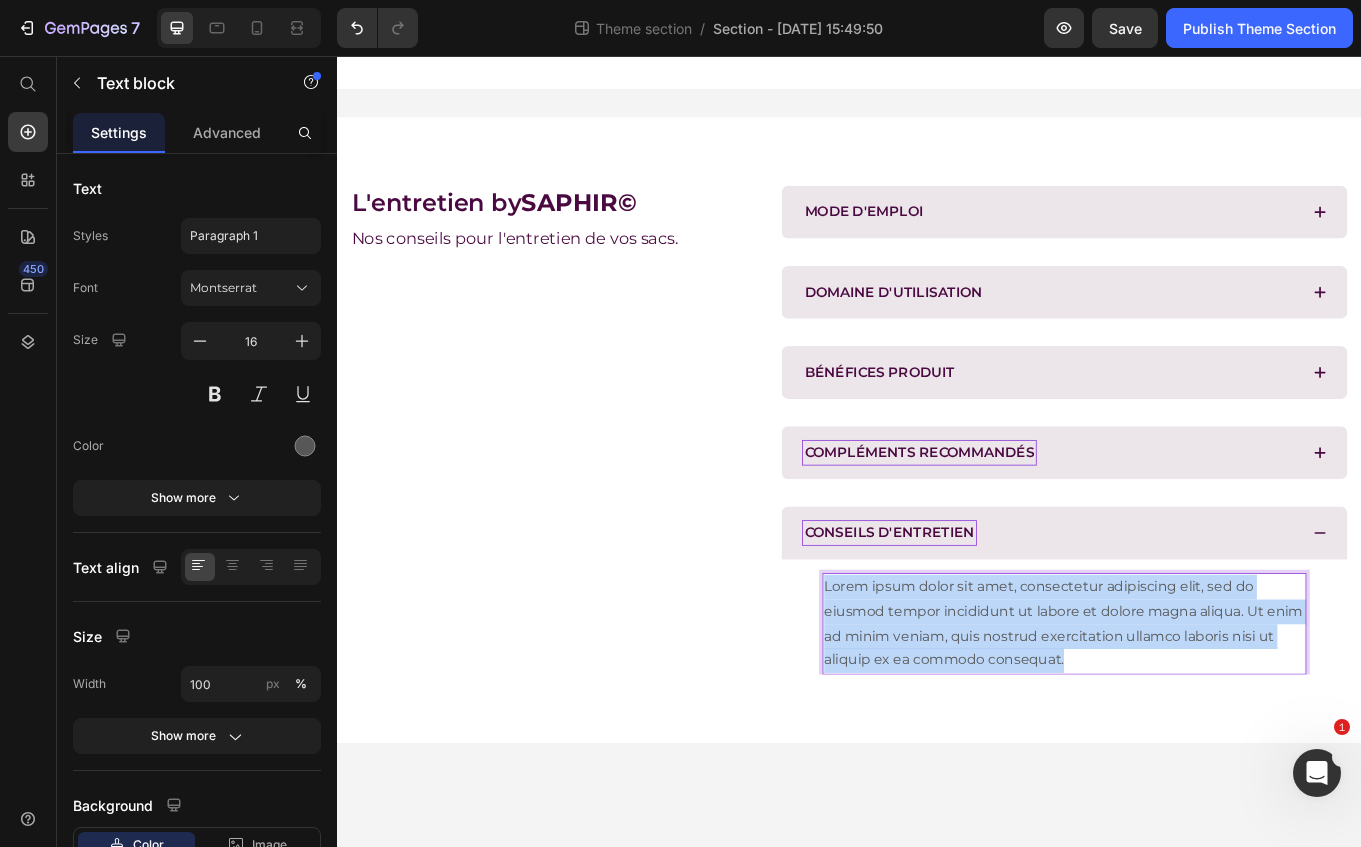 click on "Lorem ipsum dolor sit amet, consectetur adipiscing elit, sed do eiusmod tempor incididunt ut labore et dolore magna aliqua. Ut enim ad minim veniam, quis nostrud exercitation ullamco laboris nisi ut aliquip ex ea commodo consequat." at bounding box center (1189, 721) 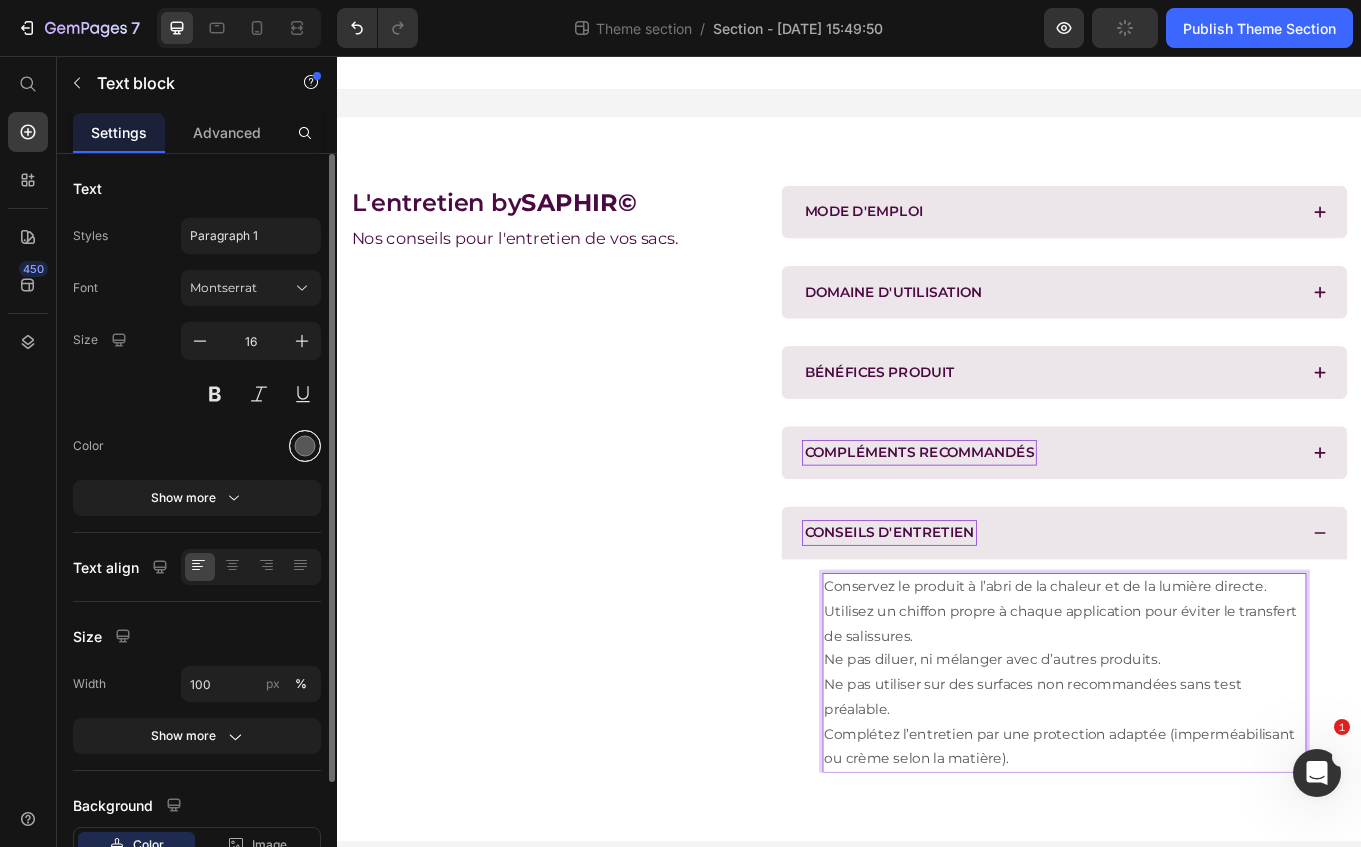 click at bounding box center (305, 446) 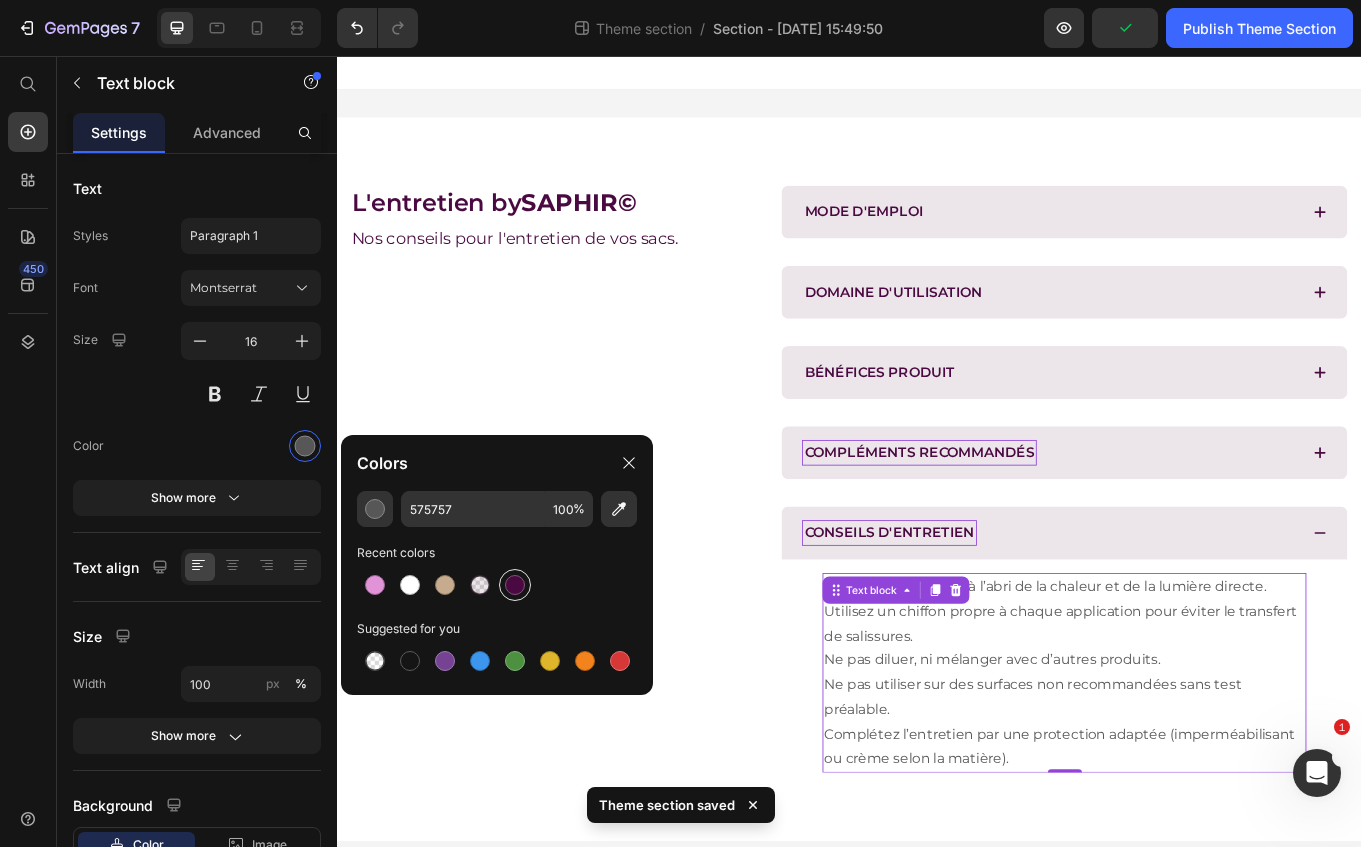 click at bounding box center (515, 585) 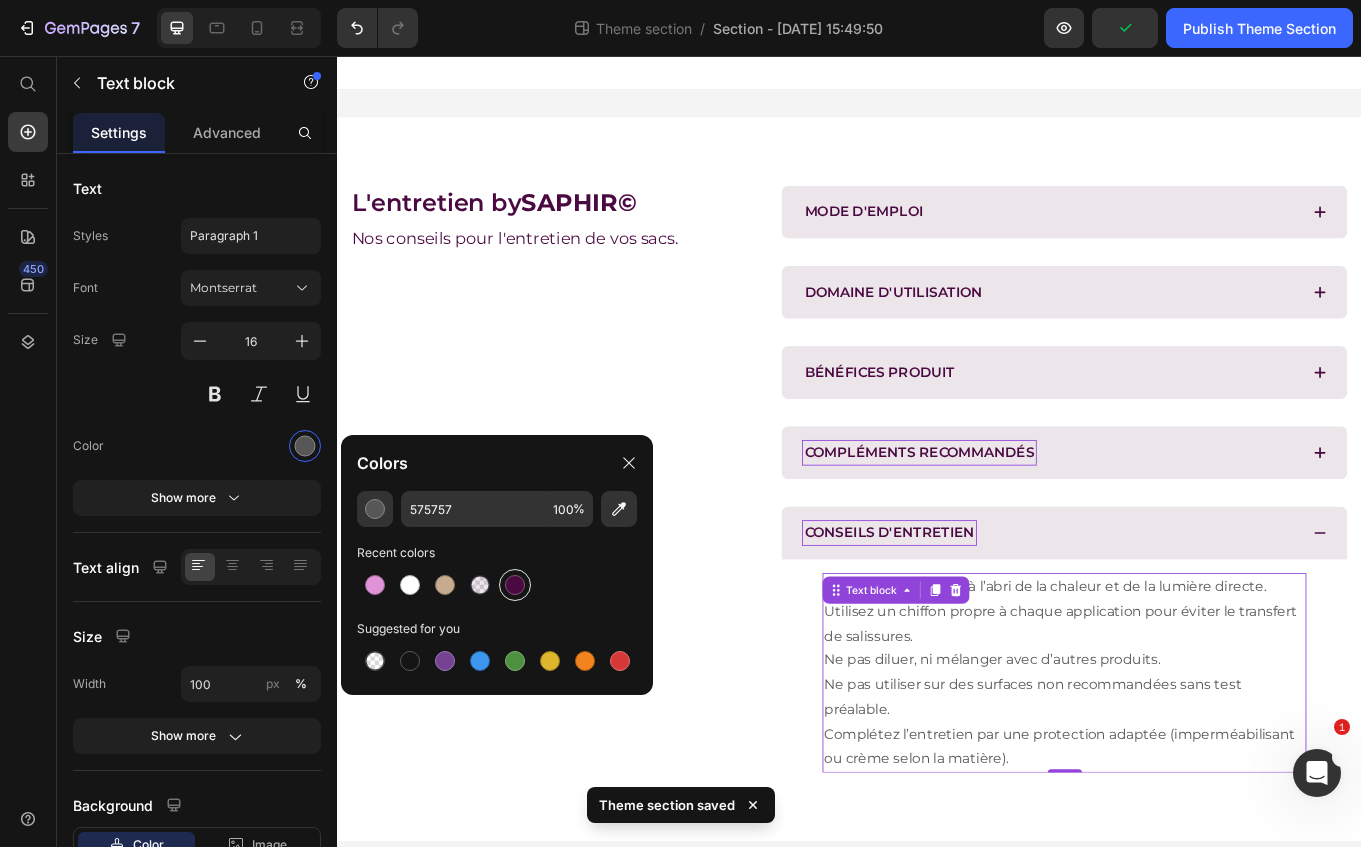 type on "4A0A41" 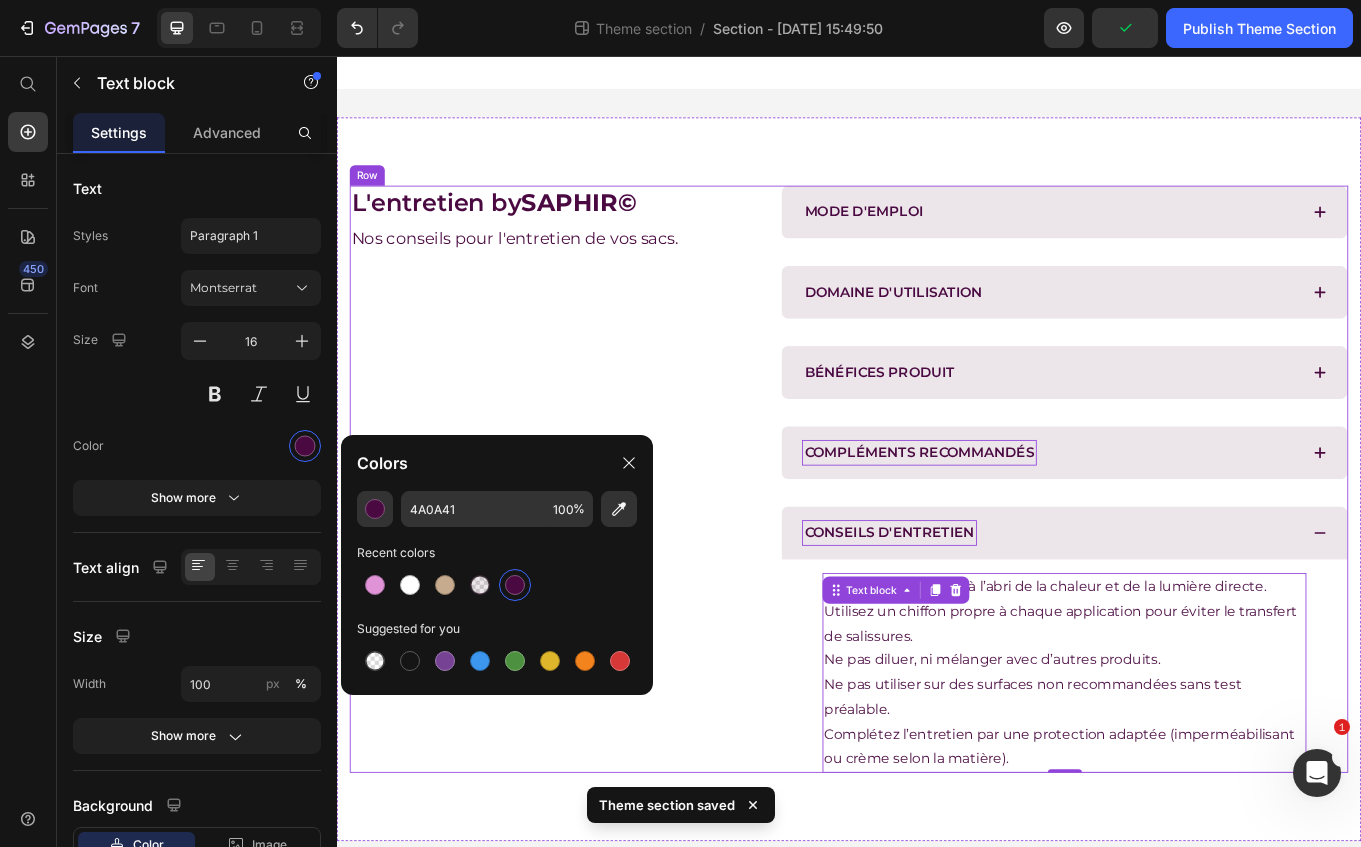 click on "L'entretien by  SAPHIR© Heading Nos conseils pour l'entretien de vos sacs.  Text block" at bounding box center [589, 552] 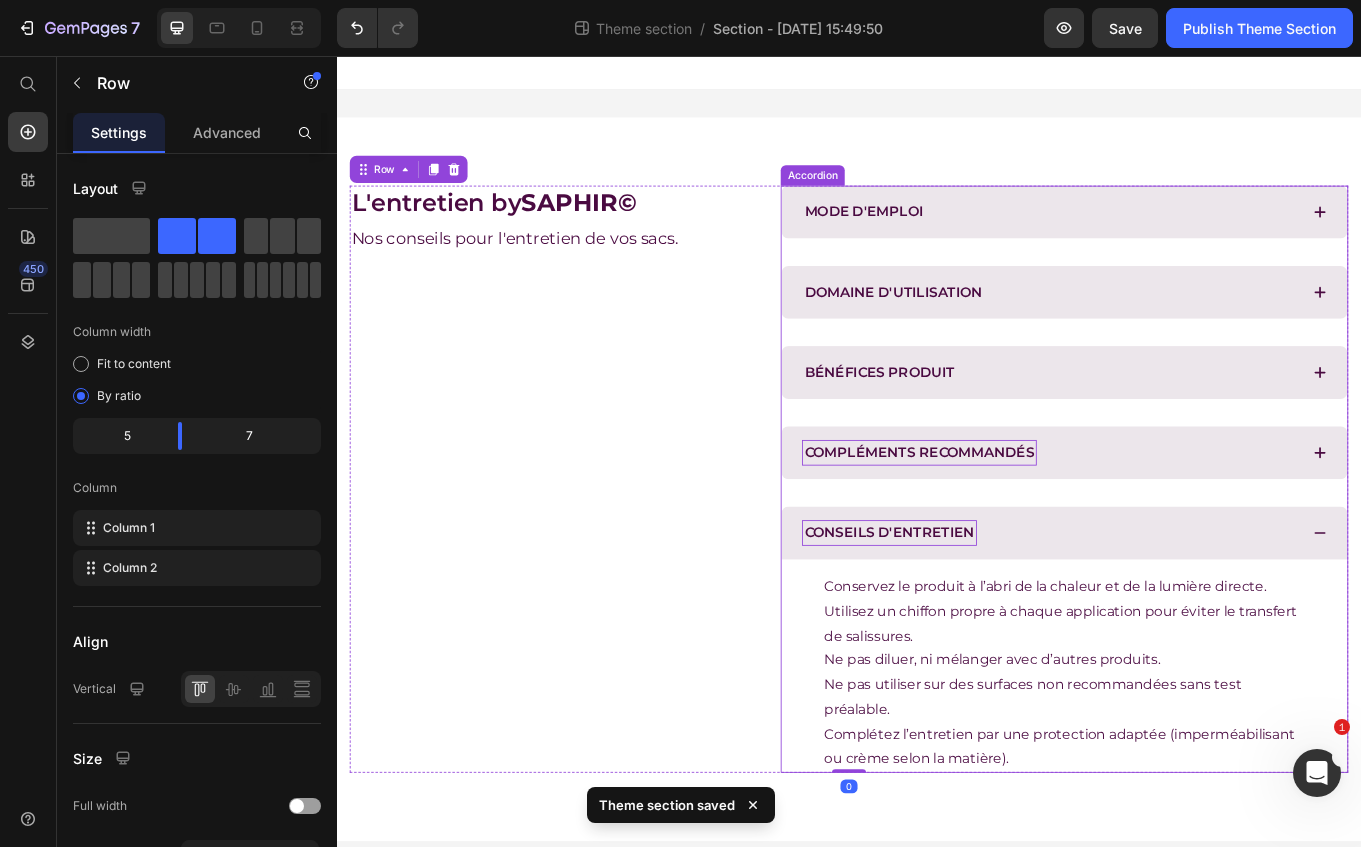 click on "CONSEILS D'ENTRETIEN" at bounding box center [1189, 615] 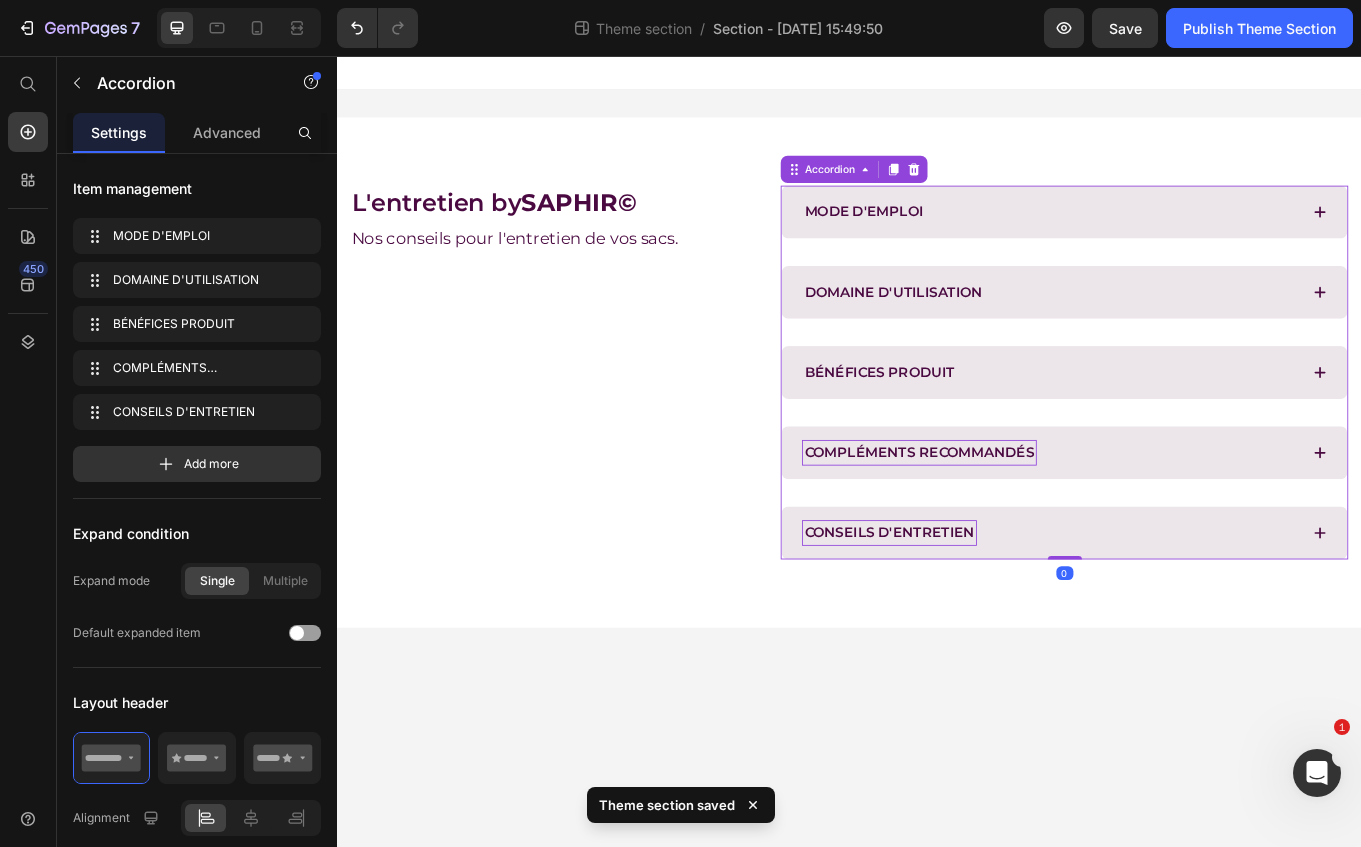click on "CONSEILS D'ENTRETIEN" at bounding box center [1173, 615] 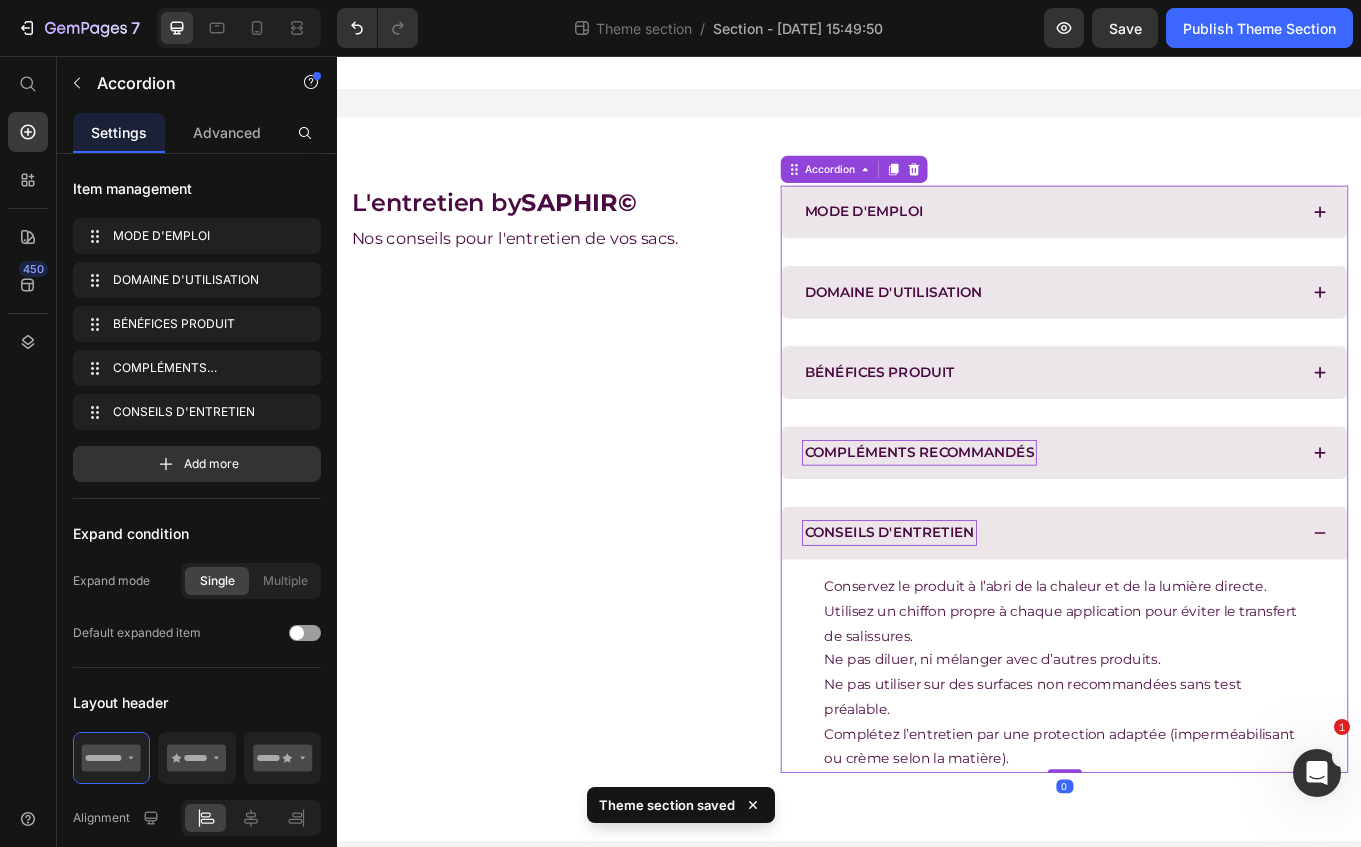 click on "CONSEILS D'ENTRETIEN" at bounding box center (1189, 615) 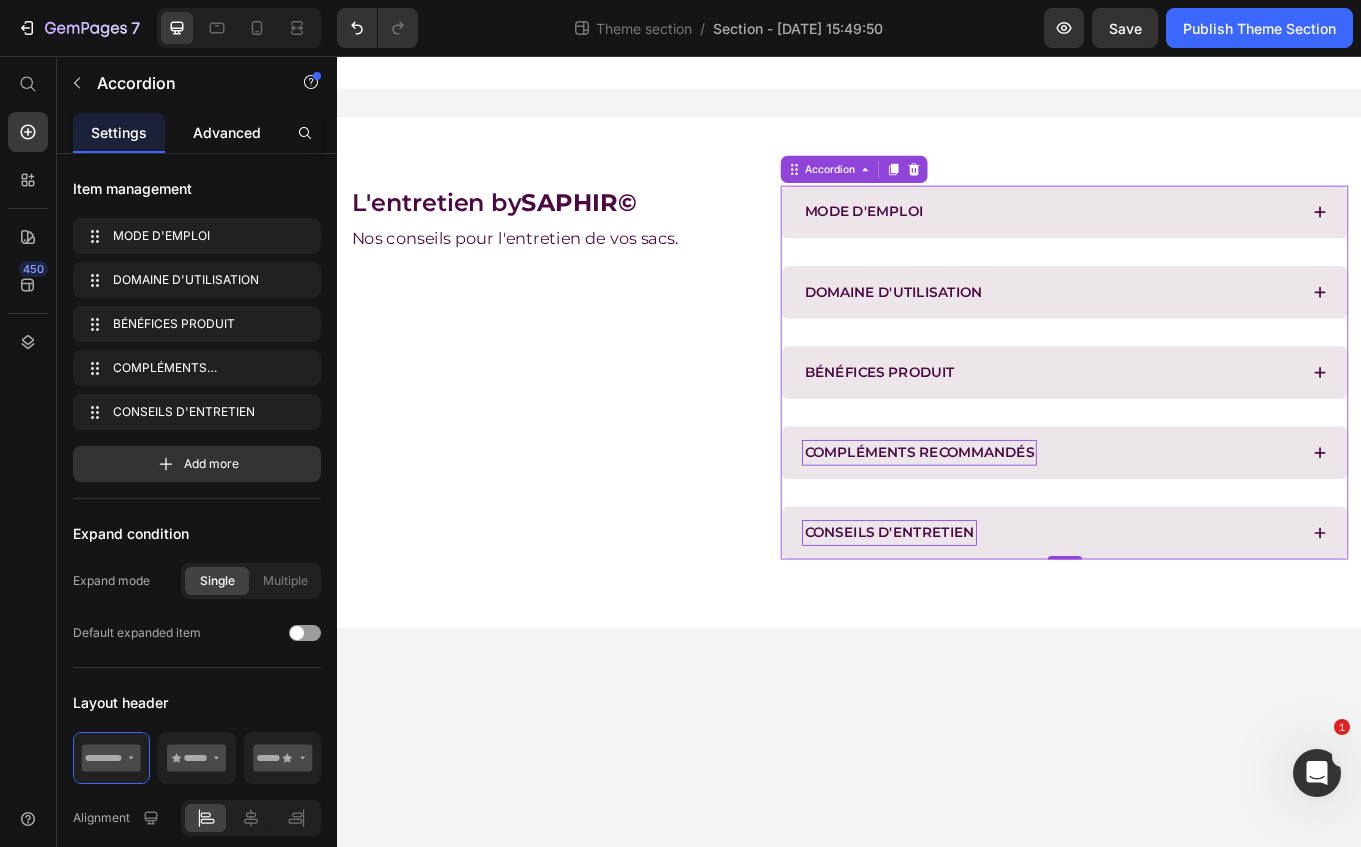 click on "Advanced" at bounding box center [227, 132] 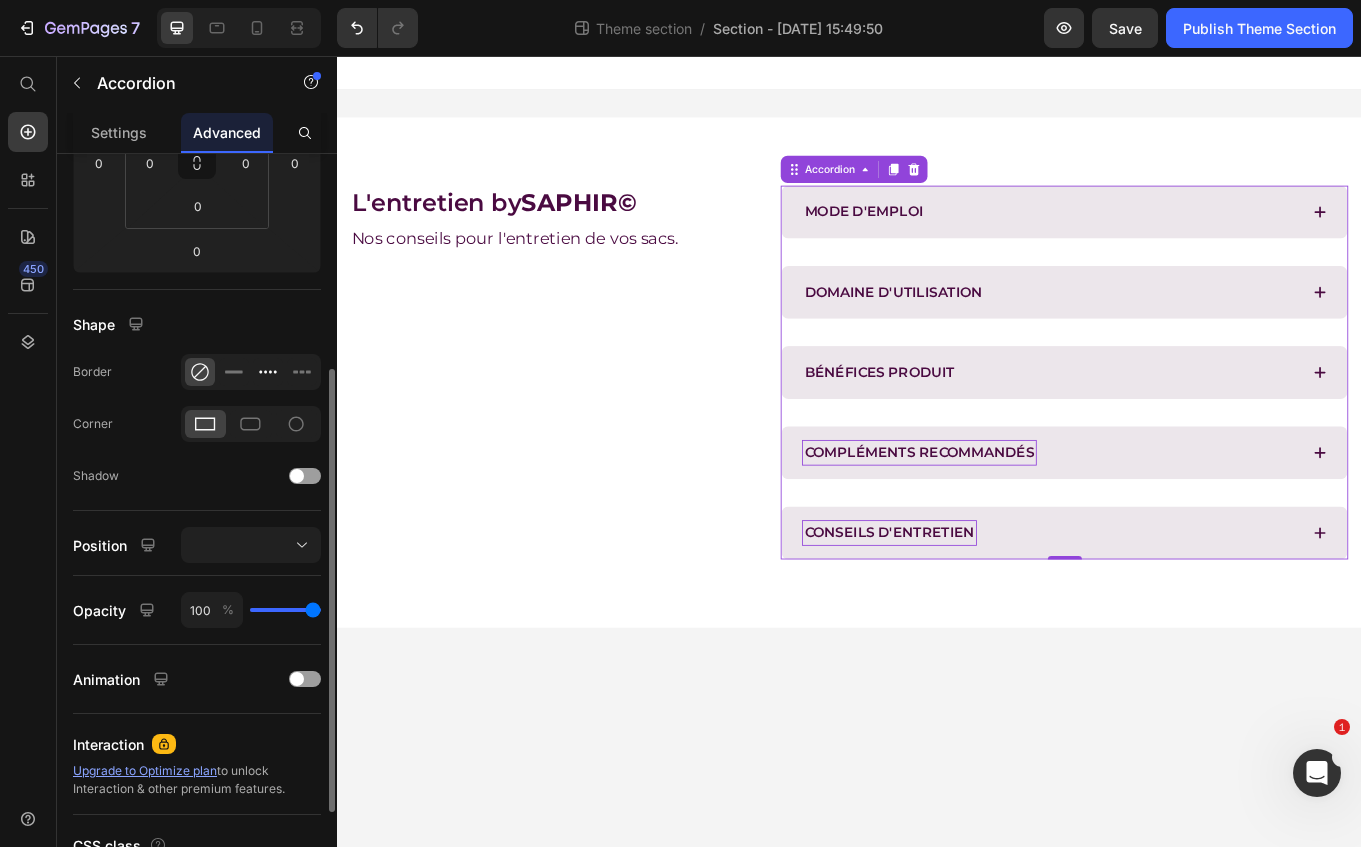 scroll, scrollTop: 363, scrollLeft: 0, axis: vertical 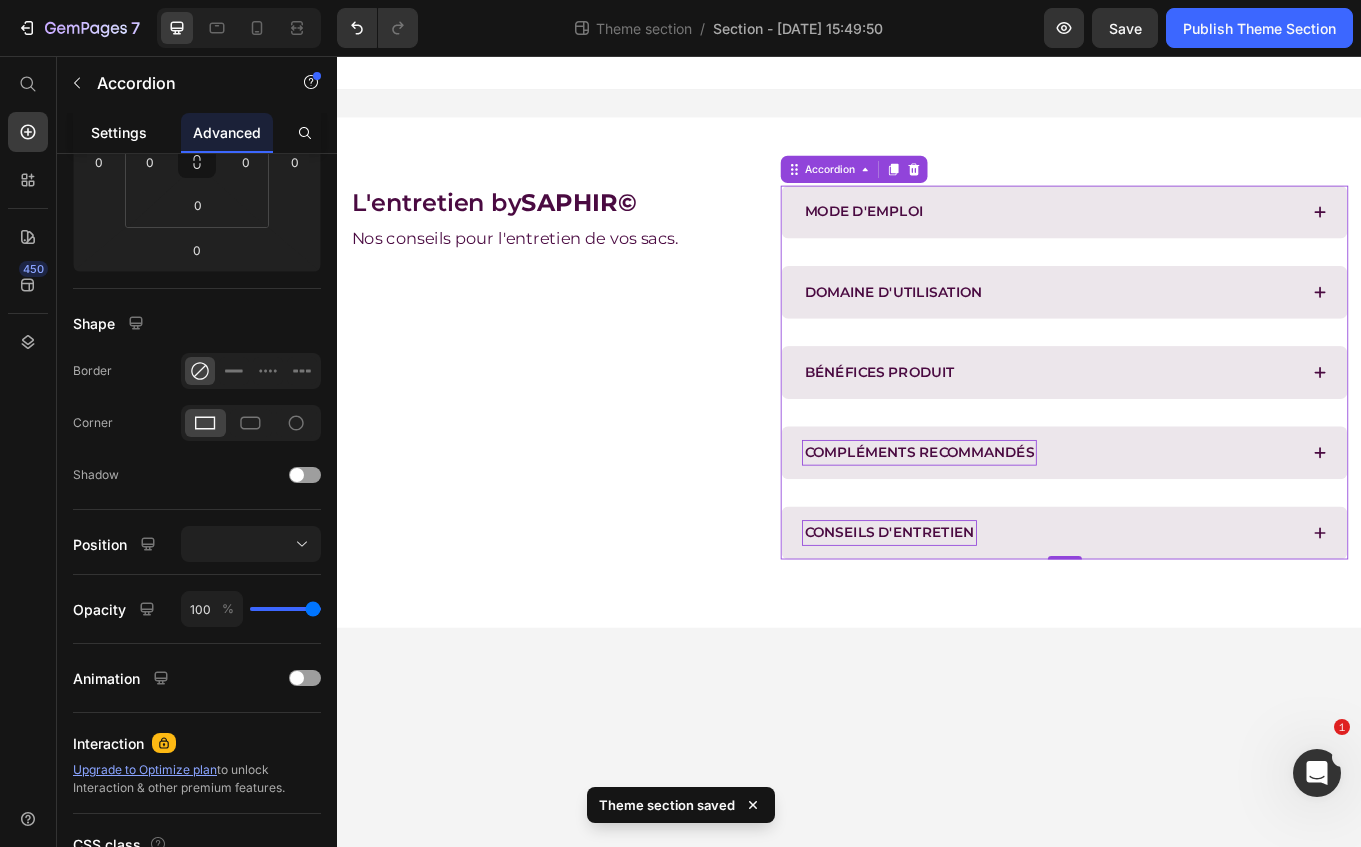 click on "Settings" 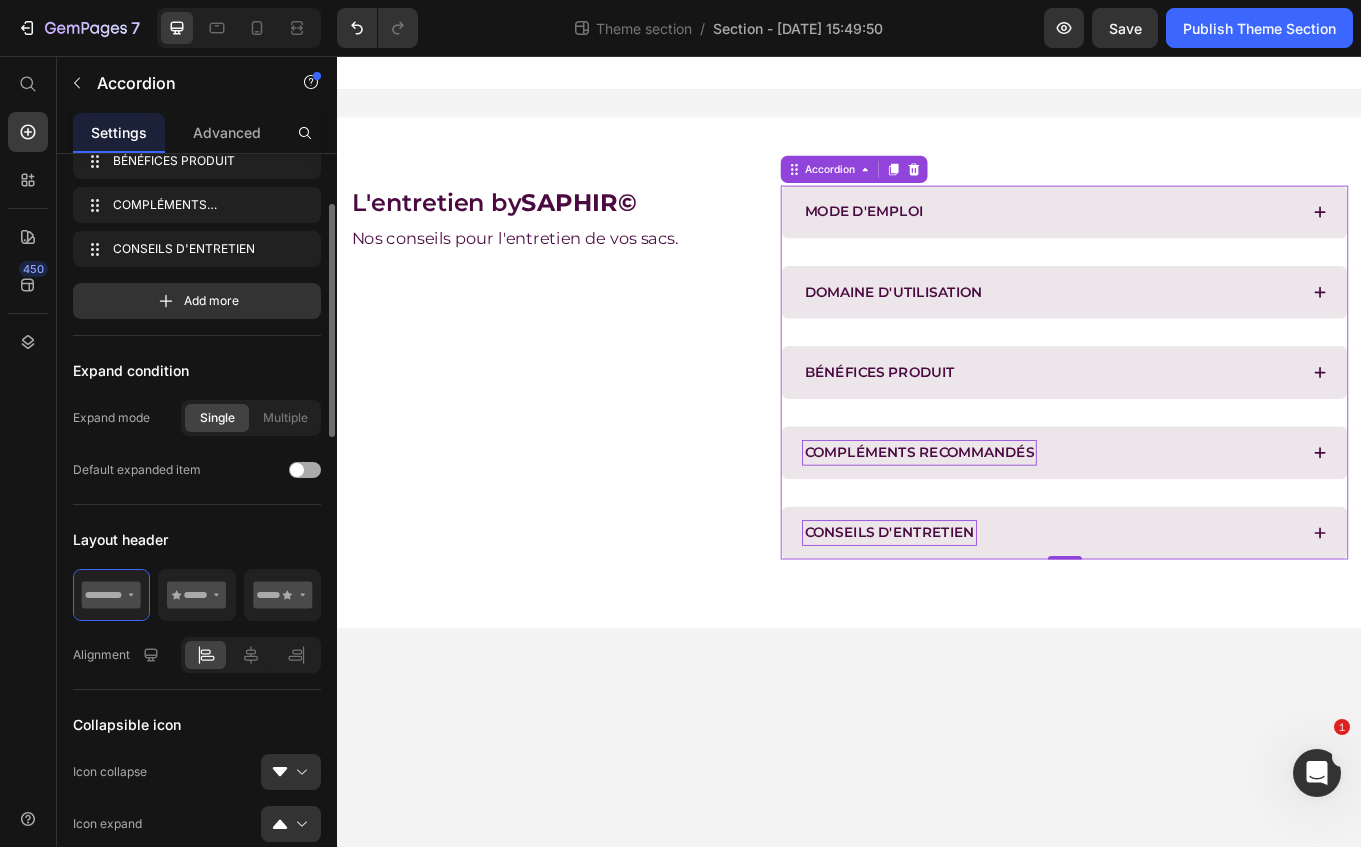 scroll, scrollTop: 159, scrollLeft: 0, axis: vertical 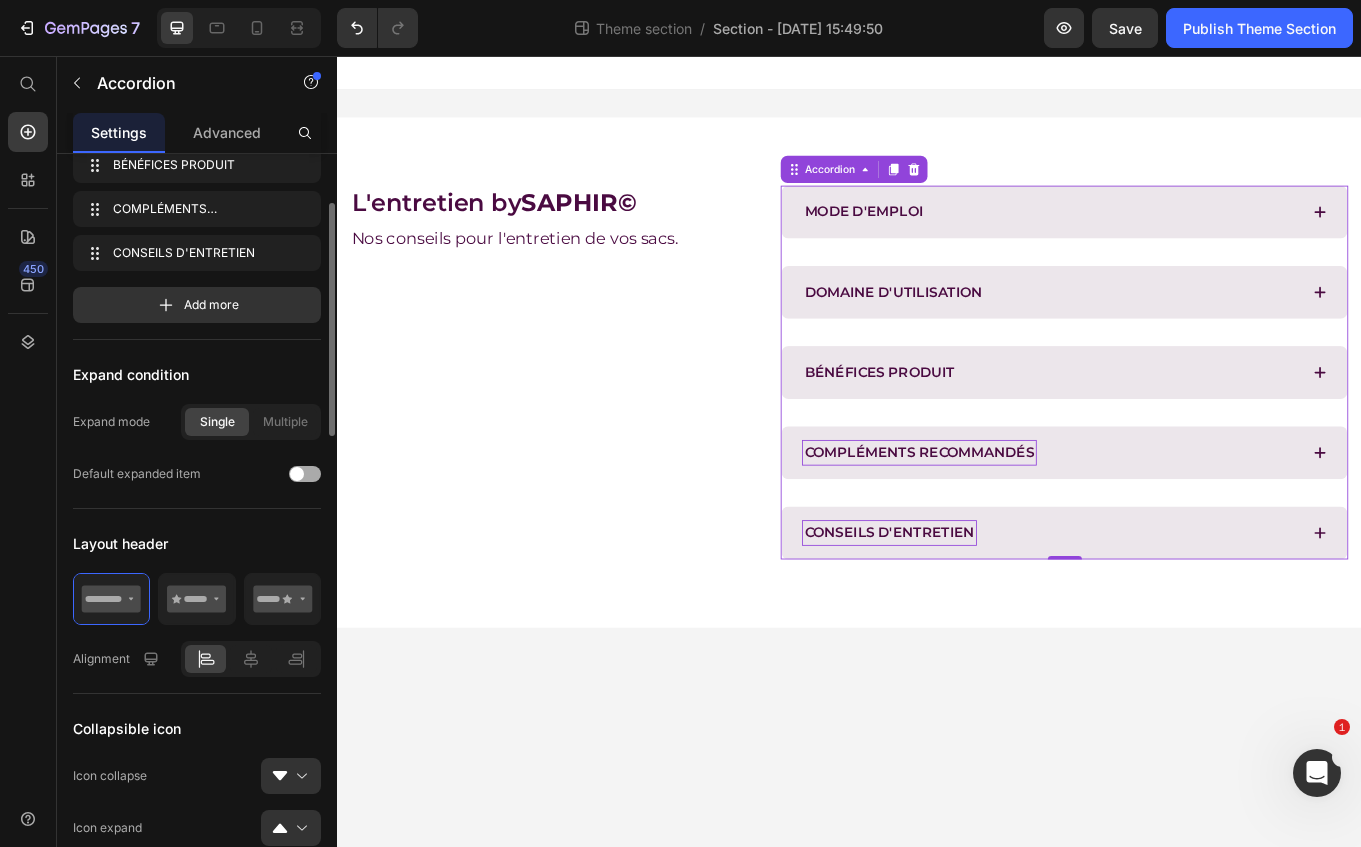 click at bounding box center (305, 474) 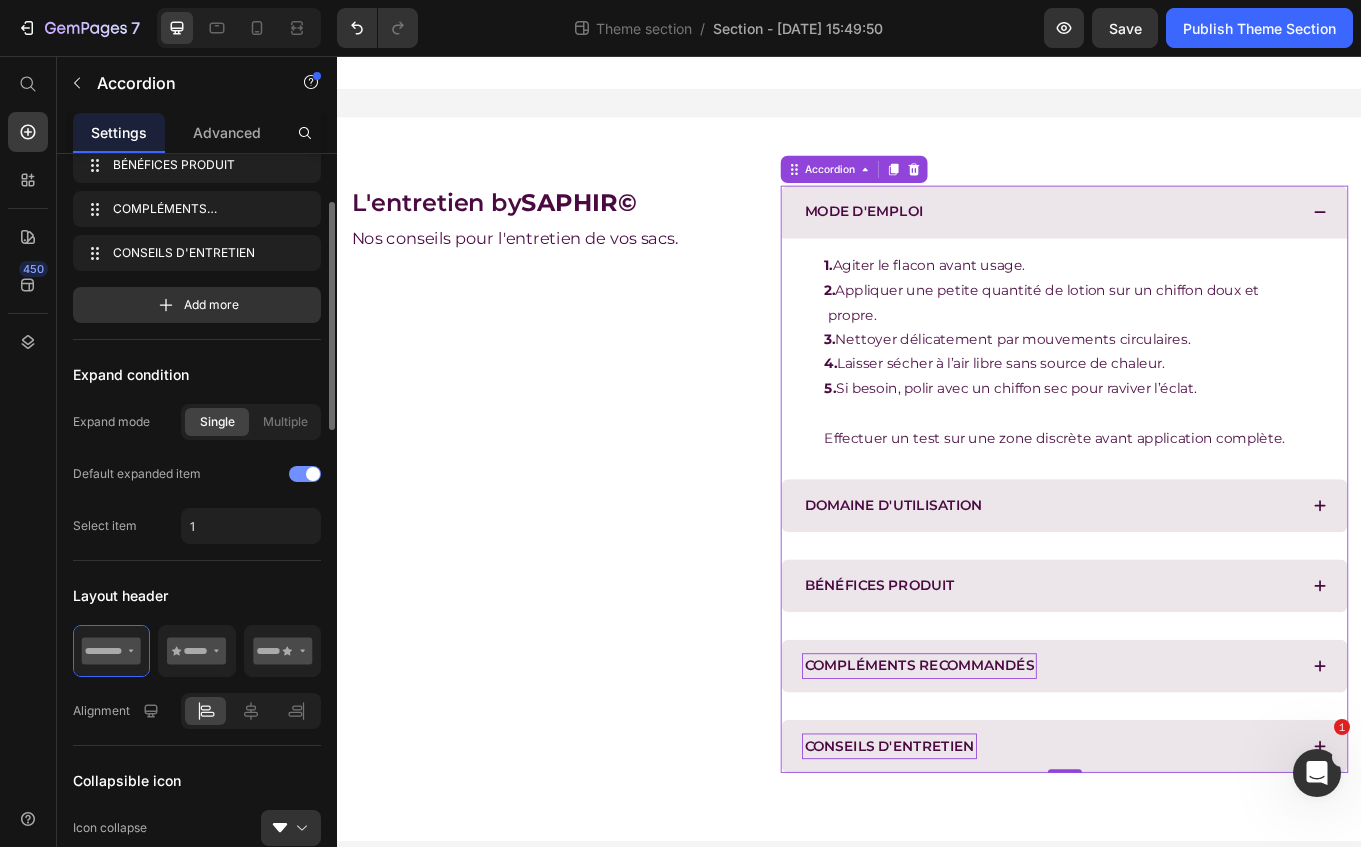 click at bounding box center (305, 474) 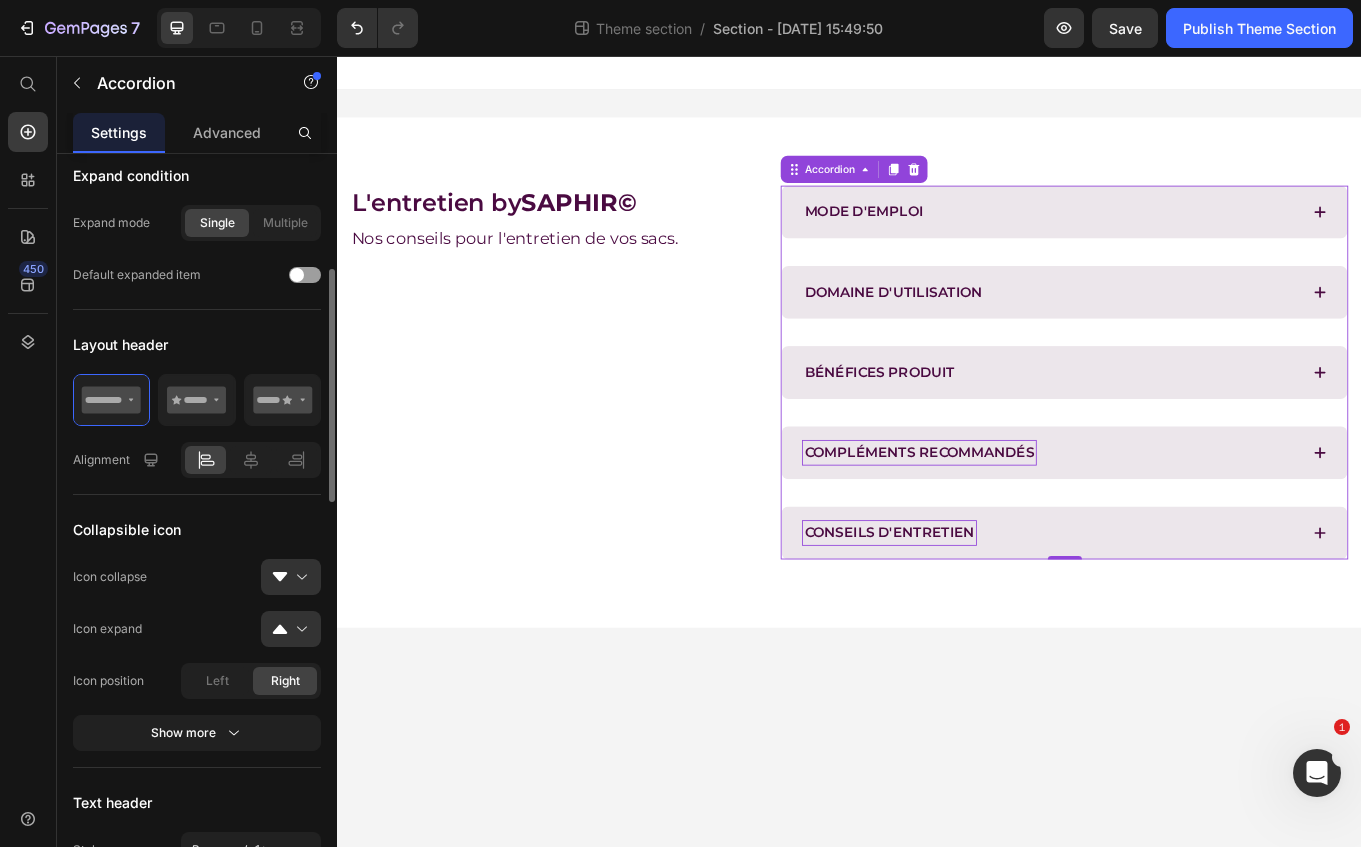 scroll, scrollTop: 362, scrollLeft: 0, axis: vertical 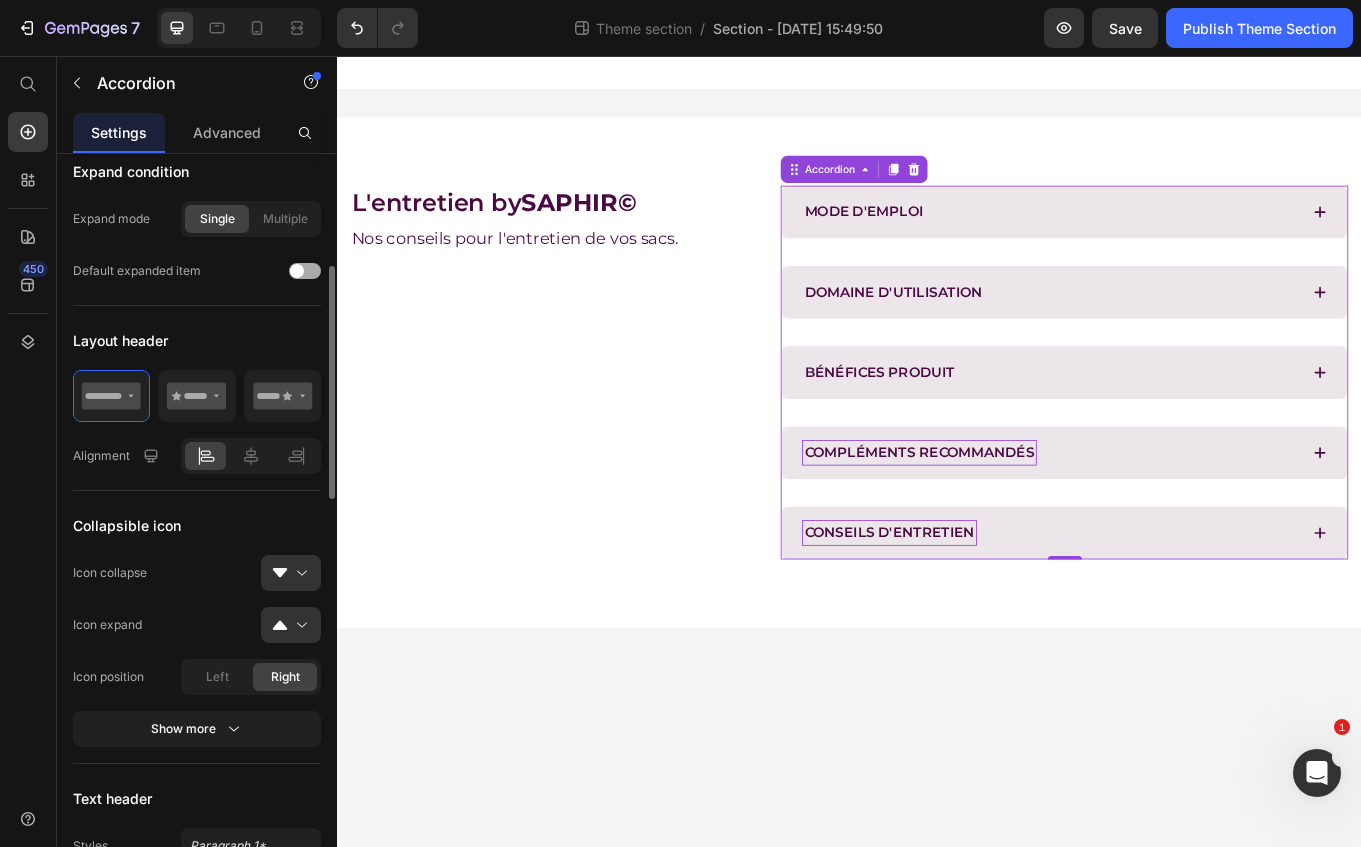 click at bounding box center [305, 271] 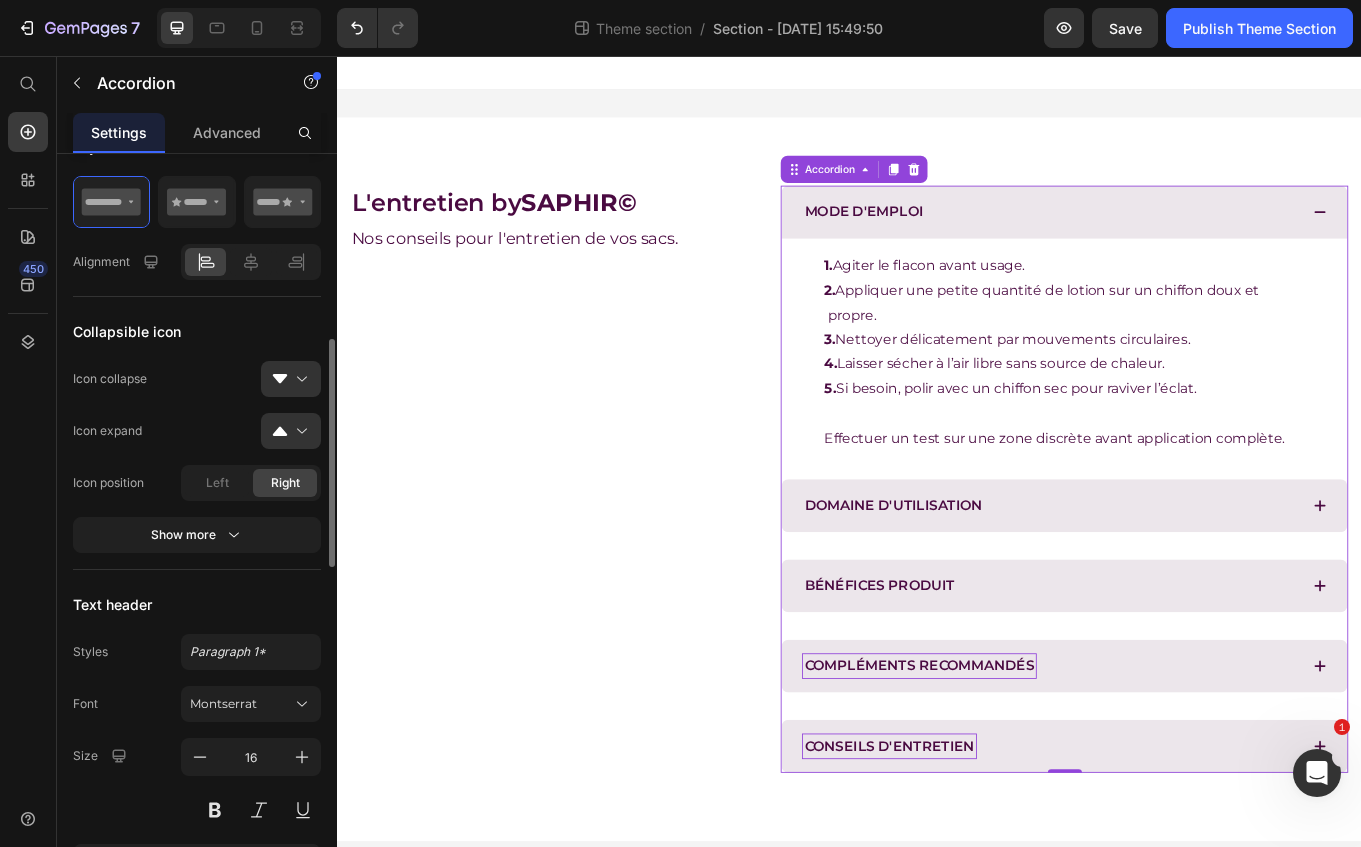 scroll, scrollTop: 113, scrollLeft: 0, axis: vertical 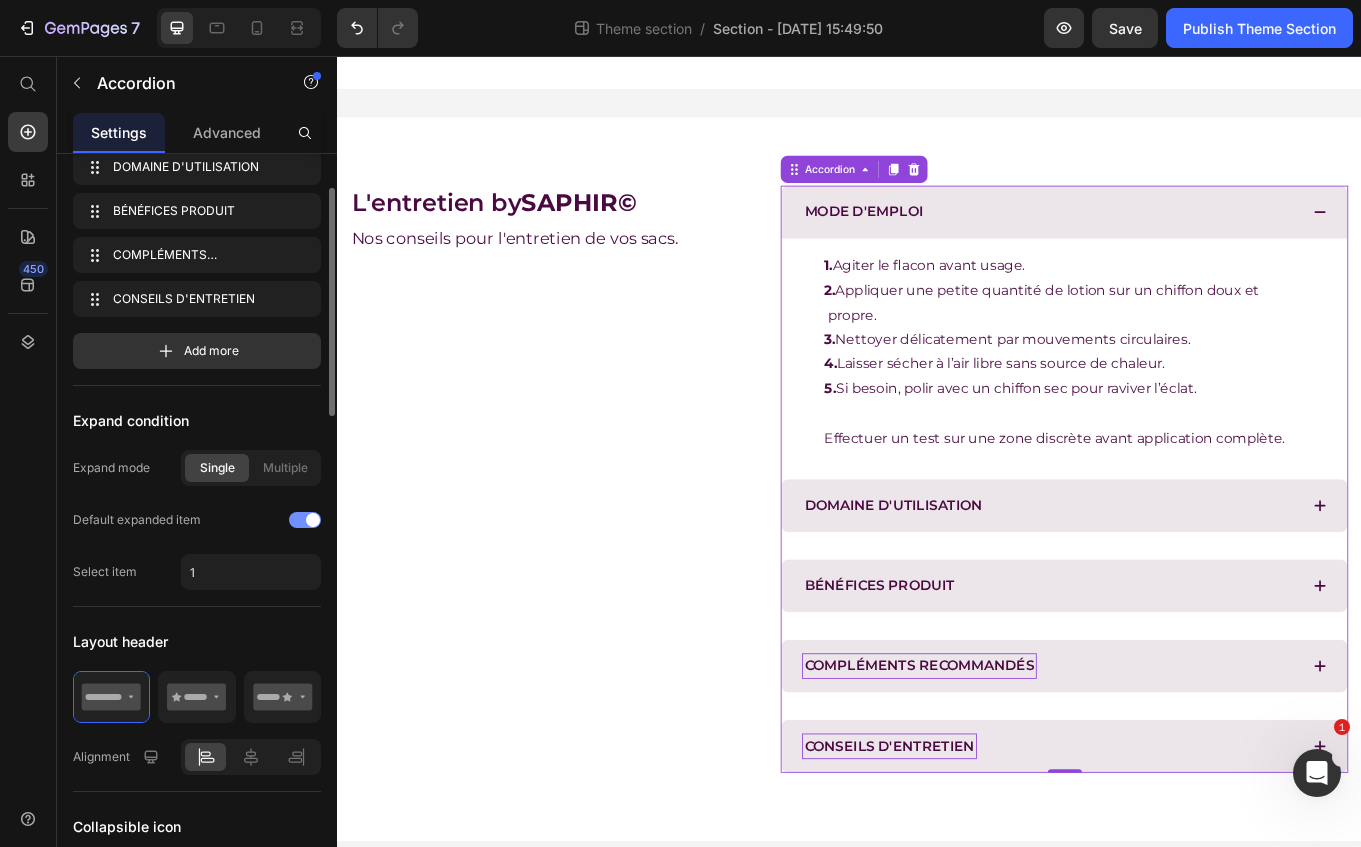 click at bounding box center (305, 520) 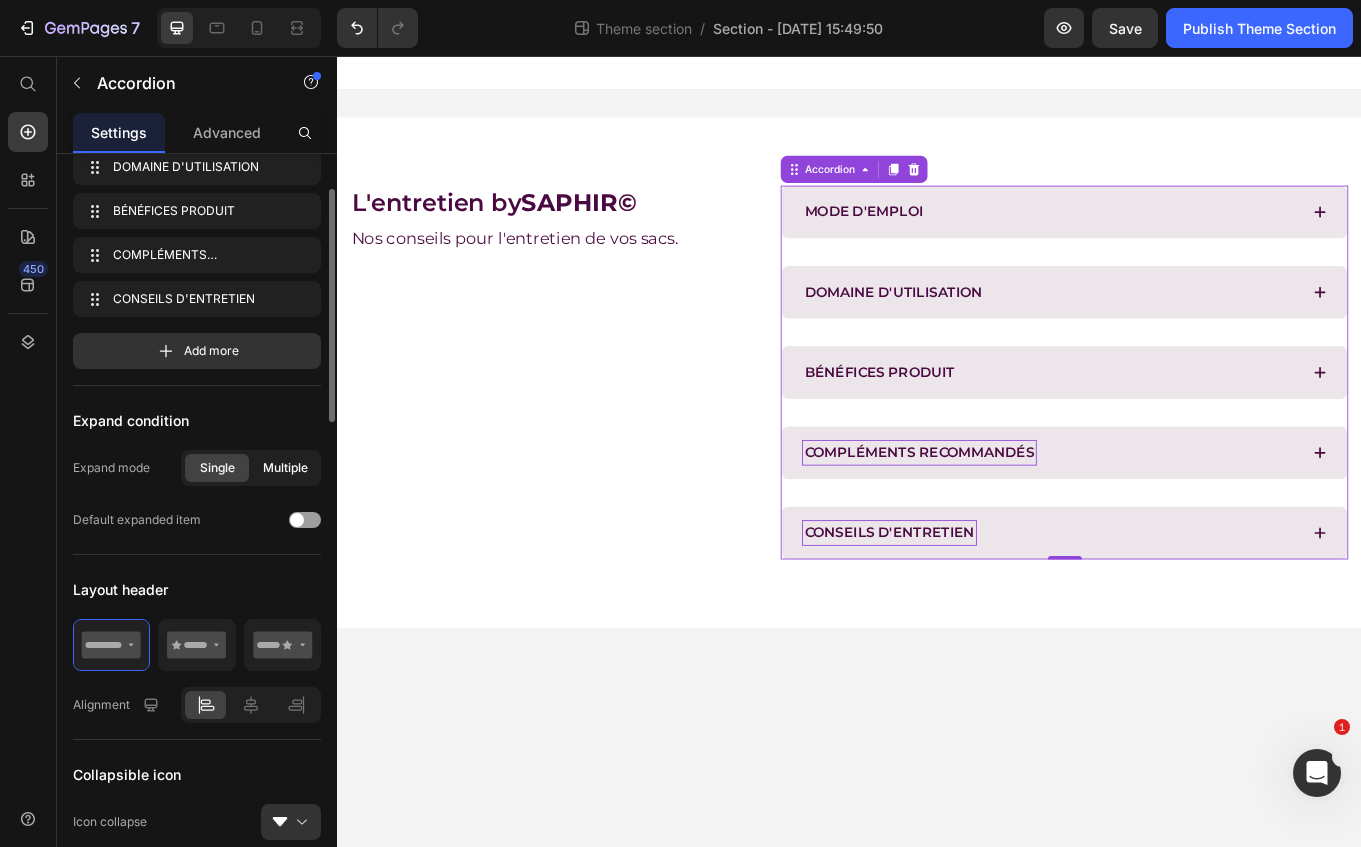 click on "Multiple" 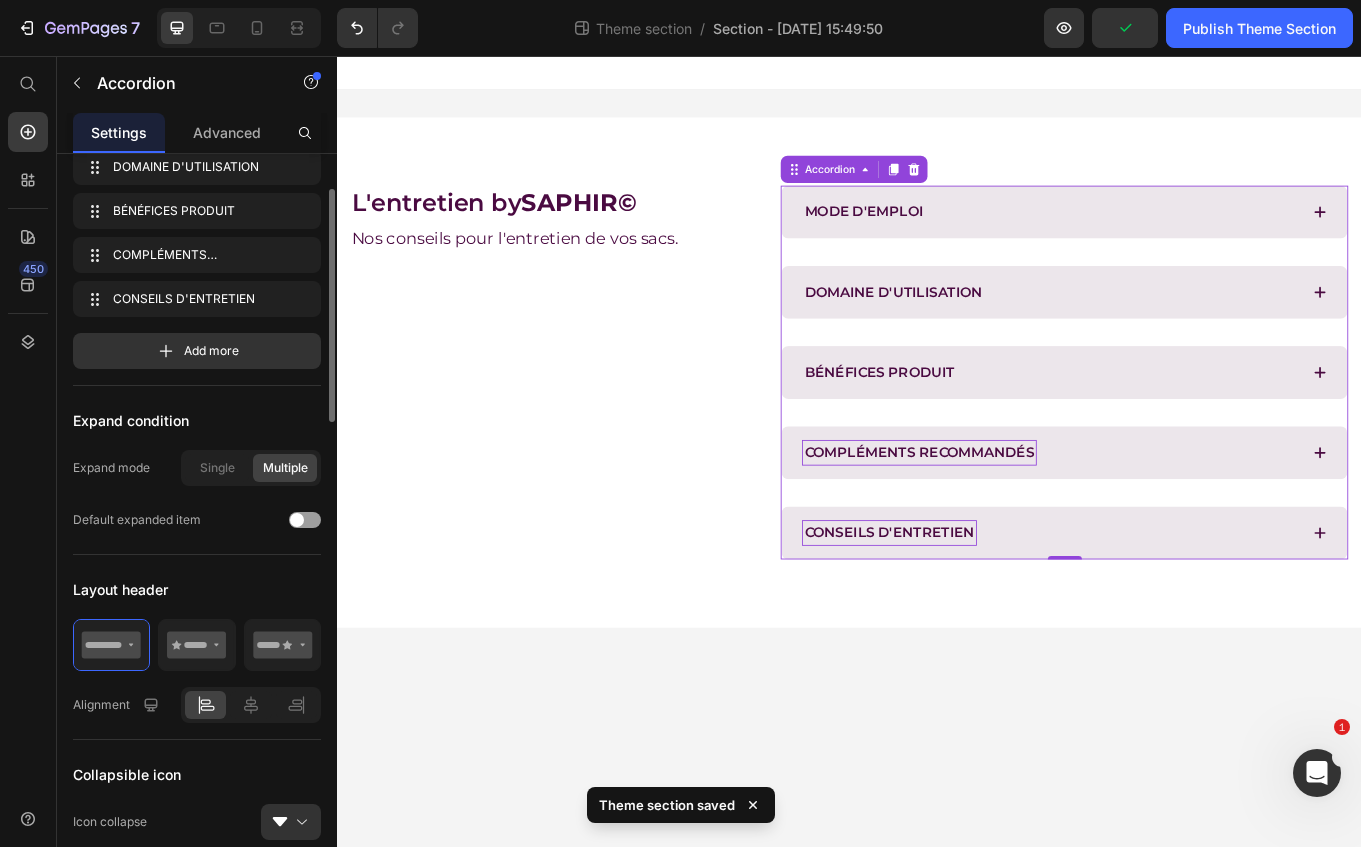 click on "Multiple" 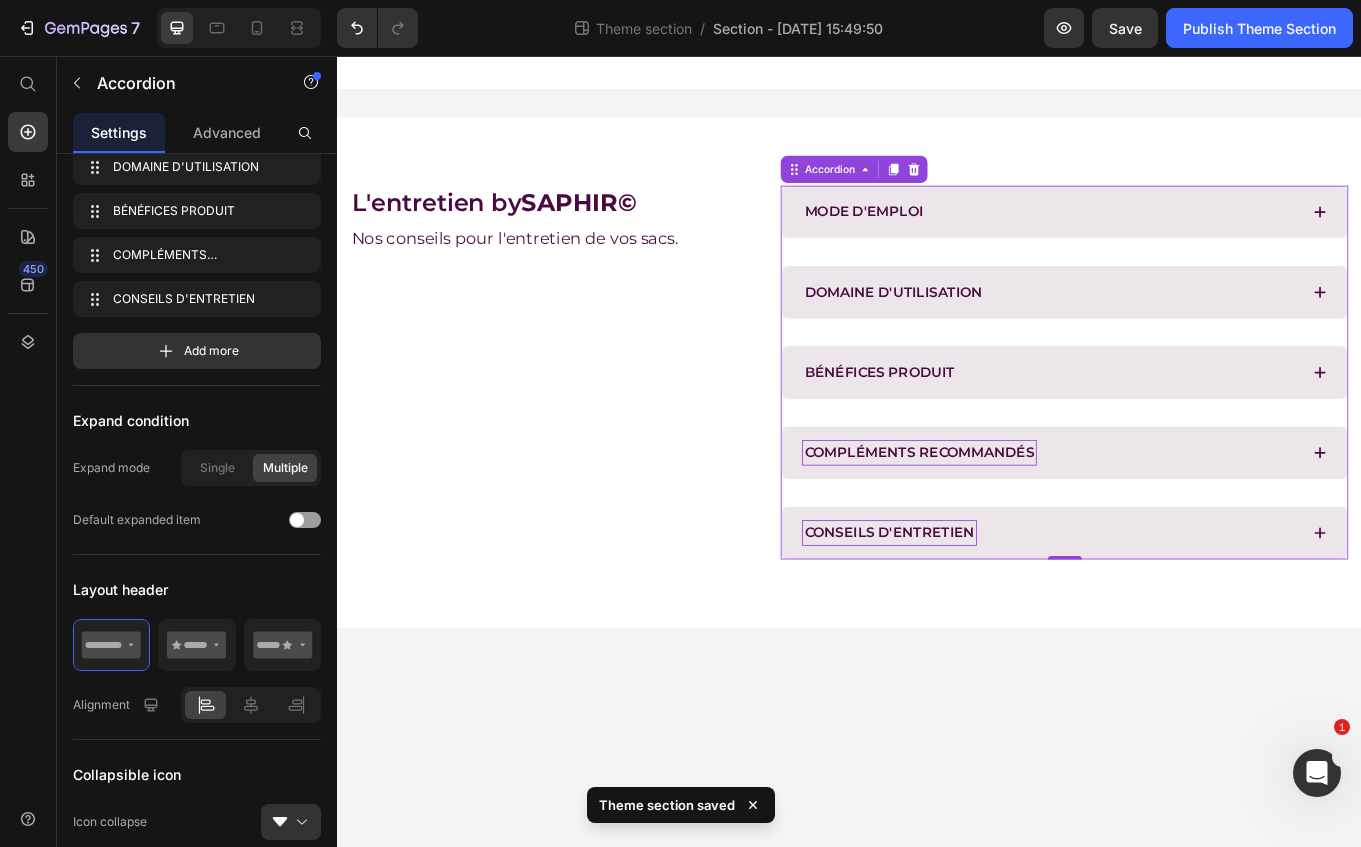 click on "MODE D'EMPLOI" at bounding box center [1173, 239] 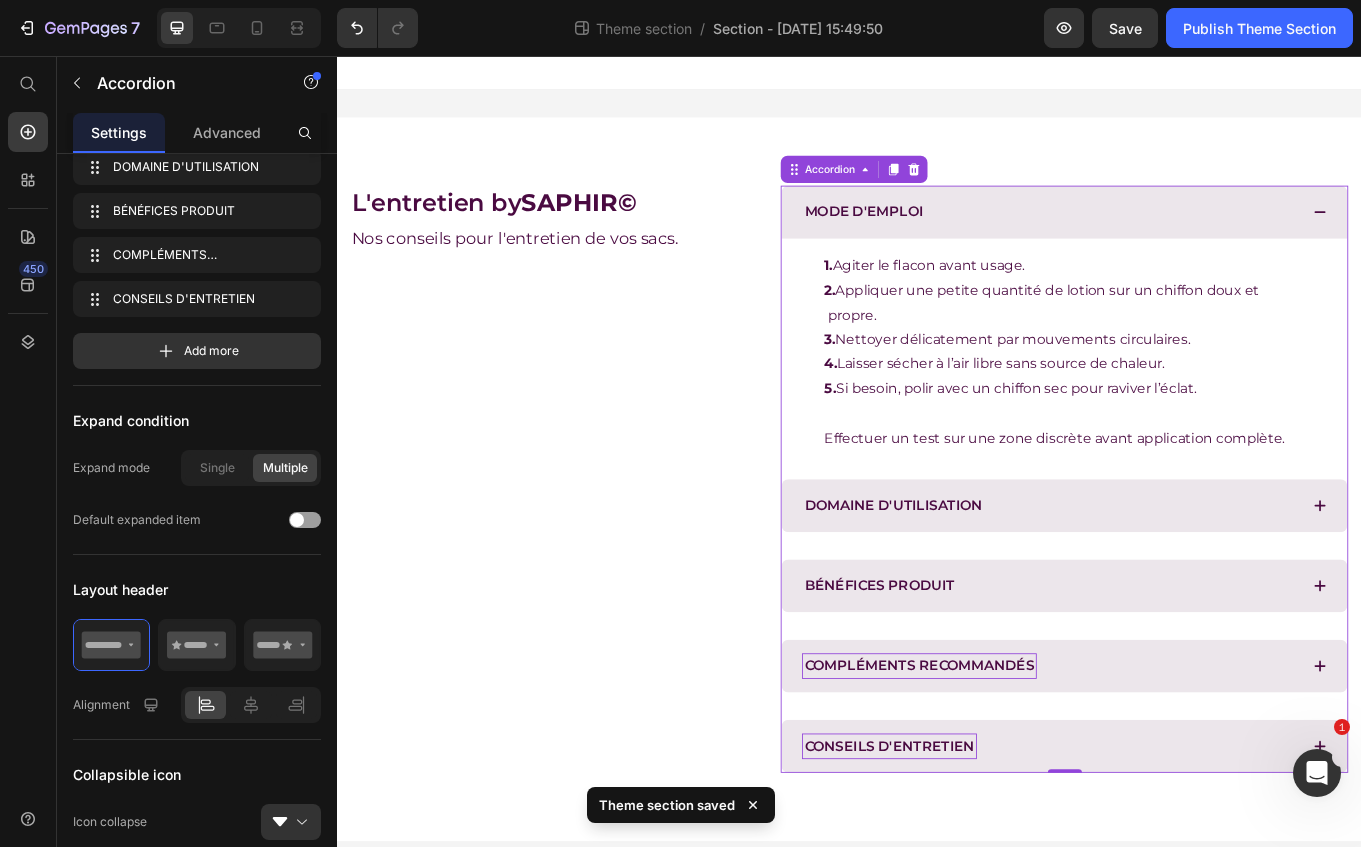 click on "DOMAINE D'UTILISATION" at bounding box center [1173, 583] 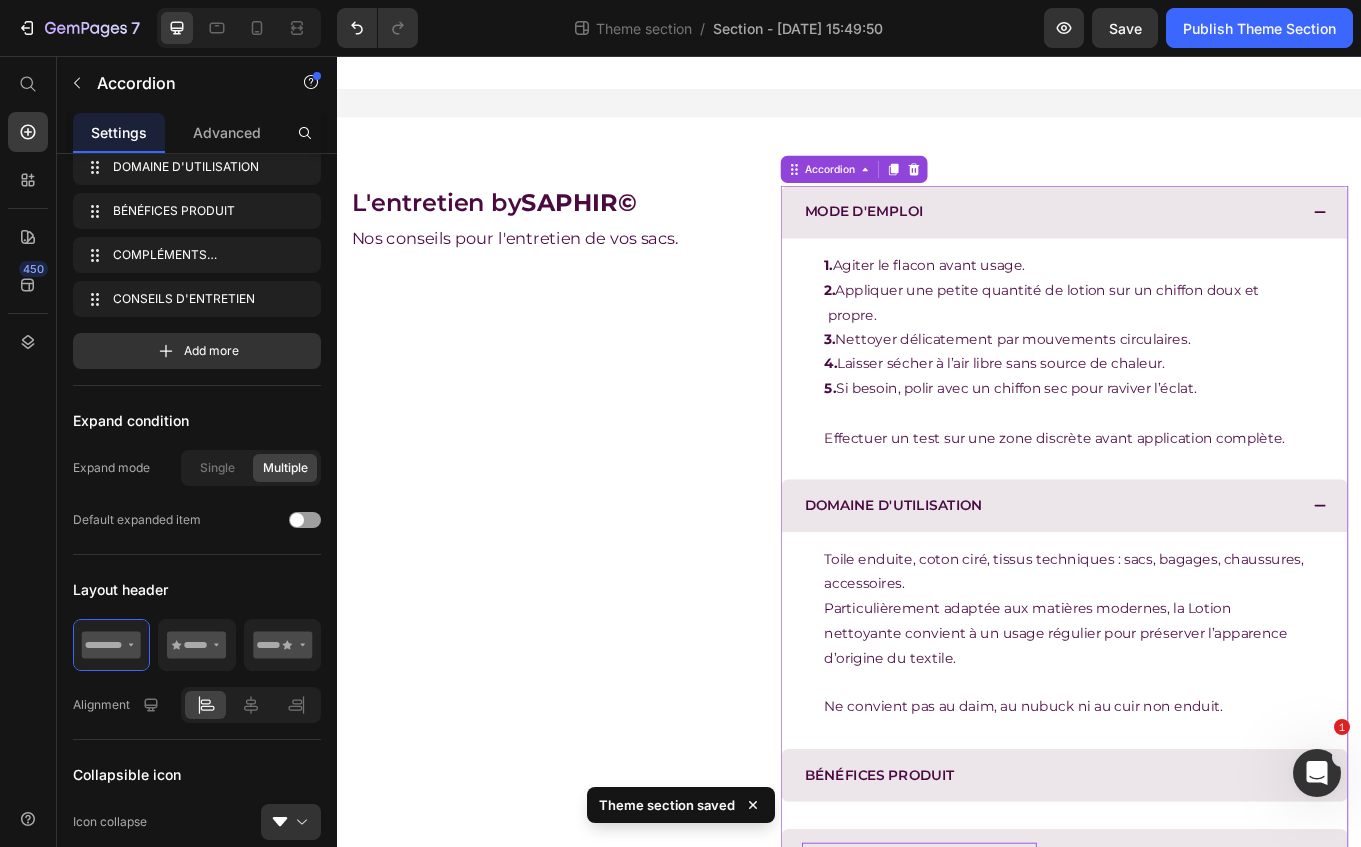 click on "DOMAINE D'UTILISATION" at bounding box center (1173, 583) 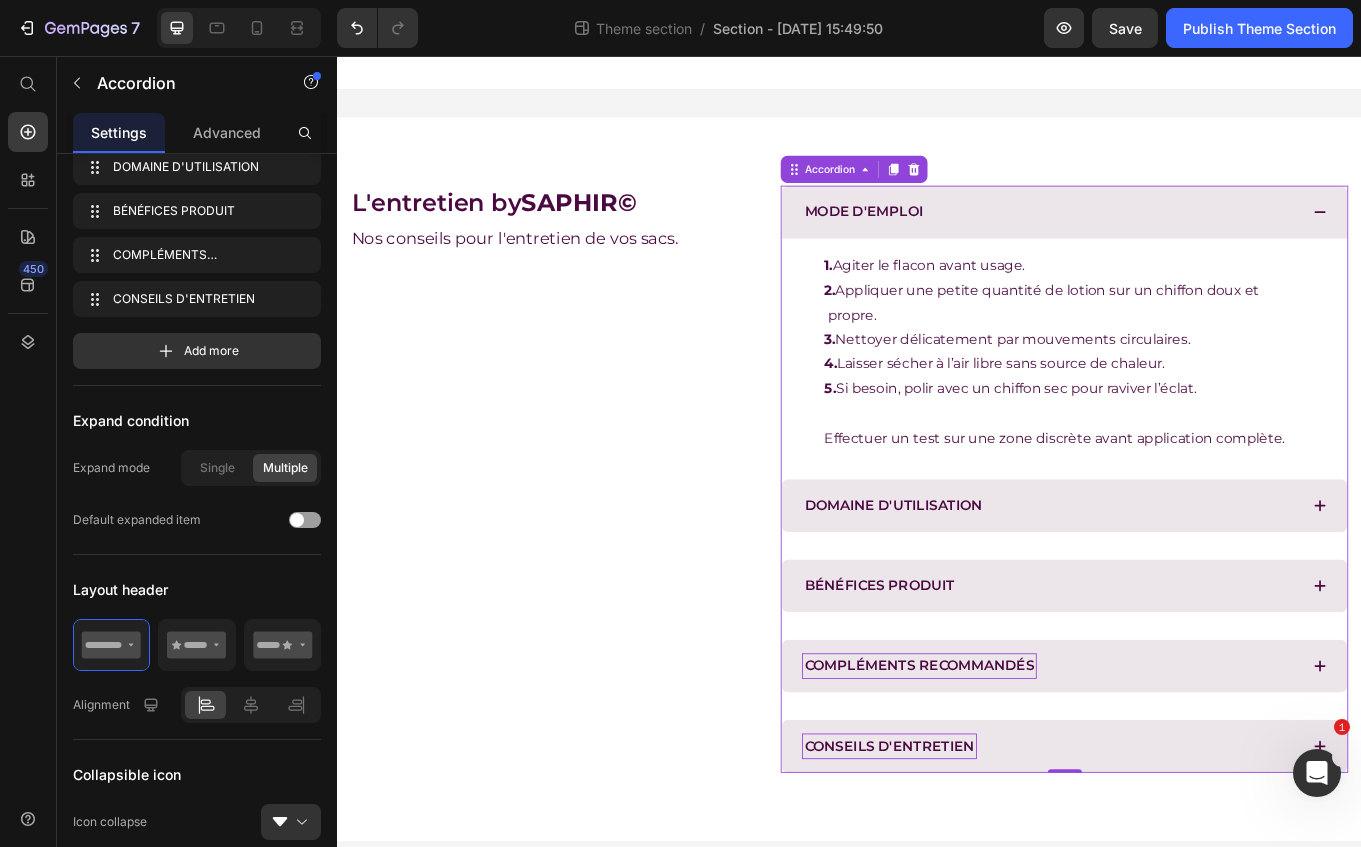 click on "MODE D'EMPLOI" at bounding box center (1173, 239) 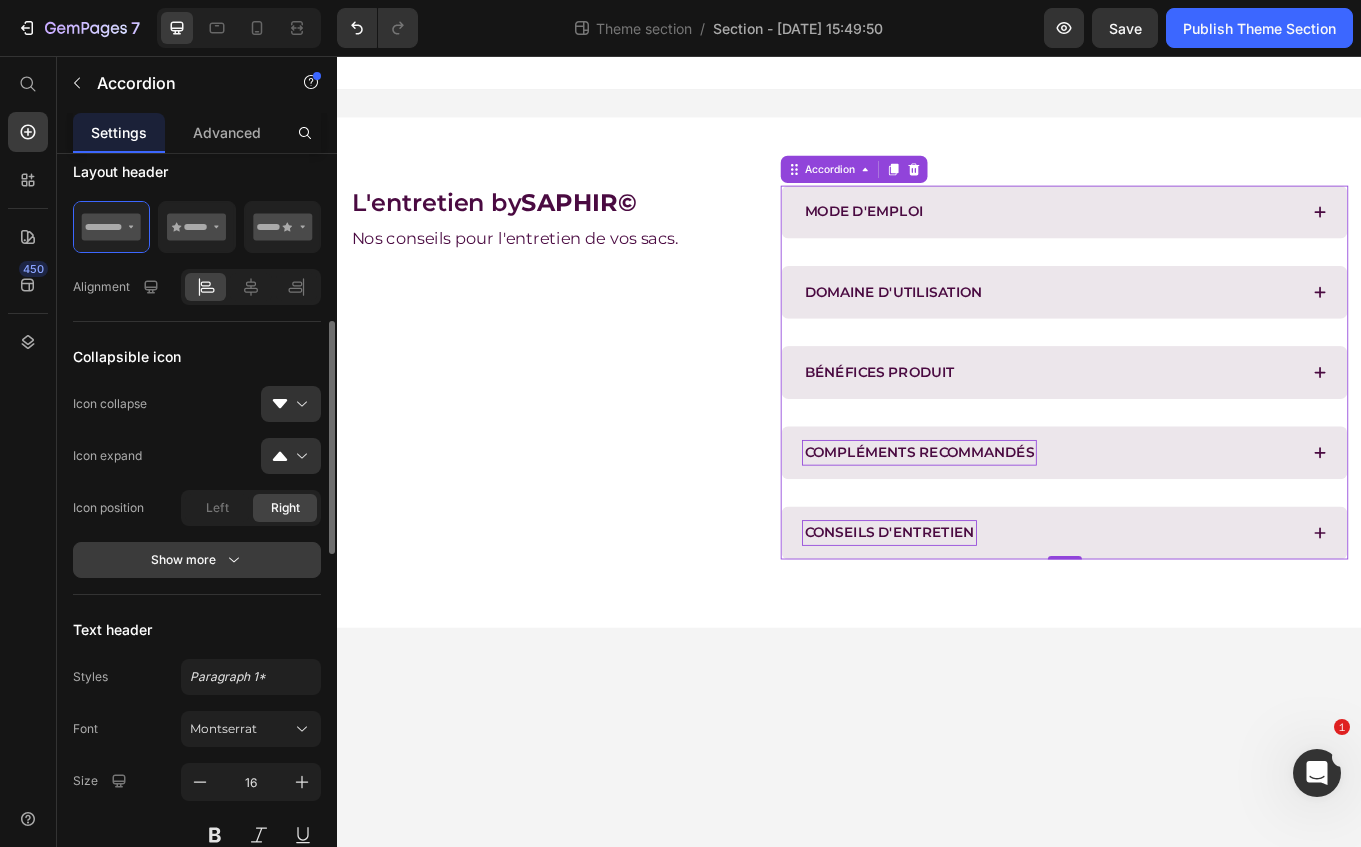 click on "Show more" at bounding box center [197, 560] 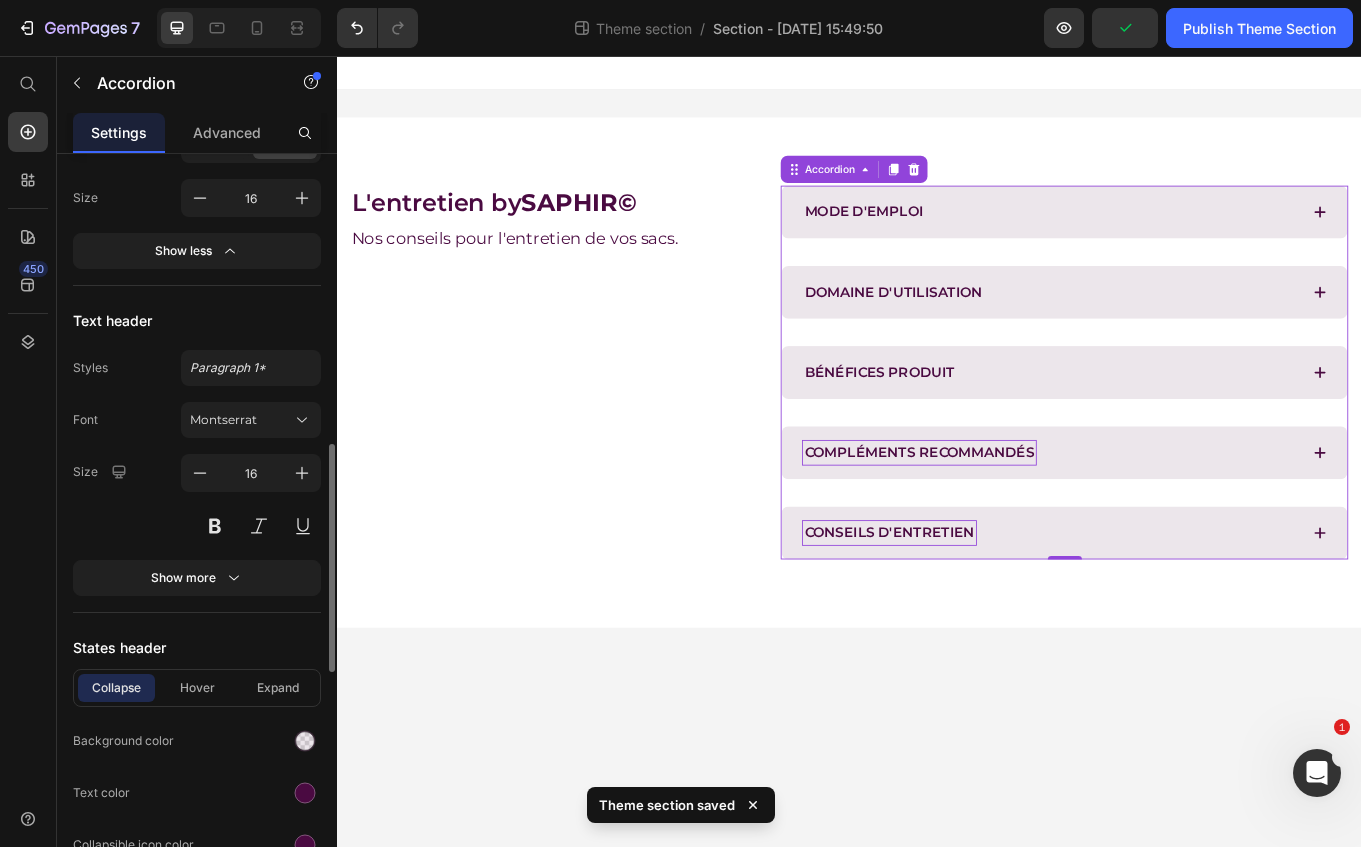 scroll, scrollTop: 910, scrollLeft: 0, axis: vertical 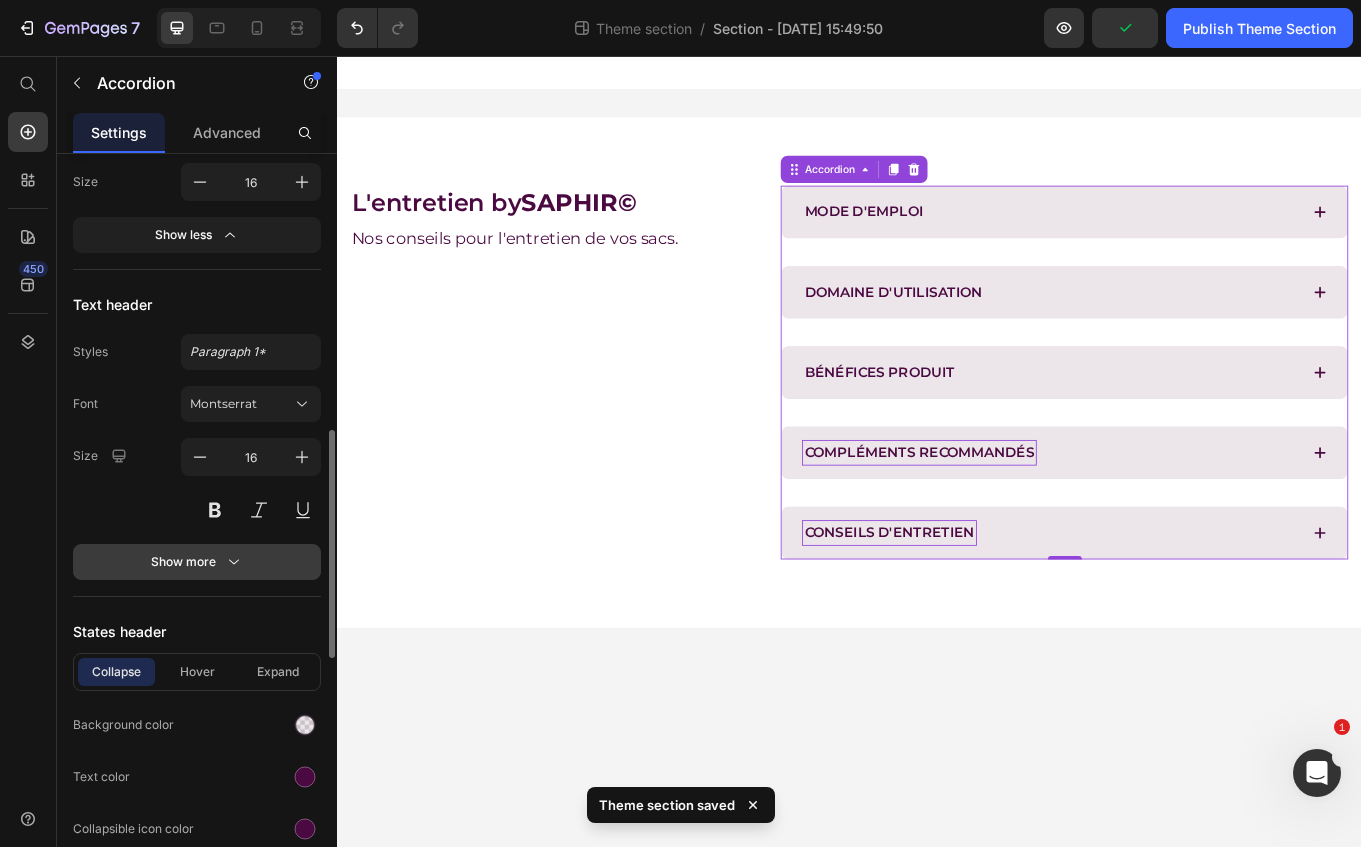 click 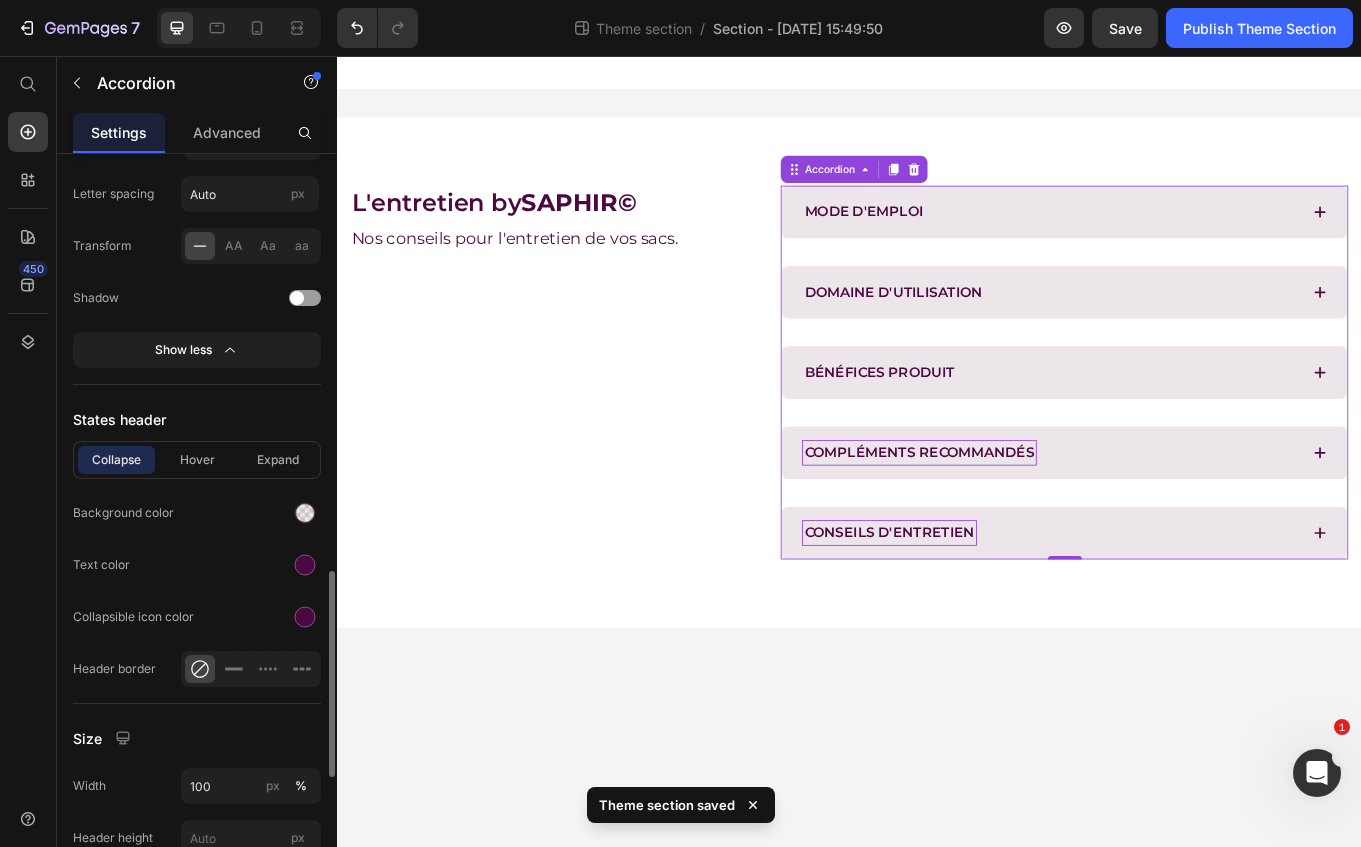 scroll, scrollTop: 1411, scrollLeft: 0, axis: vertical 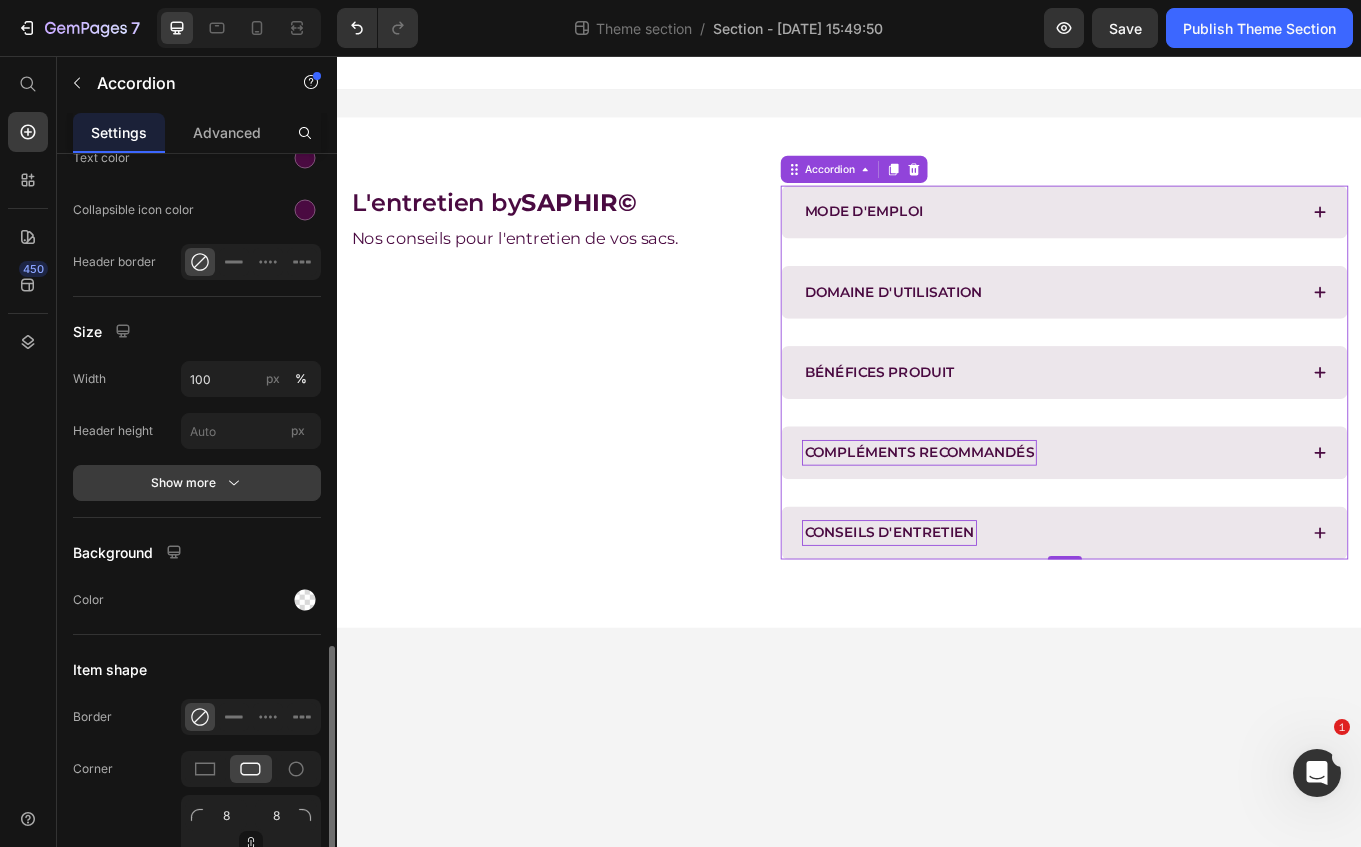 click 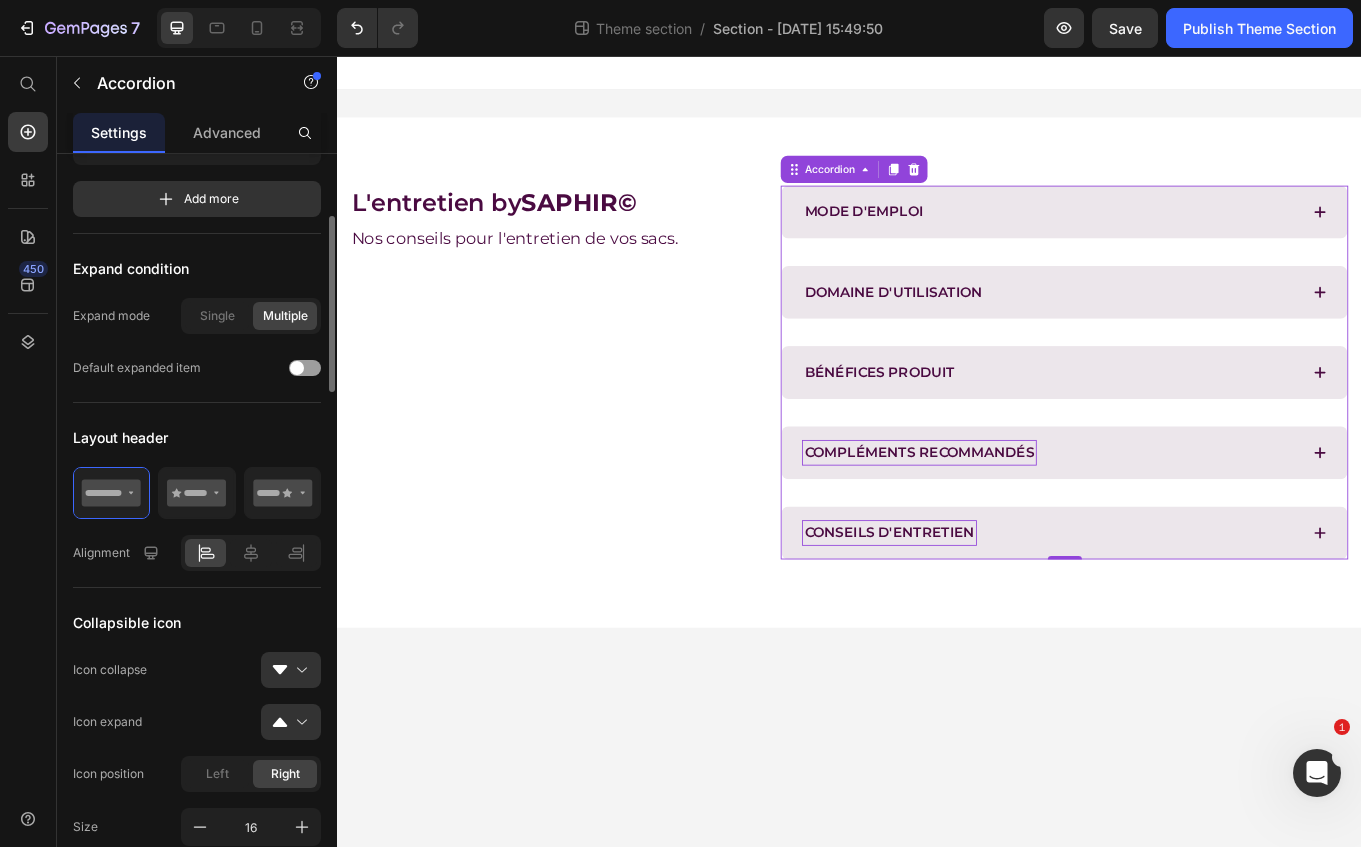 scroll, scrollTop: 0, scrollLeft: 0, axis: both 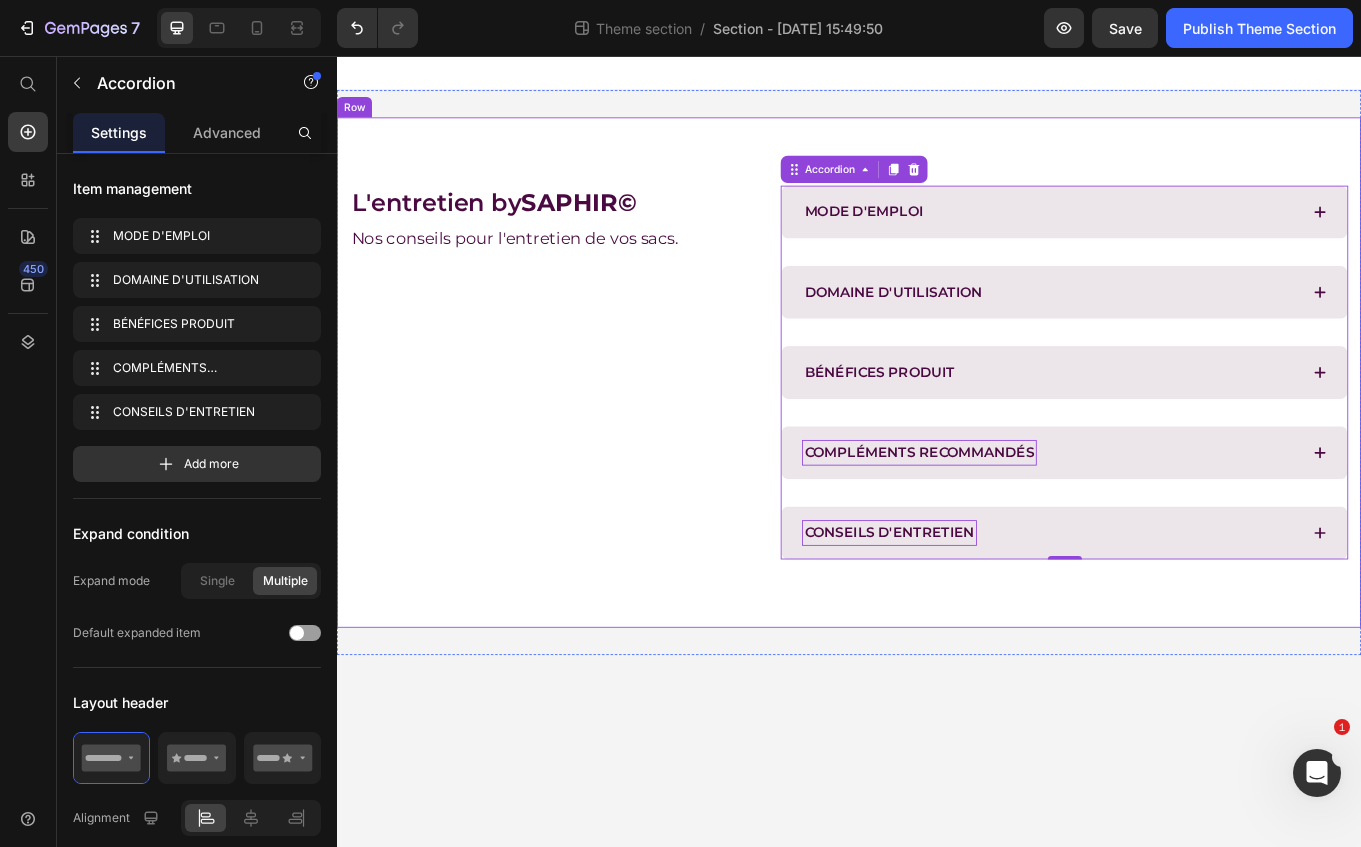 click on "L'entretien by  SAPHIR© Heading Nos conseils pour l'entretien de vos sacs.  Text block MODE D'EMPLOI DOMAINE D'UTILISATION BÉNÉFICES PRODUIT COMPLÉMENTS RECOMMANDÉS CONSEILS D'ENTRETIEN Accordion   0 Row Row" at bounding box center [937, 427] 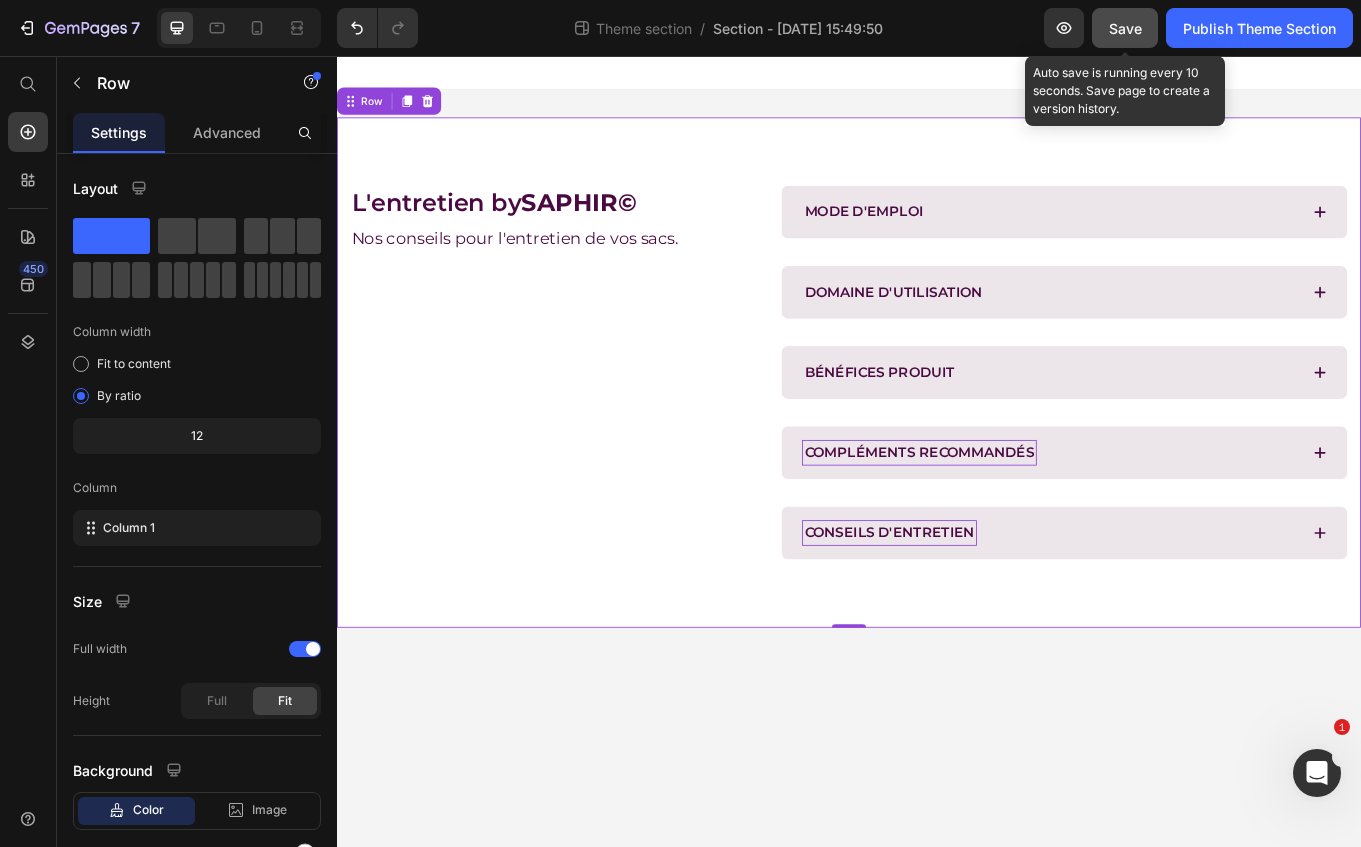 click on "Save" at bounding box center [1125, 28] 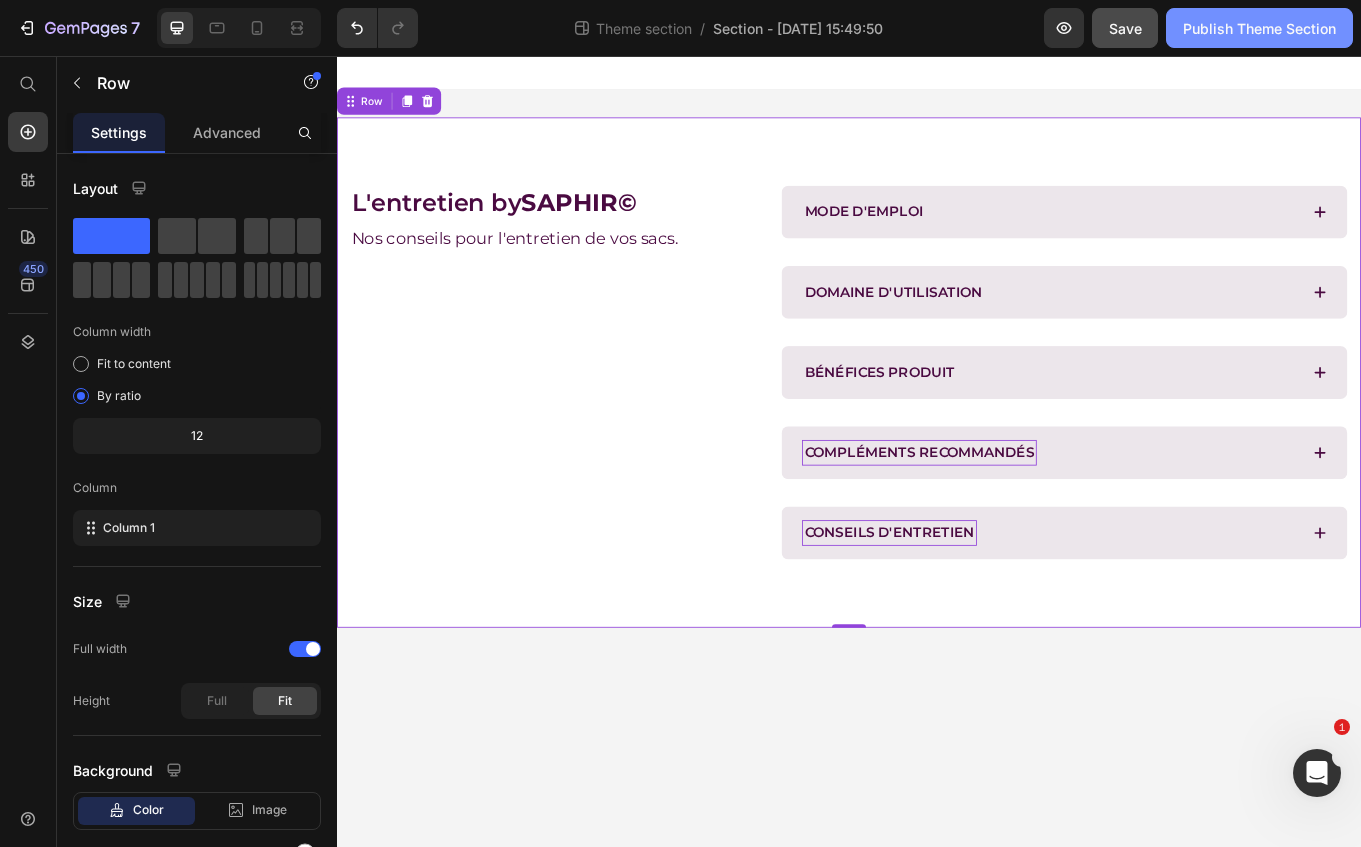 click on "Publish Theme Section" at bounding box center (1259, 28) 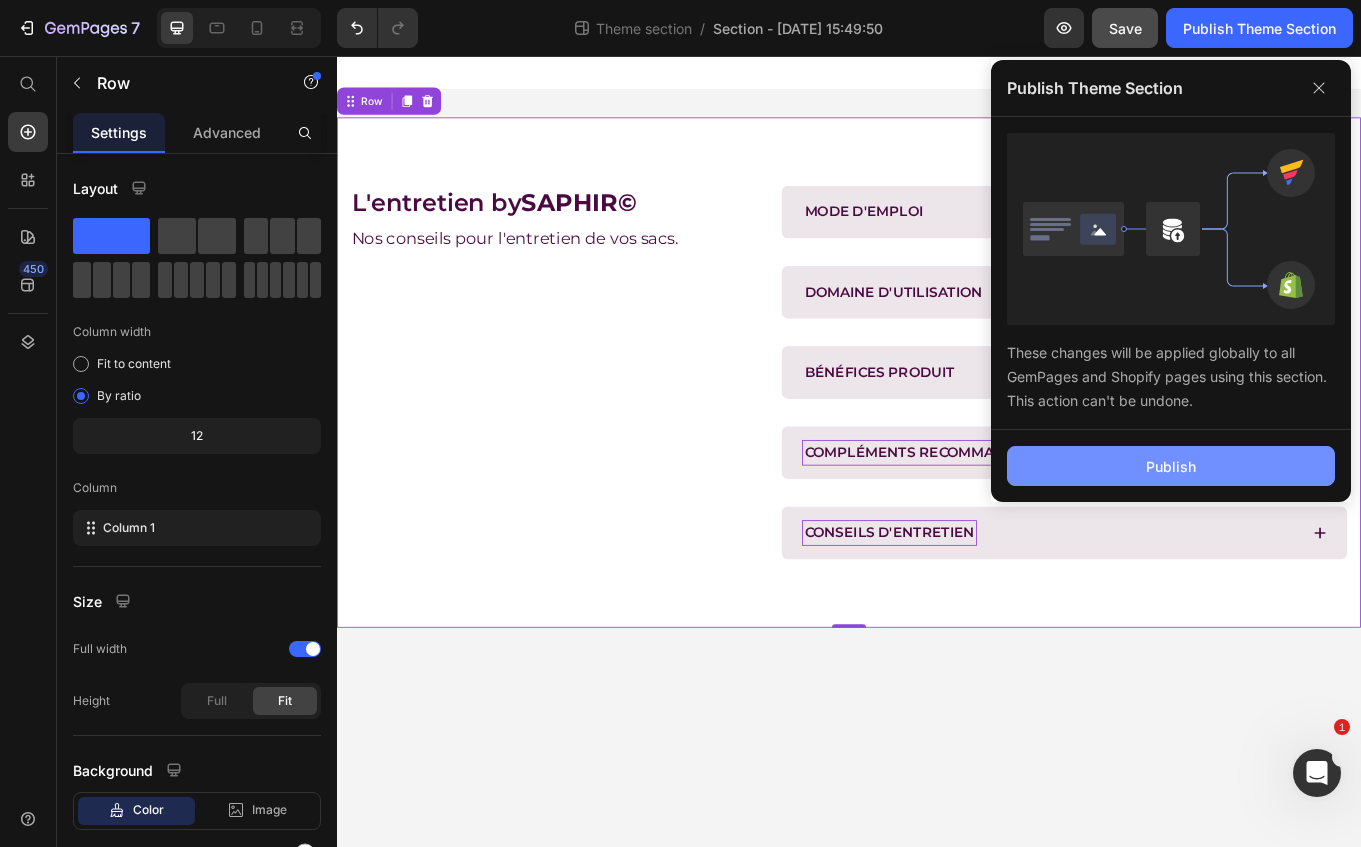 click on "Publish" at bounding box center [1171, 466] 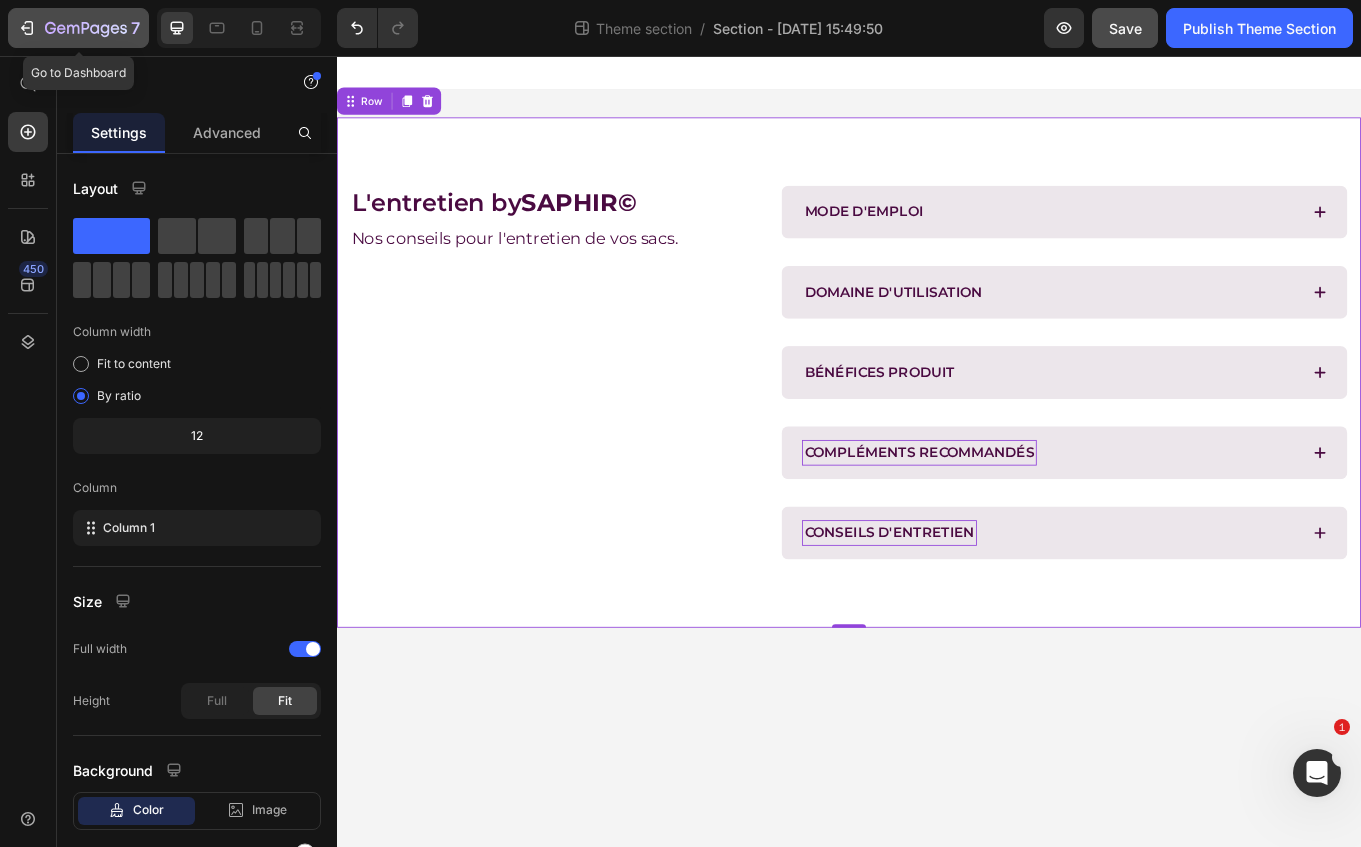 click on "7" at bounding box center [78, 28] 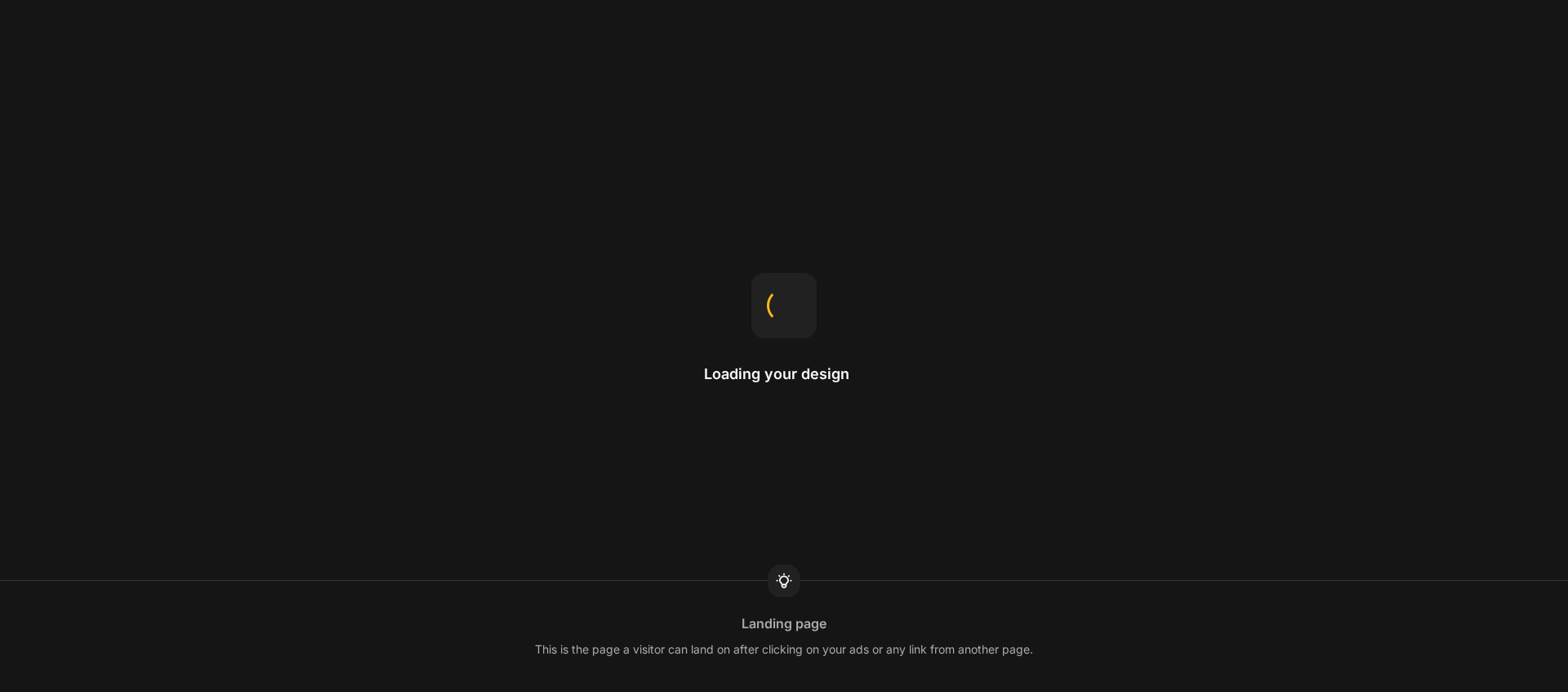 scroll, scrollTop: 0, scrollLeft: 0, axis: both 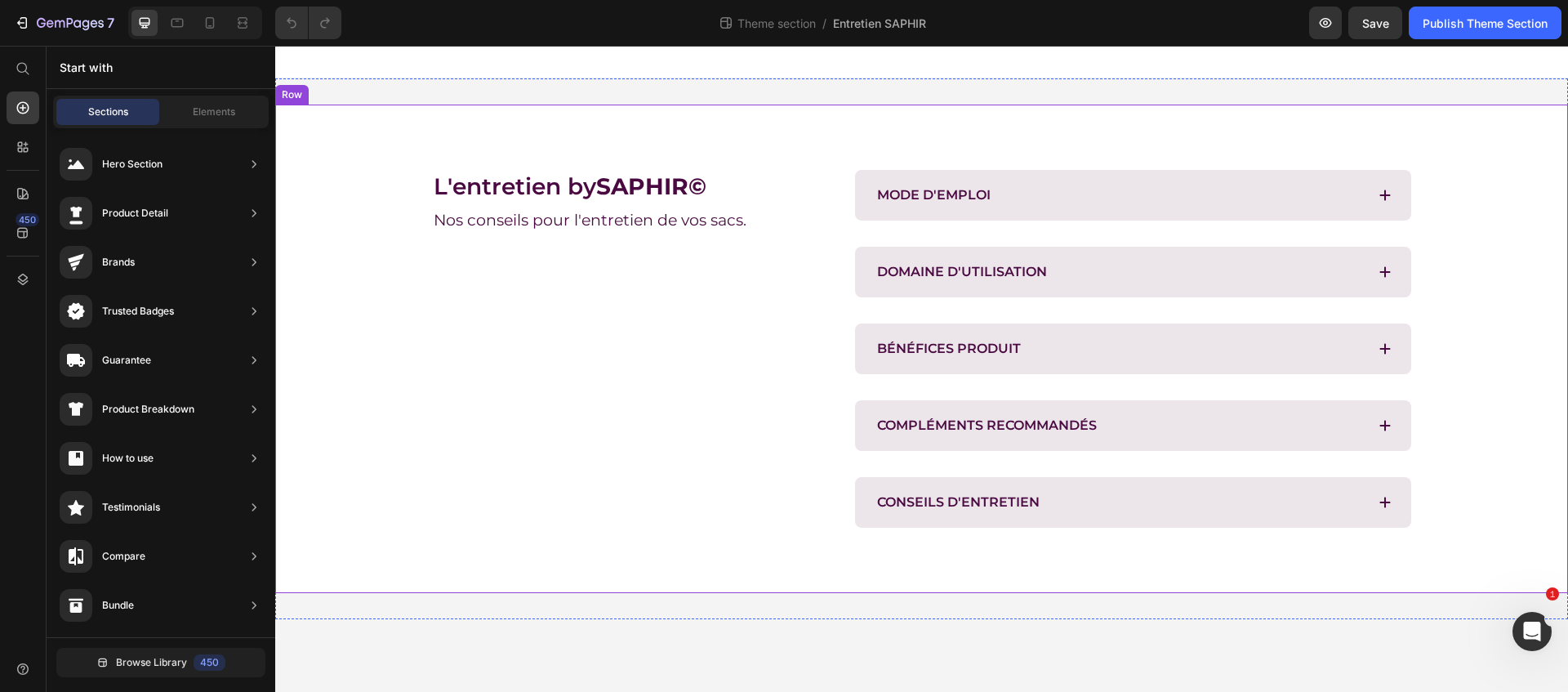 click on "L'entretien by  SAPHIR© Heading Nos conseils pour l'entretien de vos sacs.  Text block MODE D'EMPLOI DOMAINE D'UTILISATION BÉNÉFICES PRODUIT COMPLÉMENTS RECOMMANDÉS CONSEILS D'ENTRETIEN Accordion Row Row" at bounding box center [921, 349] 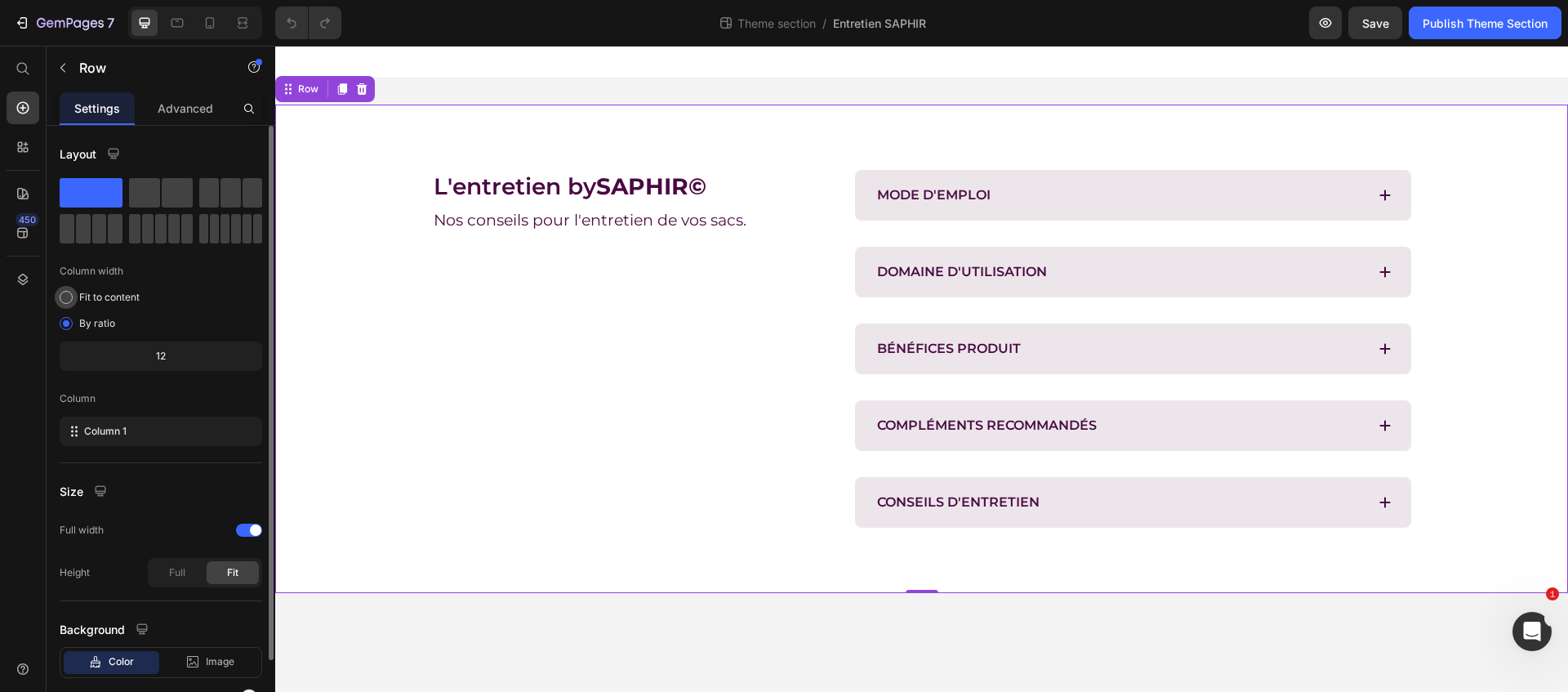 click on "Fit to content" at bounding box center [109, 297] 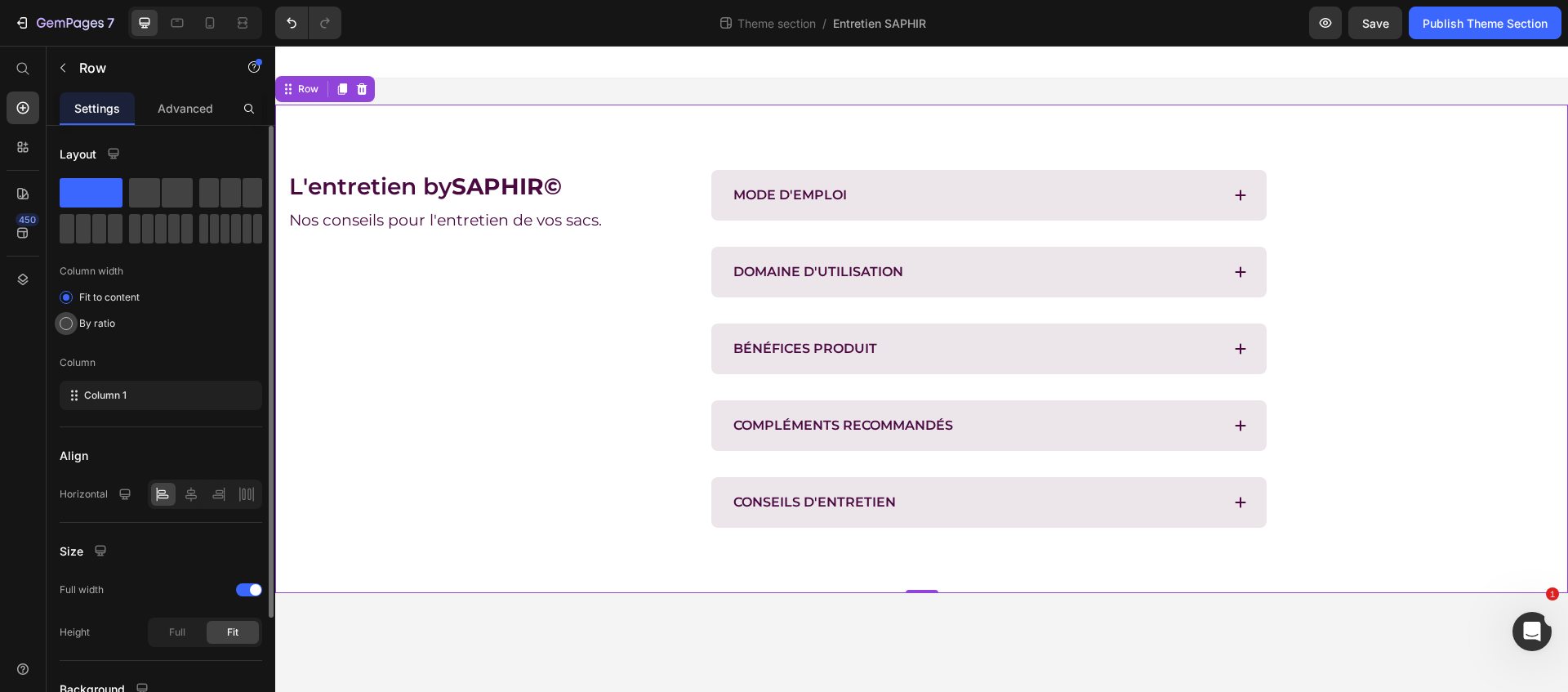 click on "By ratio" at bounding box center [97, 324] 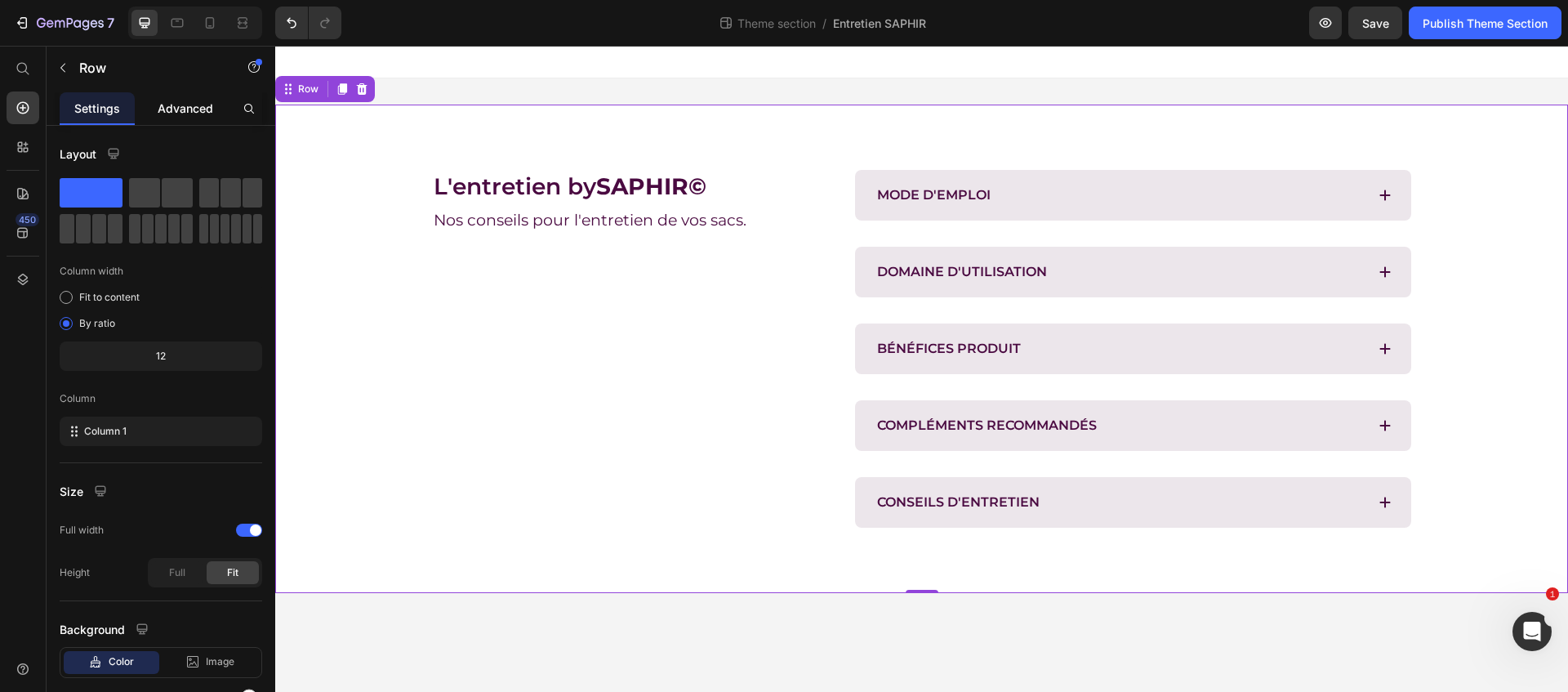 click on "Advanced" at bounding box center (185, 108) 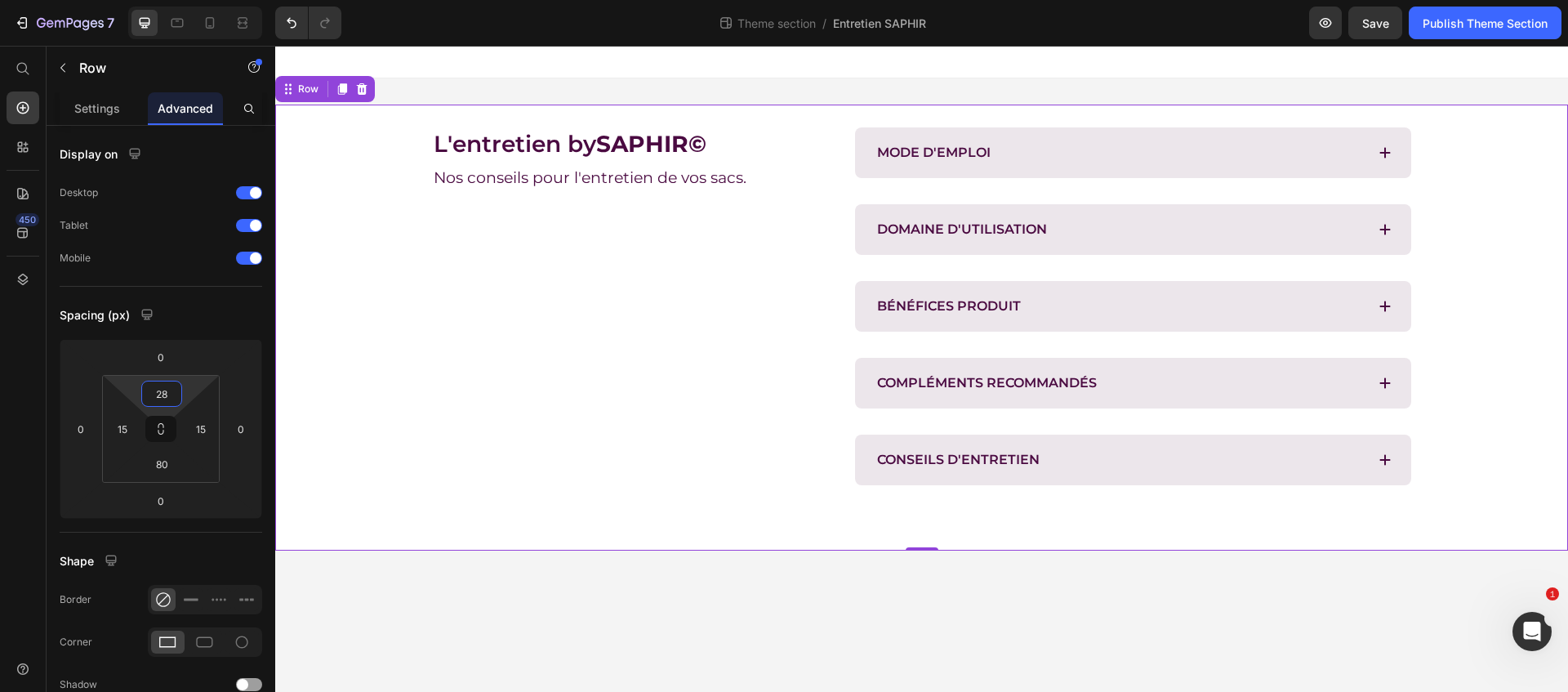 drag, startPoint x: 171, startPoint y: 409, endPoint x: 172, endPoint y: 399, distance: 10.049876 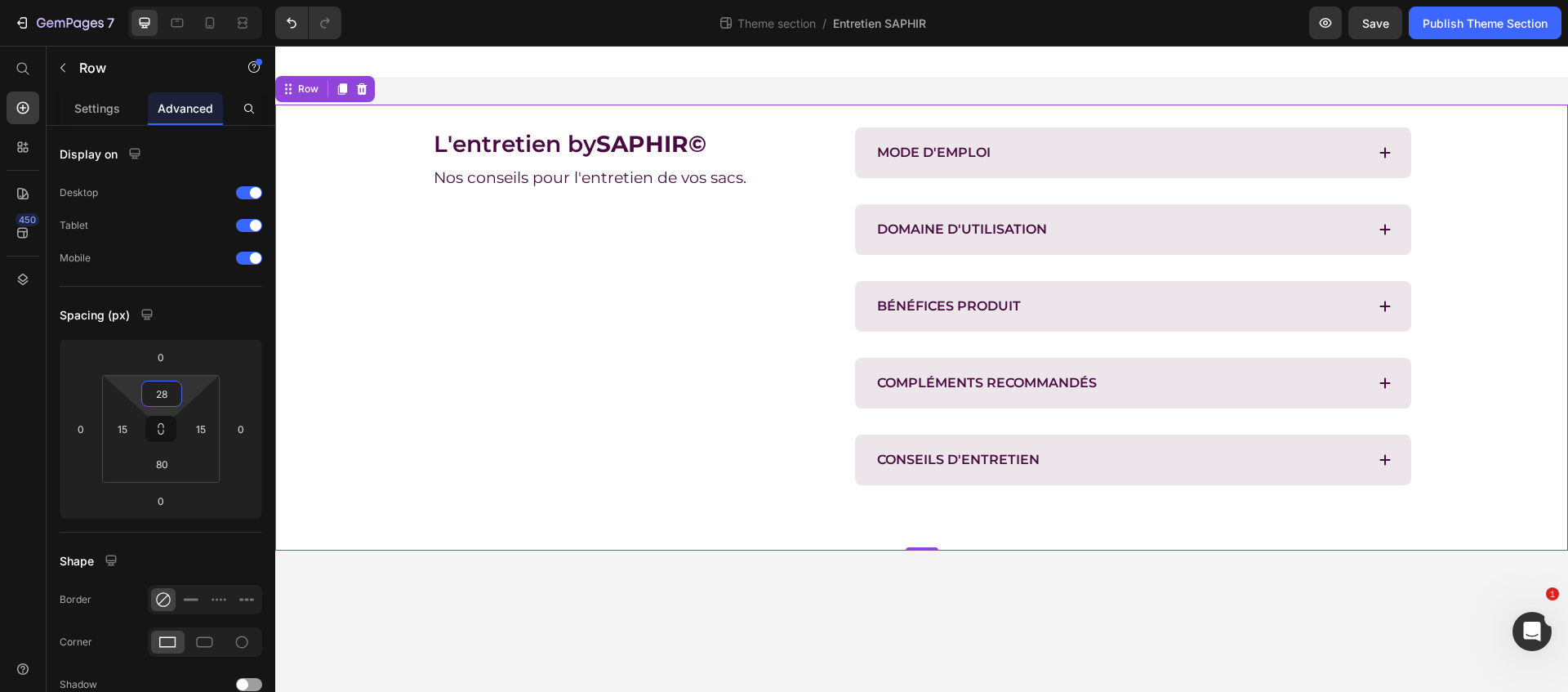 click on "7  Theme section  /  Entretien SAPHIR Preview  Save   Publish Theme Section  450 Start with Sections Elements Hero Section Product Detail Brands Trusted Badges Guarantee Product Breakdown How to use Testimonials Compare Bundle FAQs Social Proof Brand Story Product List Collection Blog List Contact Sticky Add to Cart Custom Footer Browse Library 450 Layout
Row
Row
Row
Row Text
Heading
Text Block Button
Button
Button Media
Image
Image" at bounding box center (784, 0) 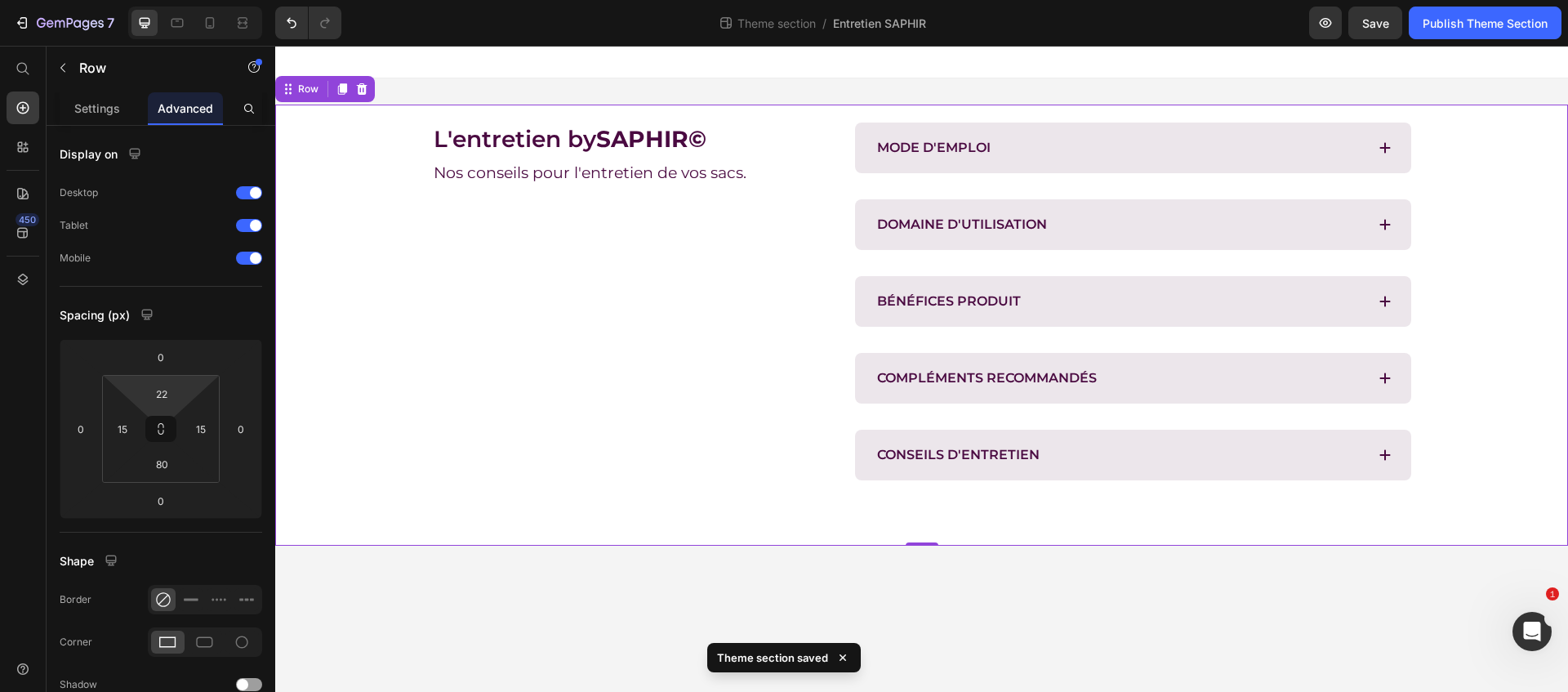 type on "20" 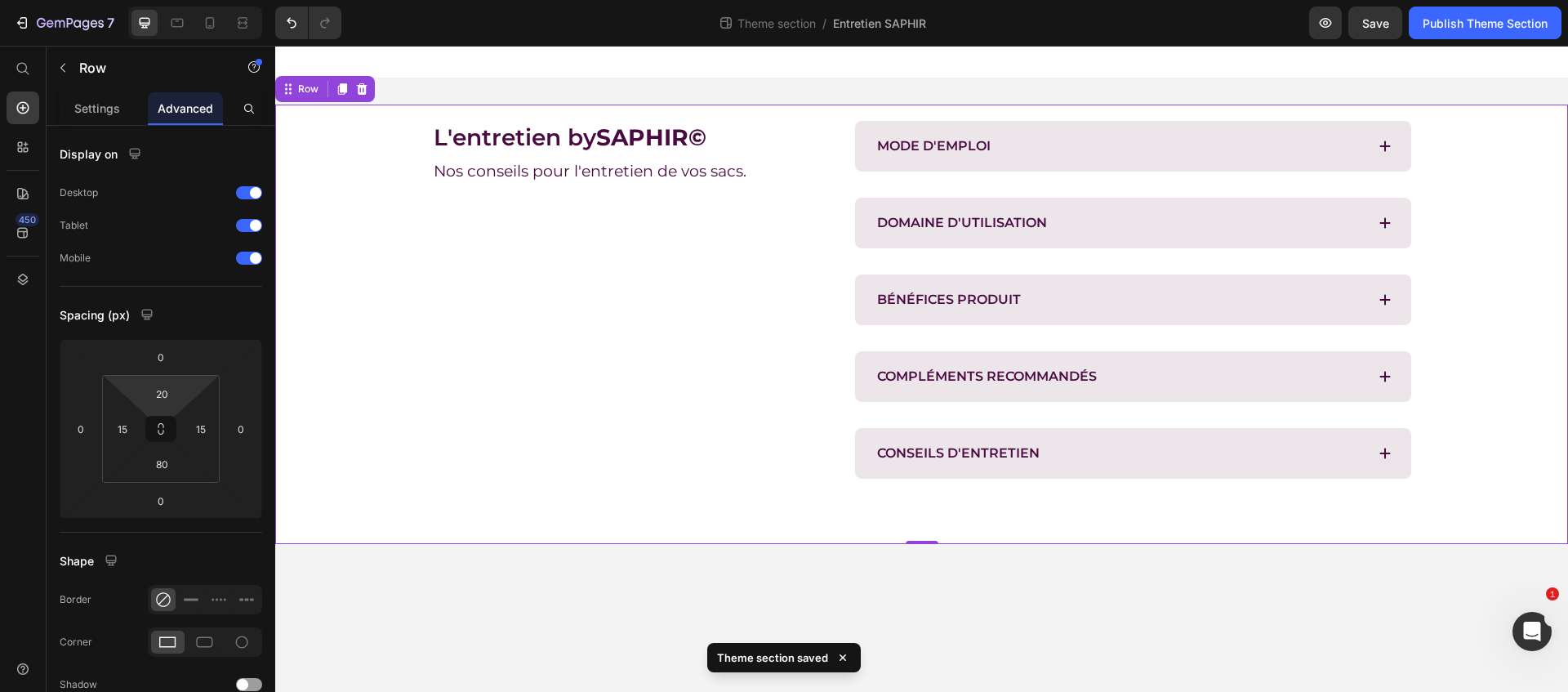 click on "7  Theme section  /  Entretien SAPHIR Preview  Save   Publish Theme Section  450 Start with Sections Elements Hero Section Product Detail Brands Trusted Badges Guarantee Product Breakdown How to use Testimonials Compare Bundle FAQs Social Proof Brand Story Product List Collection Blog List Contact Sticky Add to Cart Custom Footer Browse Library 450 Layout
Row
Row
Row
Row Text
Heading
Text Block Button
Button
Button Media
Image
Image" at bounding box center (784, 0) 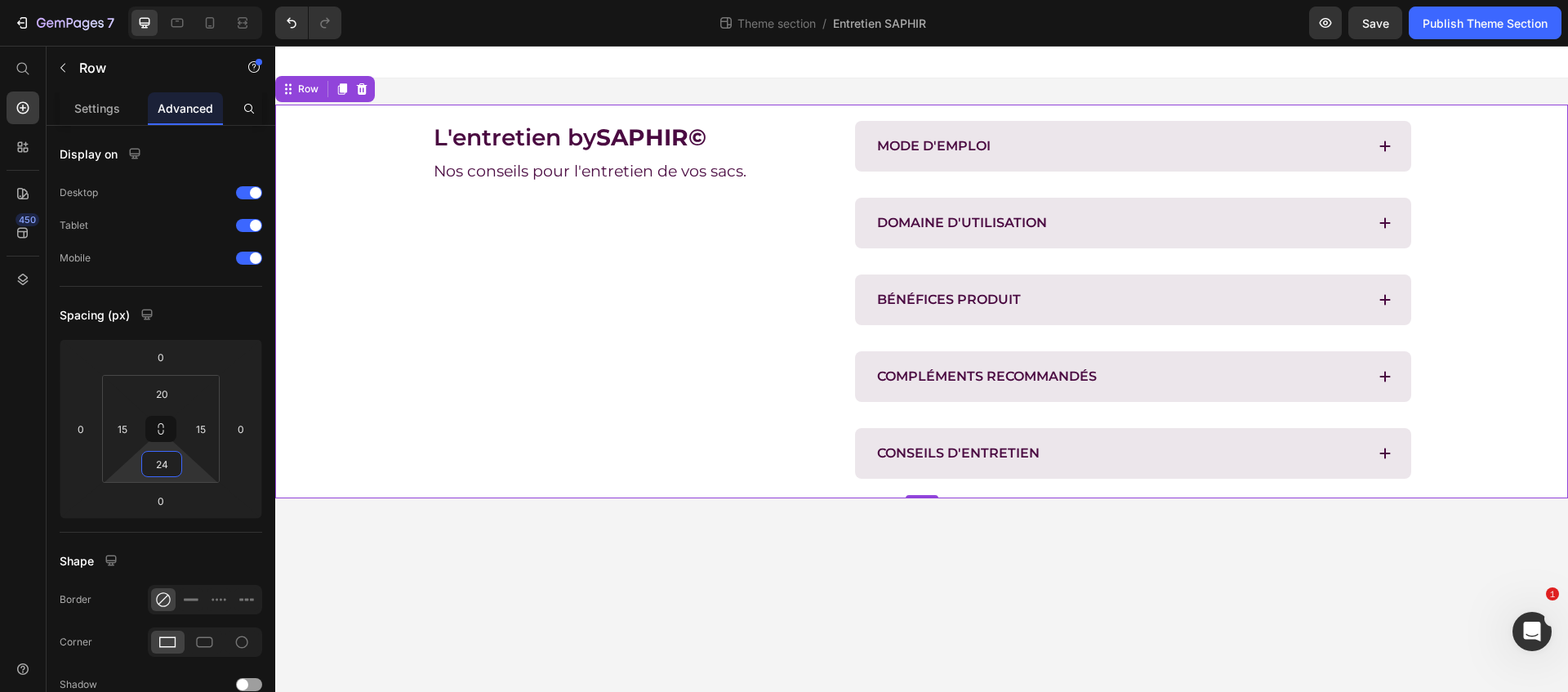 type on "22" 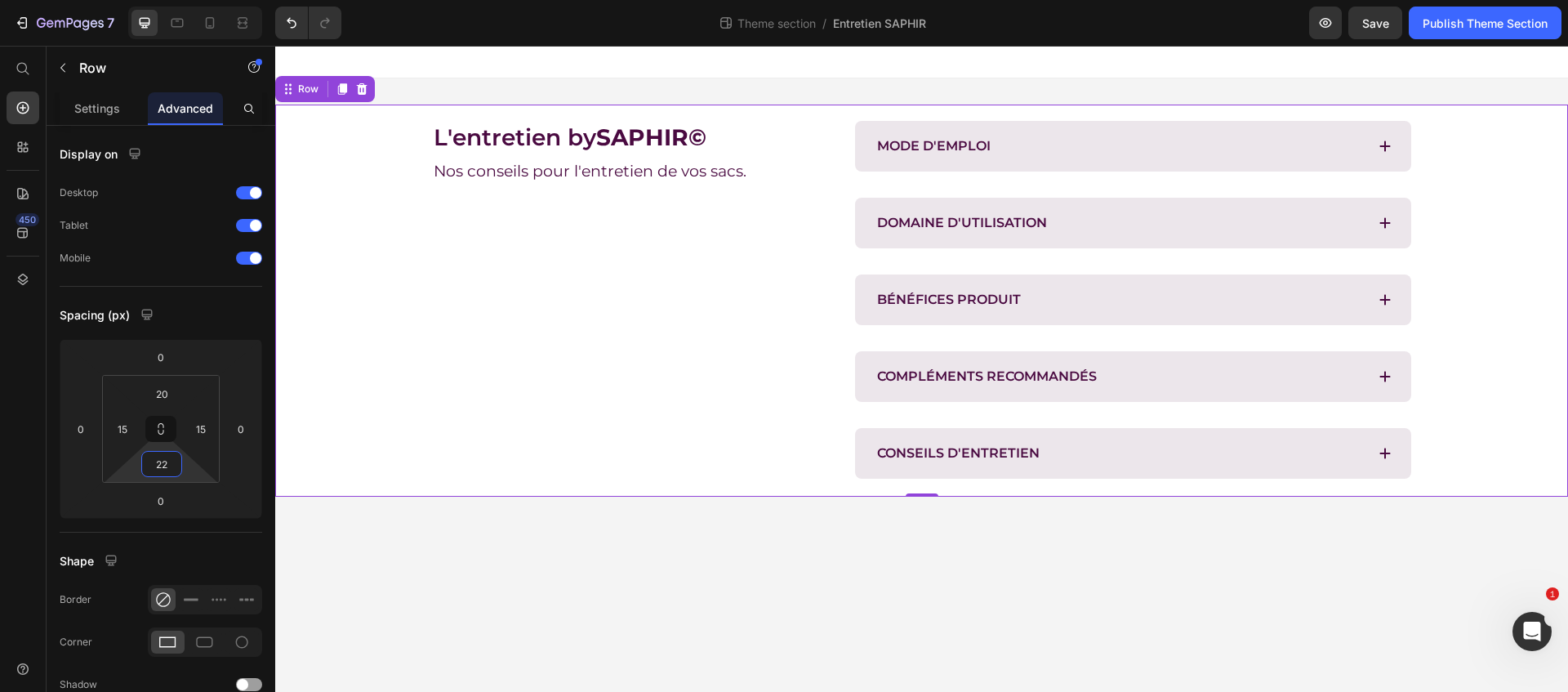 click on "7  Theme section  /  Entretien SAPHIR Preview  Save   Publish Theme Section  450 Start with Sections Elements Hero Section Product Detail Brands Trusted Badges Guarantee Product Breakdown How to use Testimonials Compare Bundle FAQs Social Proof Brand Story Product List Collection Blog List Contact Sticky Add to Cart Custom Footer Browse Library 450 Layout
Row
Row
Row
Row Text
Heading
Text Block Button
Button
Button Media
Image
Image" at bounding box center (784, 0) 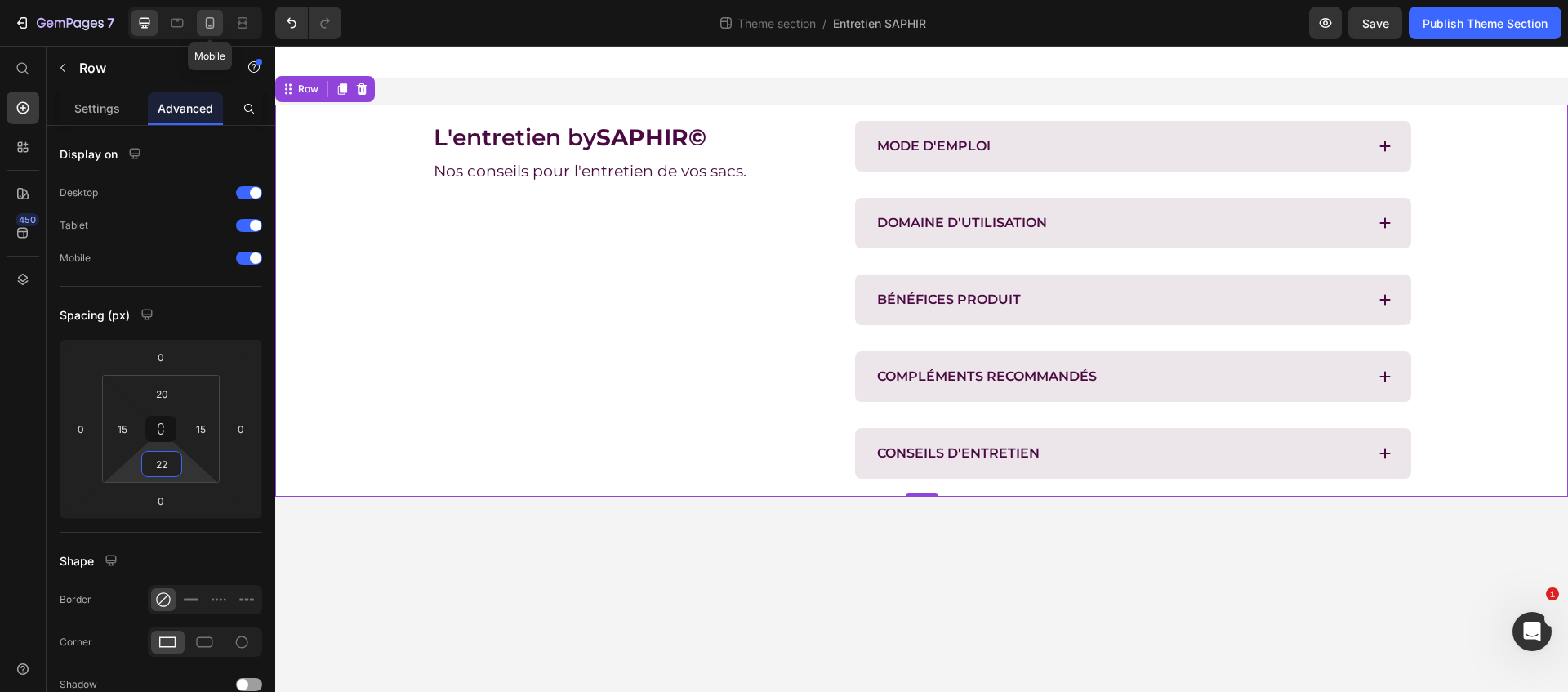 click 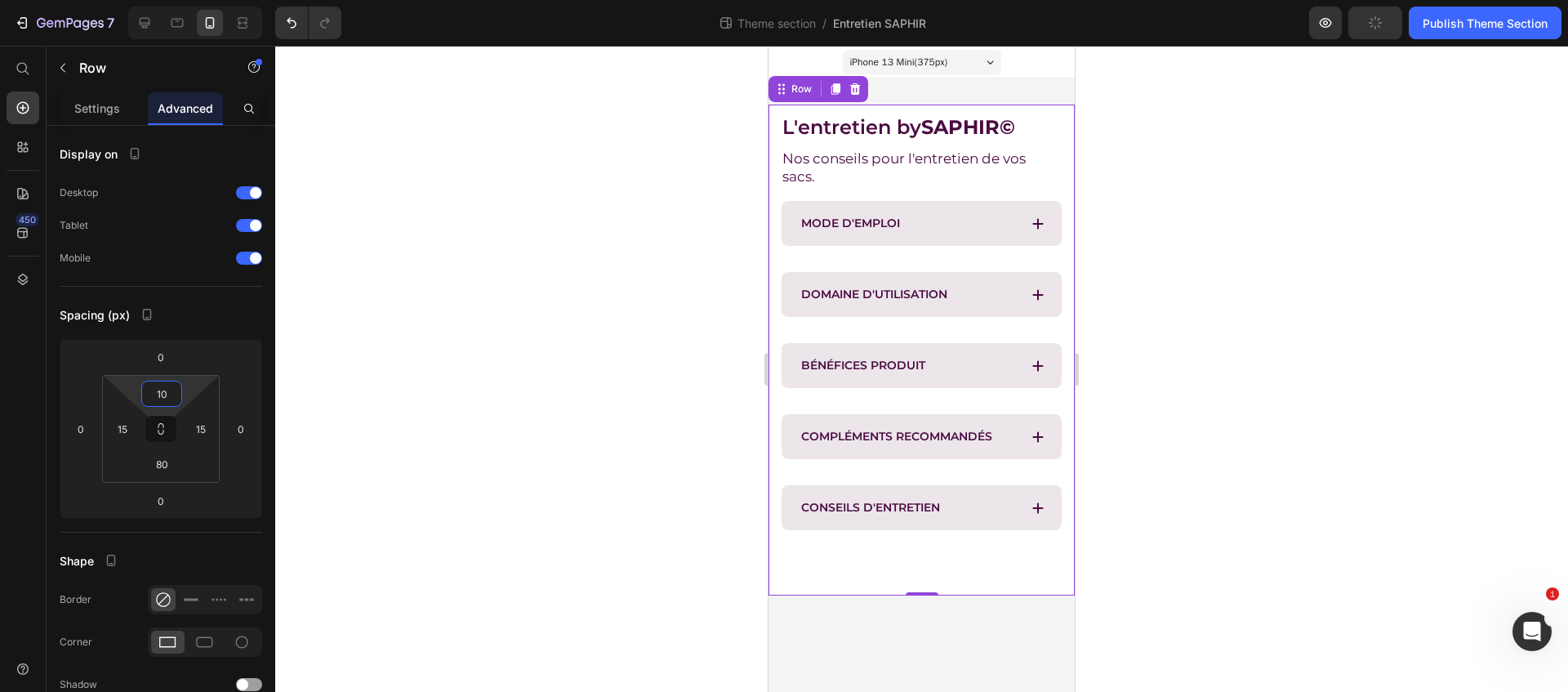 type on "12" 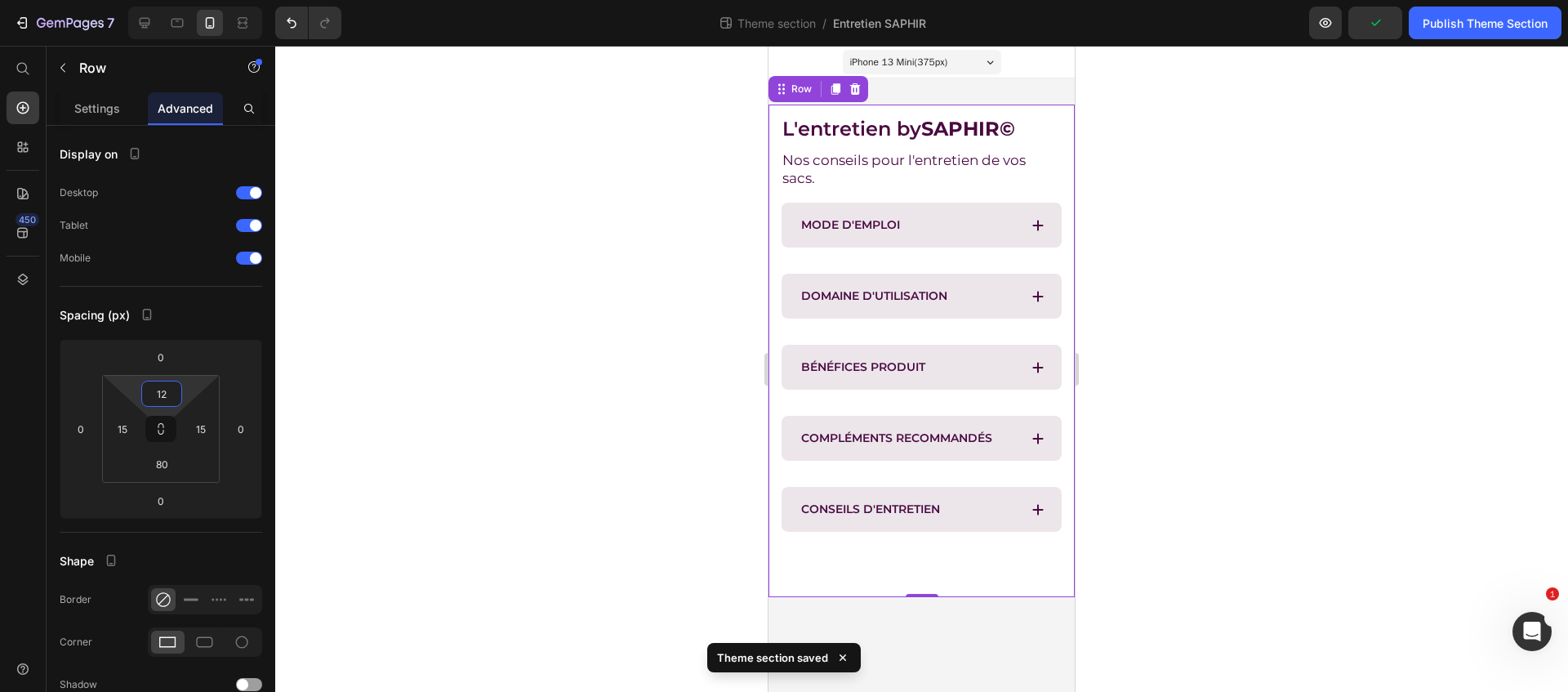 click on "7  Theme section  /  Entretien SAPHIR Preview  Publish Theme Section  450 Start with Sections Elements Hero Section Product Detail Brands Trusted Badges Guarantee Product Breakdown How to use Testimonials Compare Bundle FAQs Social Proof Brand Story Product List Collection Blog List Contact Sticky Add to Cart Custom Footer Browse Library 450 Layout
Row
Row
Row
Row Text
Heading
Text Block Button
Button
Button Media
Image
Image" at bounding box center (784, 0) 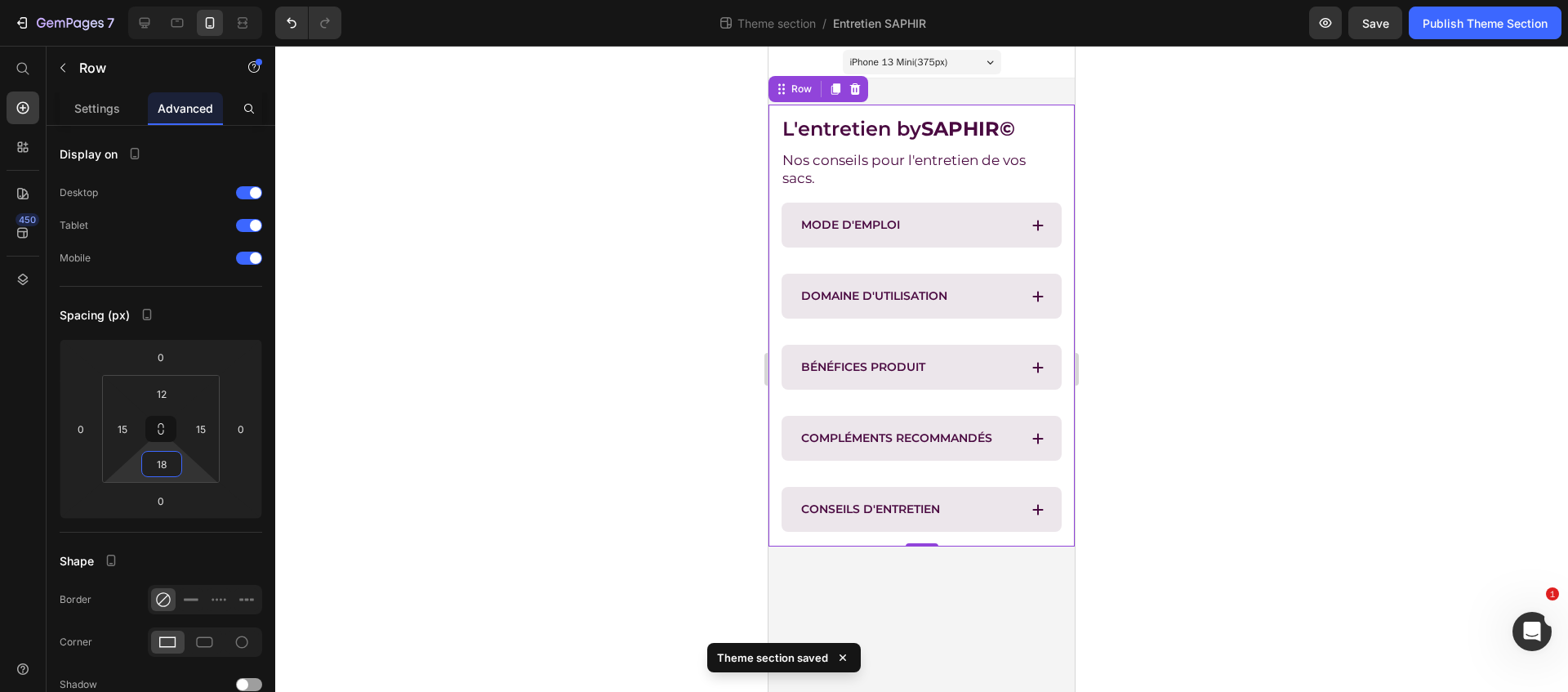 type on "20" 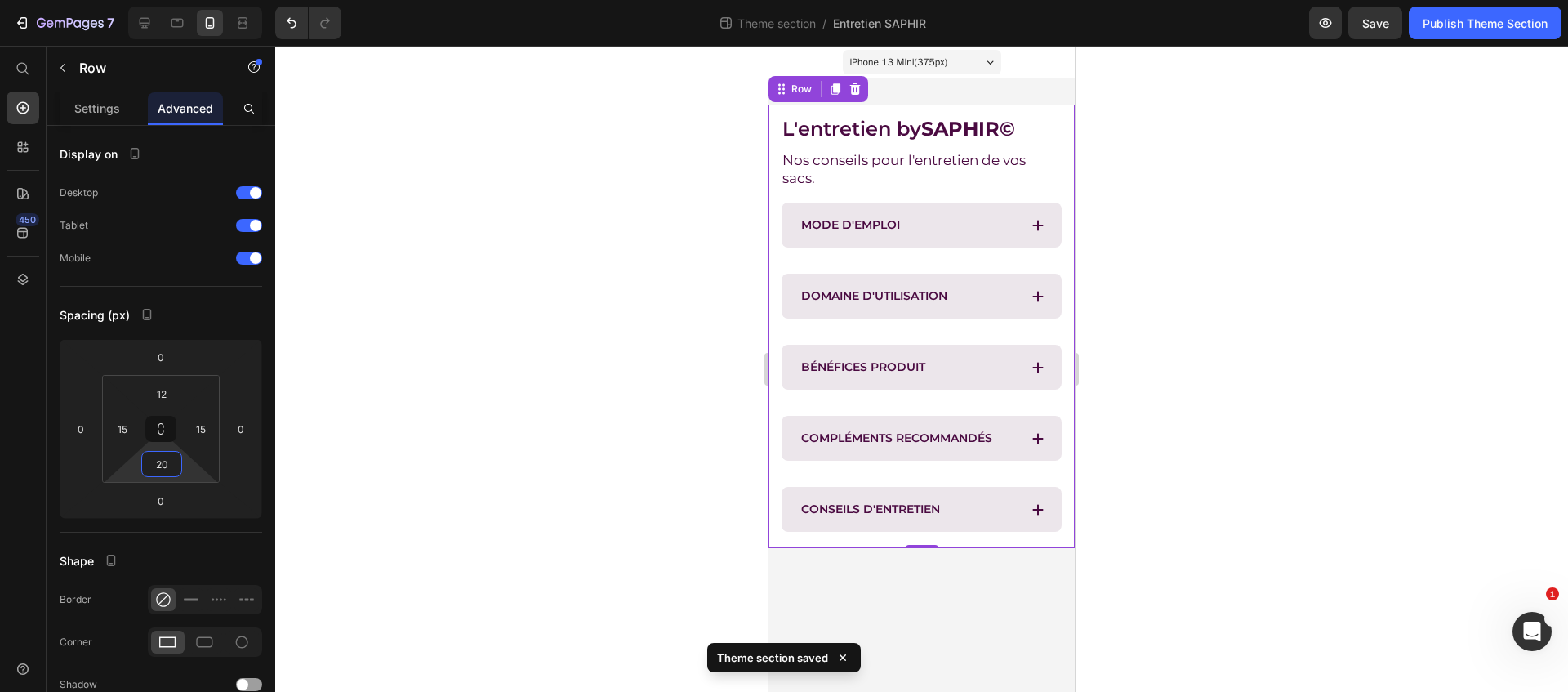 click on "7  Theme section  /  Entretien SAPHIR Preview  Save   Publish Theme Section  450 Start with Sections Elements Hero Section Product Detail Brands Trusted Badges Guarantee Product Breakdown How to use Testimonials Compare Bundle FAQs Social Proof Brand Story Product List Collection Blog List Contact Sticky Add to Cart Custom Footer Browse Library 450 Layout
Row
Row
Row
Row Text
Heading
Text Block Button
Button
Button Media
Image
Image" at bounding box center (784, 0) 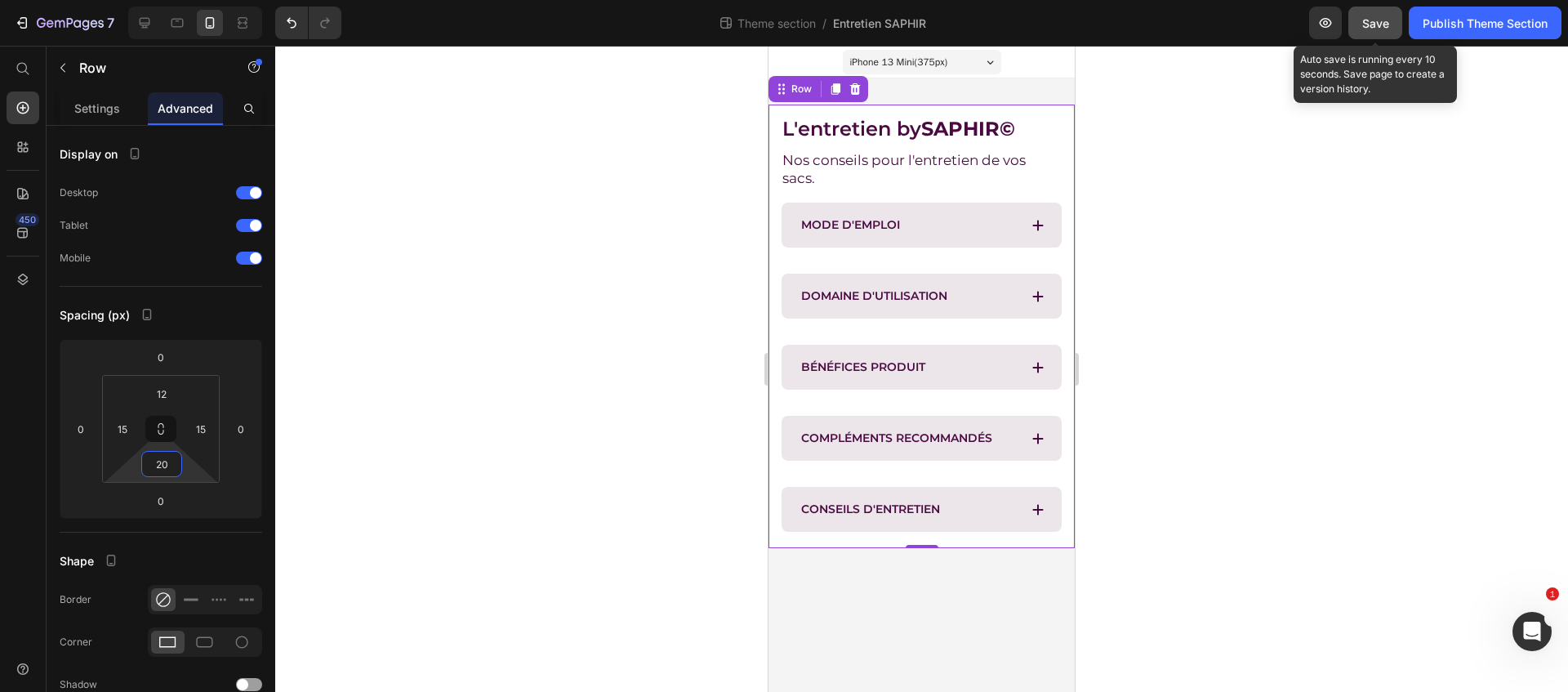 click on "Save" 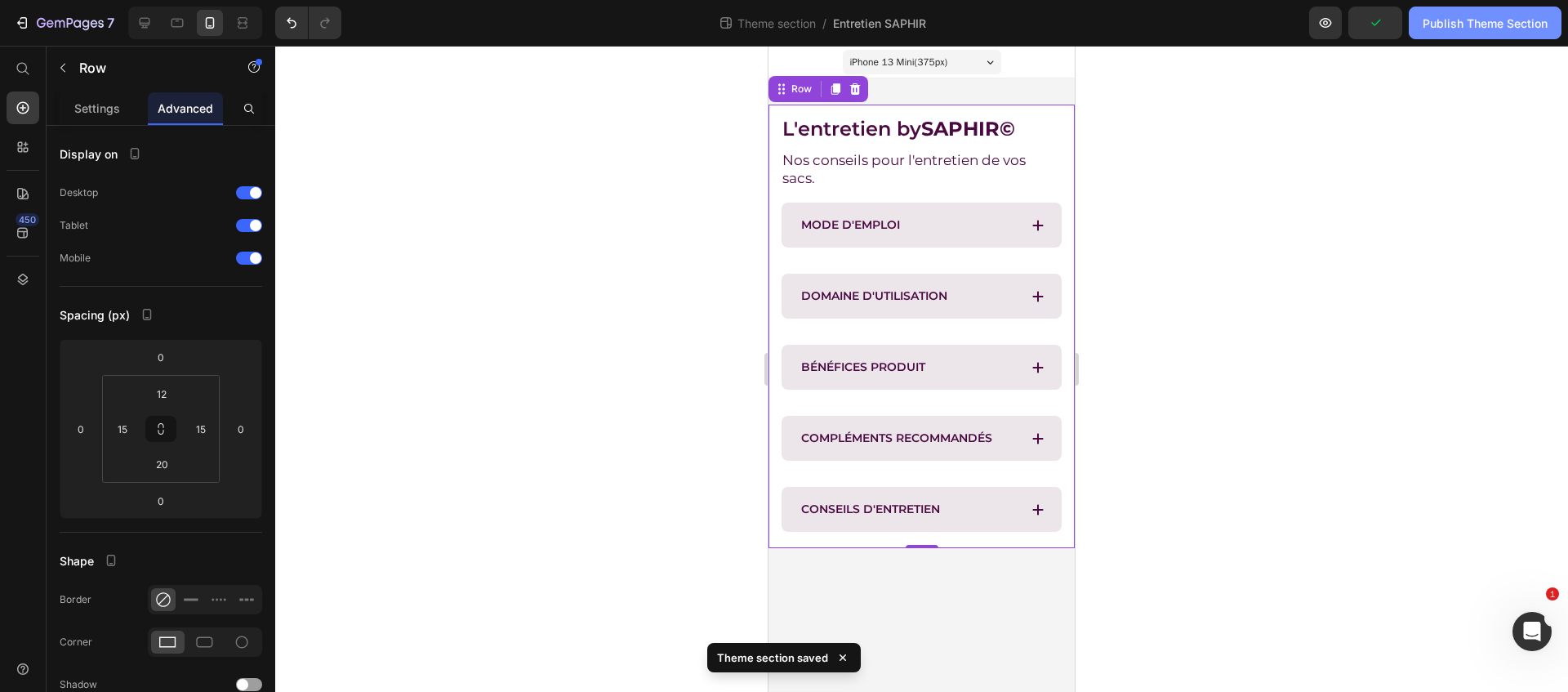 click on "Publish Theme Section" 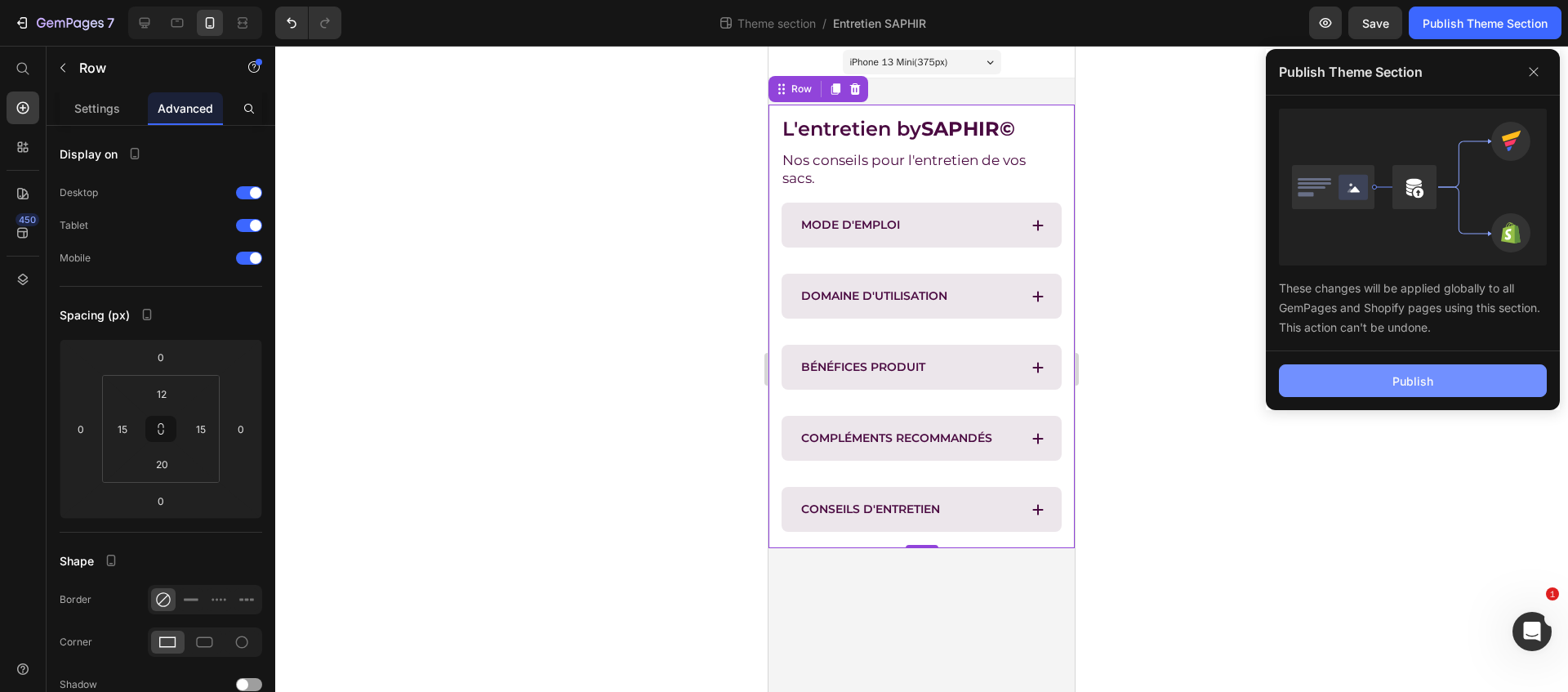 click on "Publish" 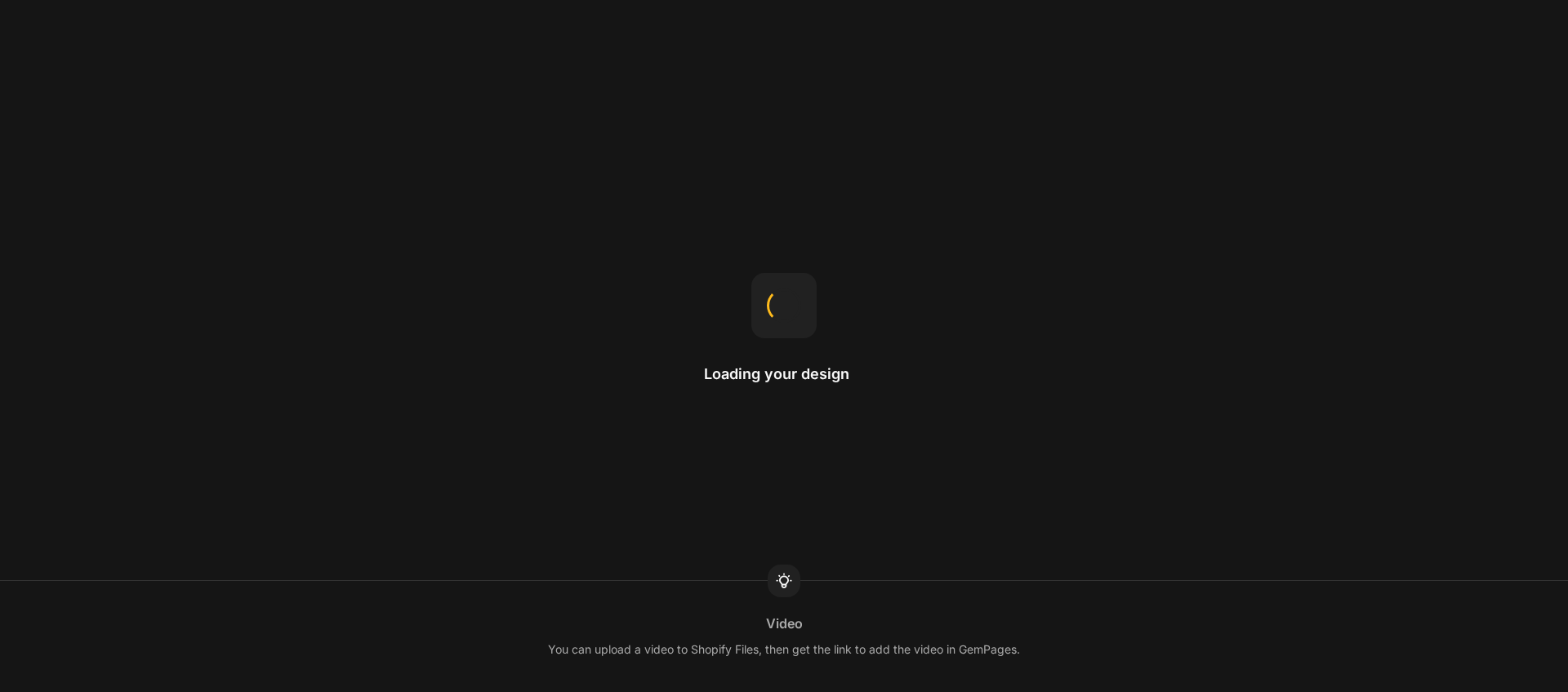 scroll, scrollTop: 0, scrollLeft: 0, axis: both 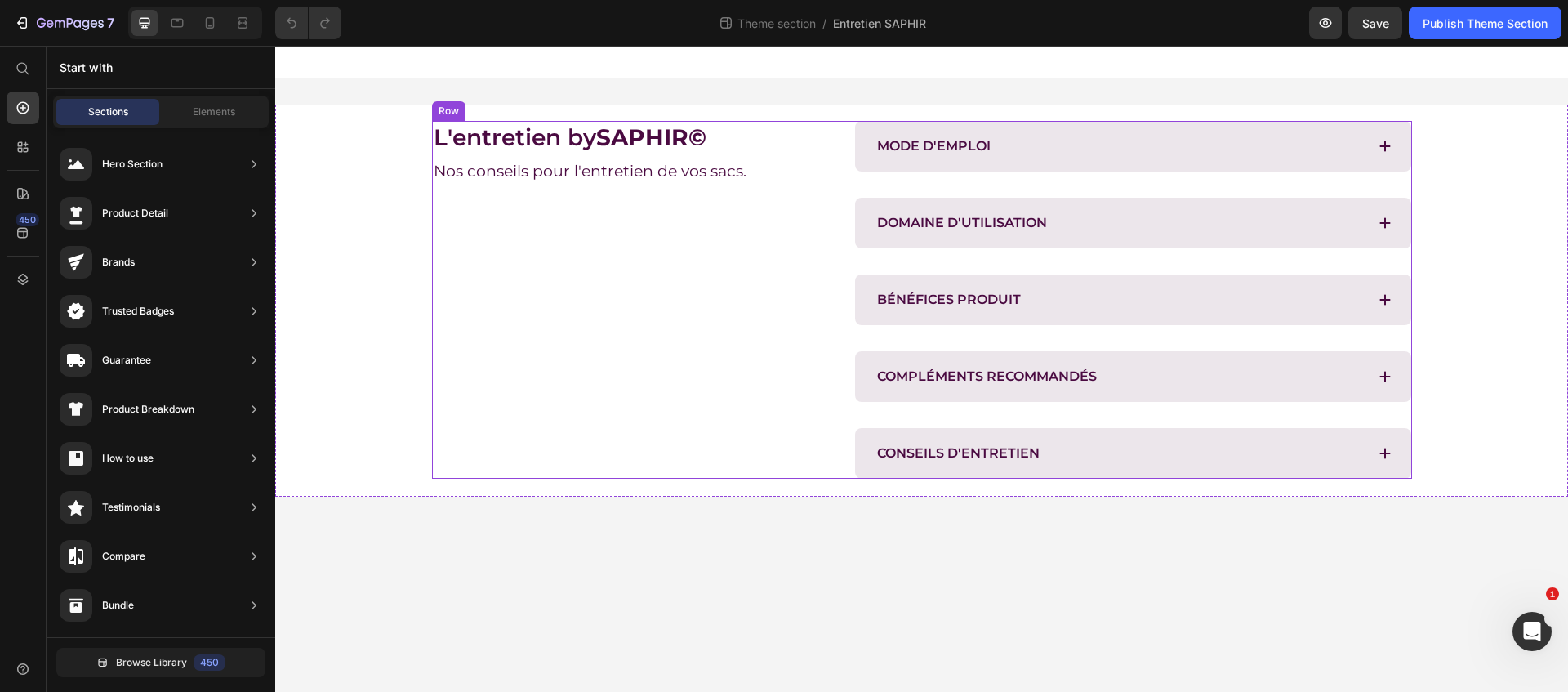 click on "MODE D'EMPLOI DOMAINE D'UTILISATION BÉNÉFICES PRODUIT COMPLÉMENTS RECOMMANDÉS CONSEILS D'ENTRETIEN" at bounding box center (1133, 300) 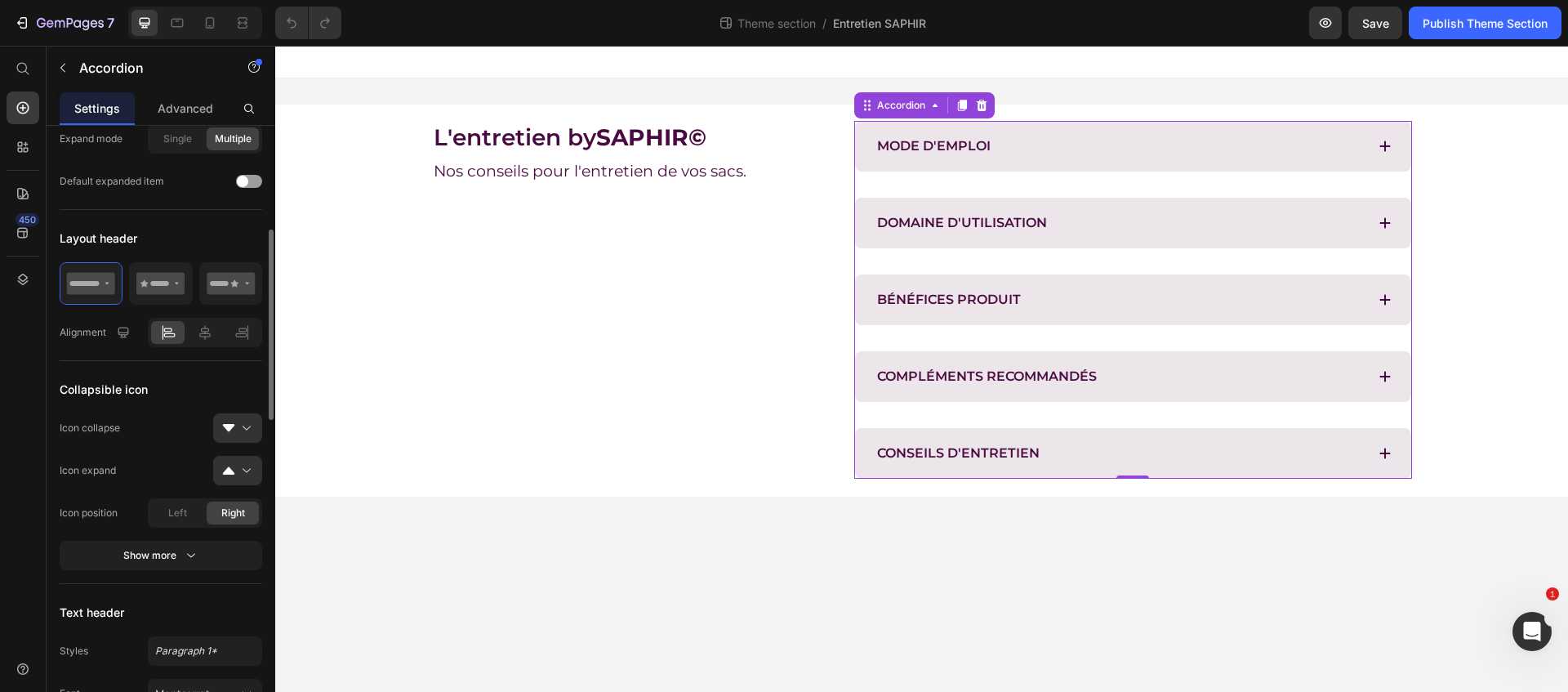 scroll, scrollTop: 311, scrollLeft: 0, axis: vertical 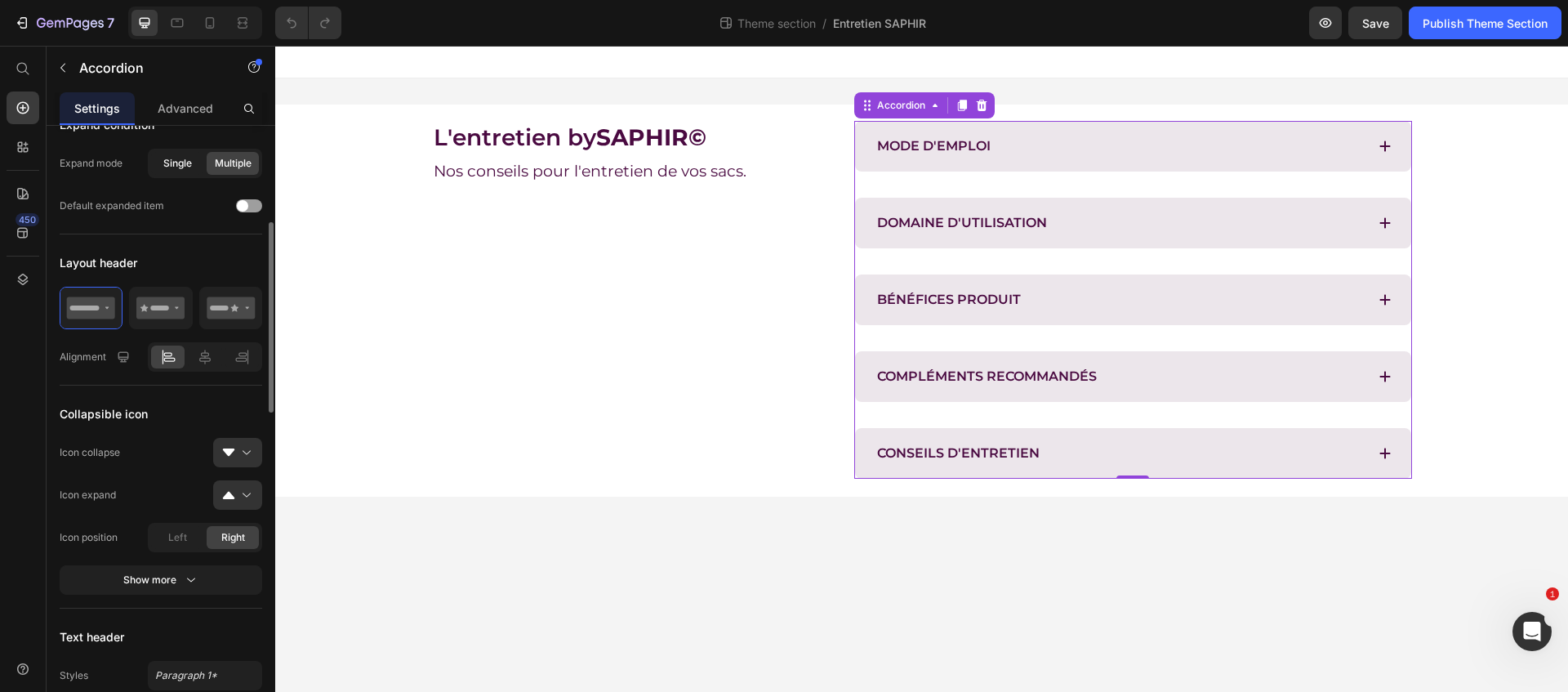click on "Single" 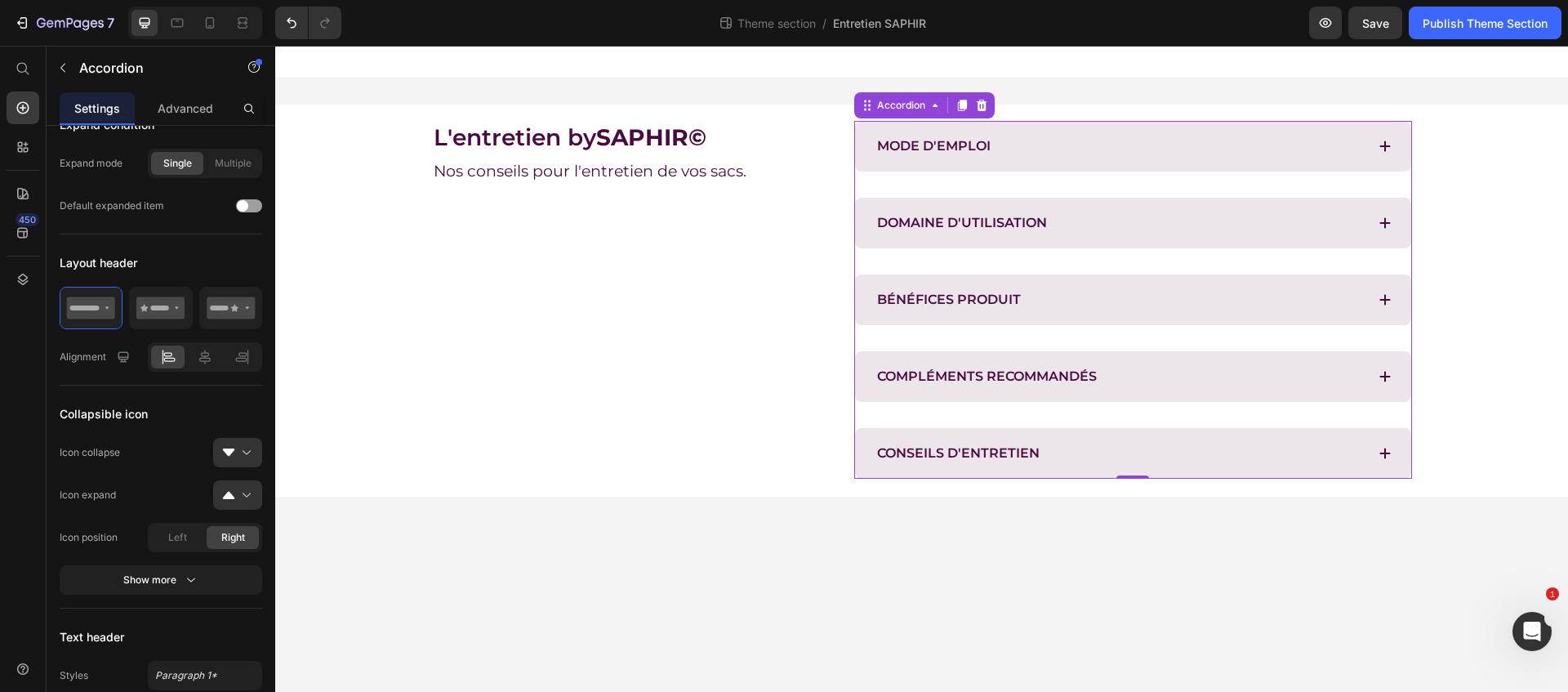 click 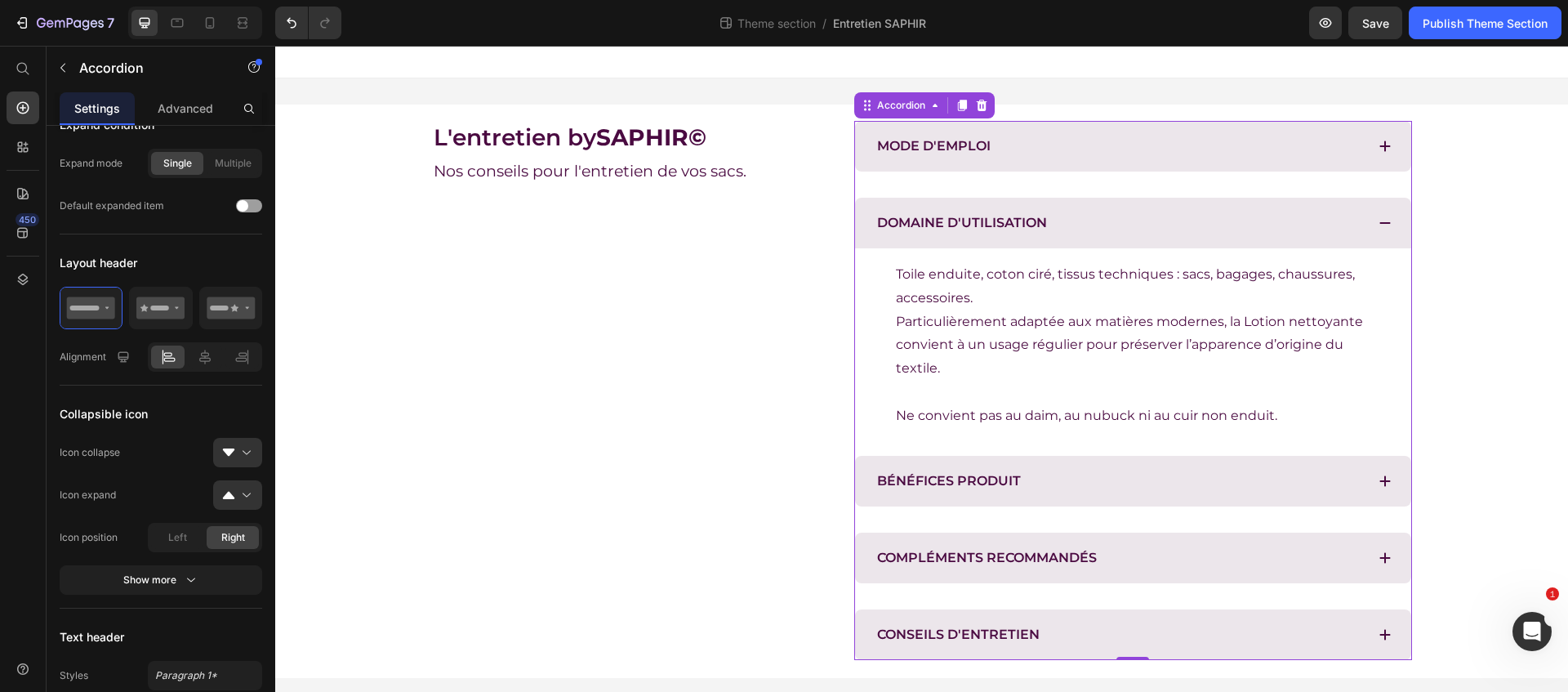 click on "BÉNÉFICES PRODUIT" at bounding box center [1133, 481] 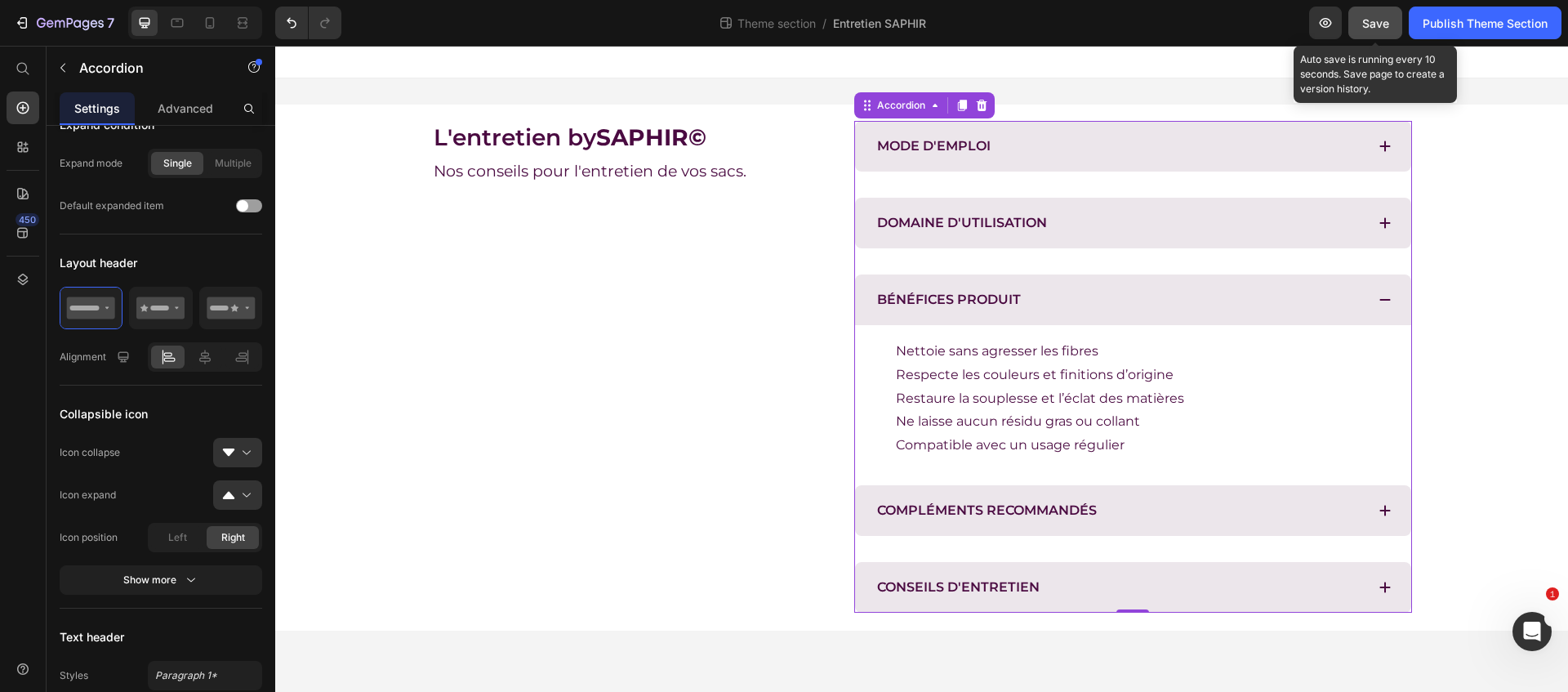 click on "Save" at bounding box center (1375, 23) 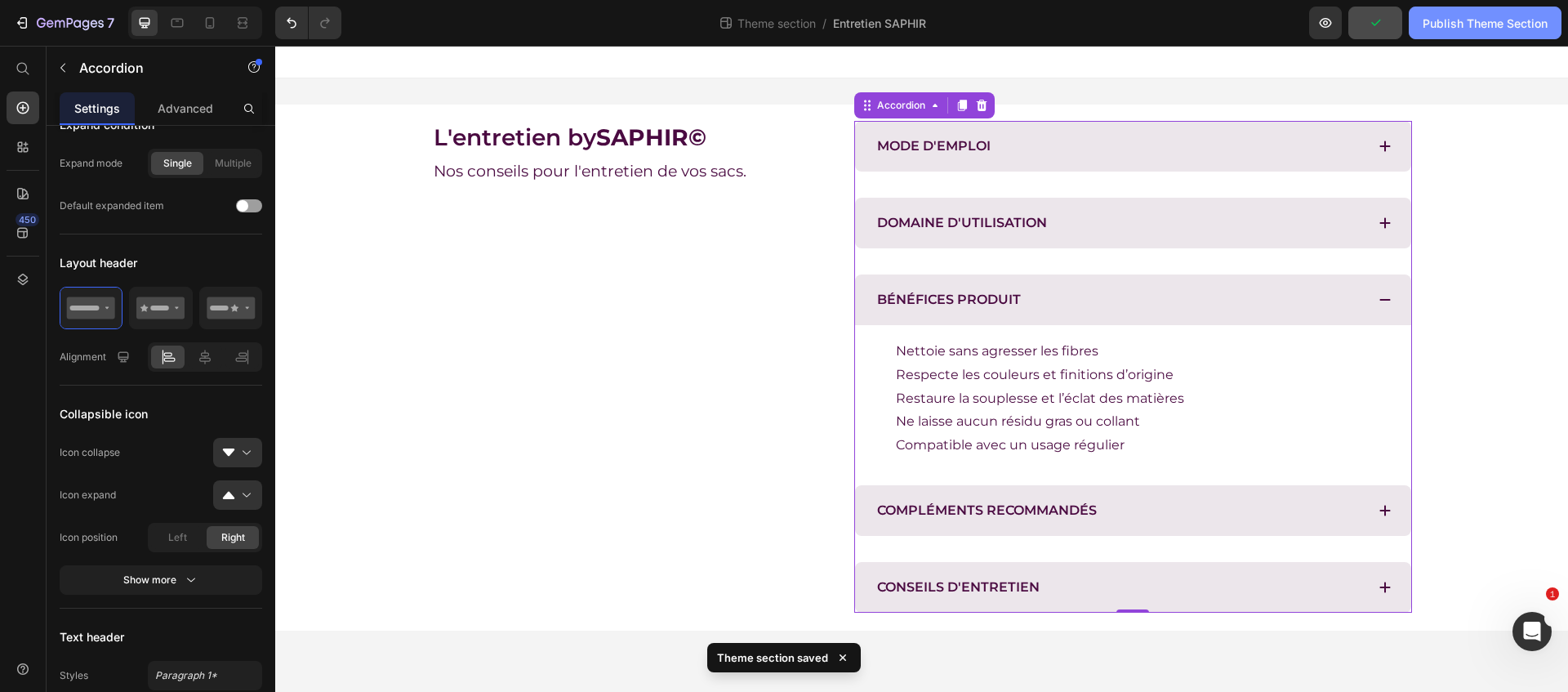 click on "Publish Theme Section" at bounding box center [1485, 23] 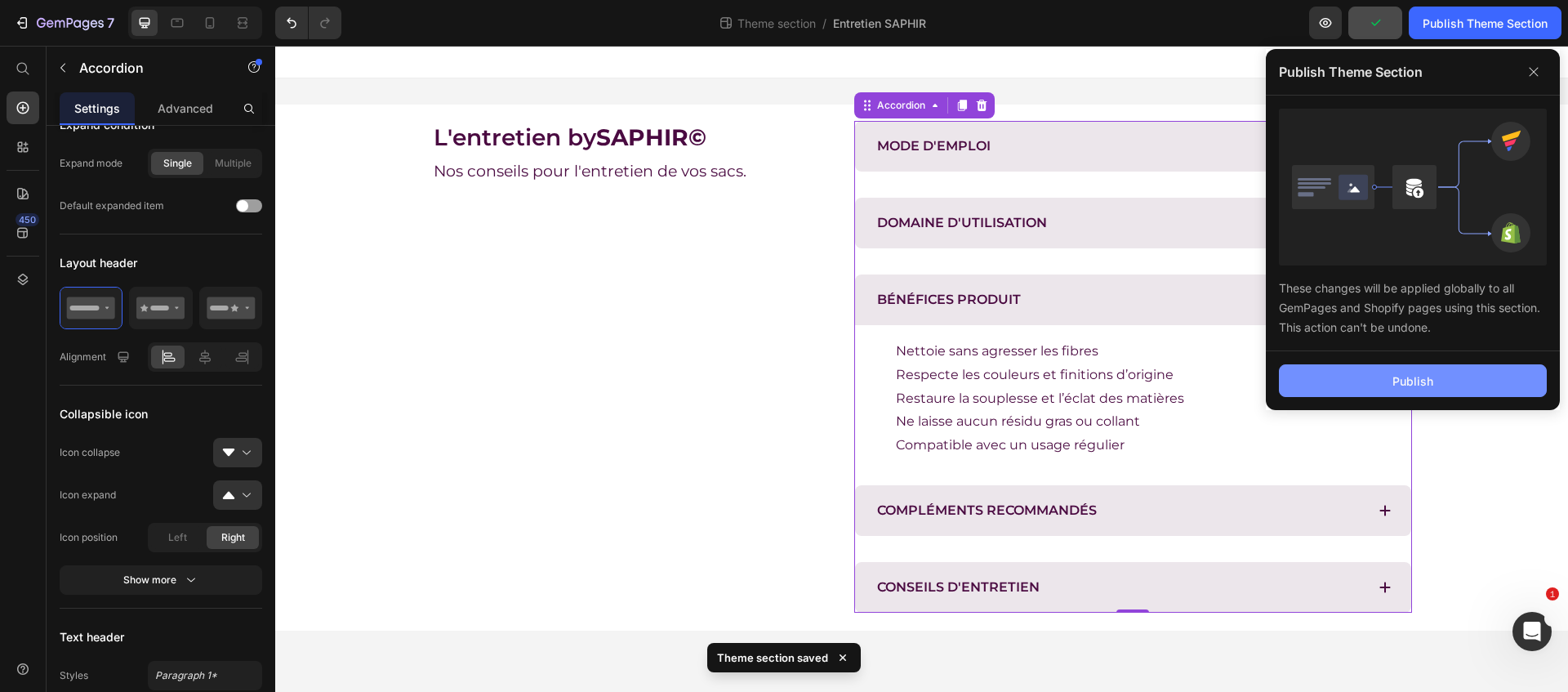 click on "Publish" 